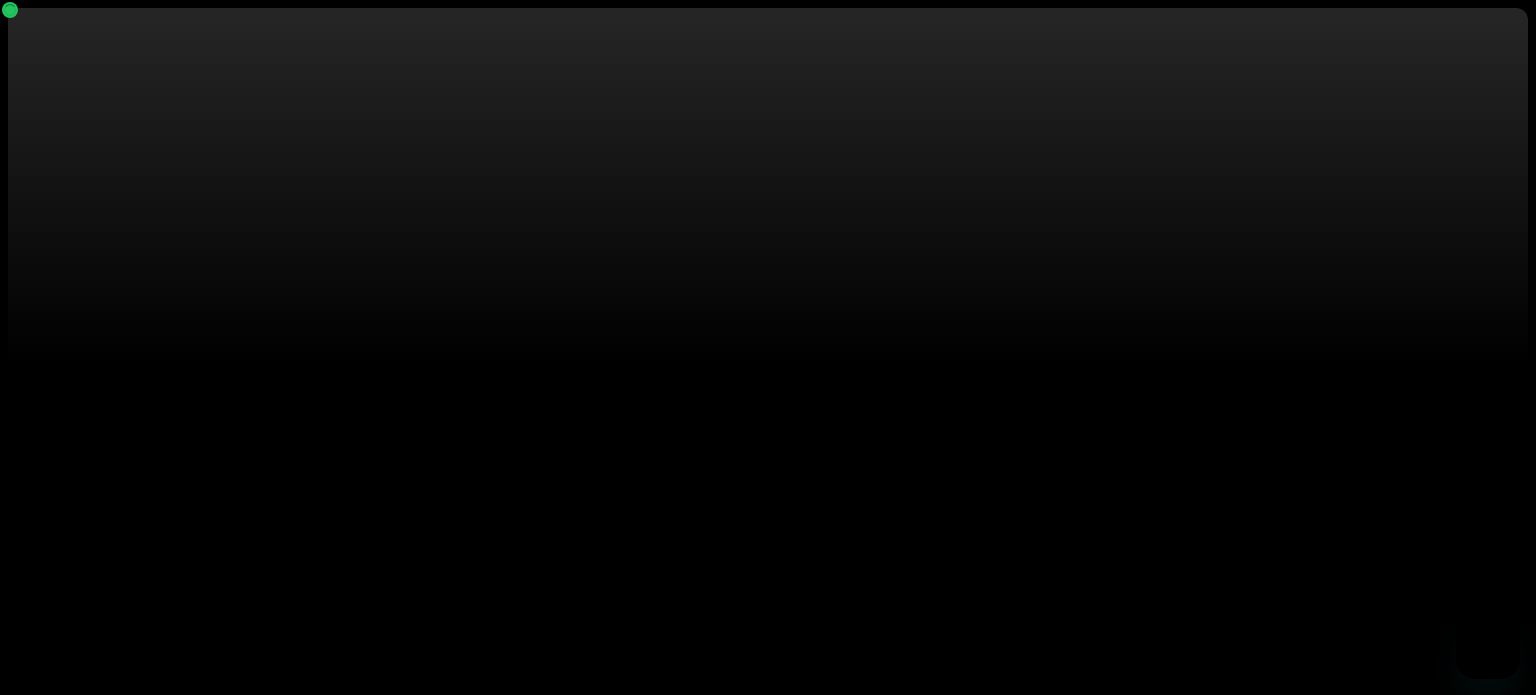 scroll, scrollTop: 0, scrollLeft: 0, axis: both 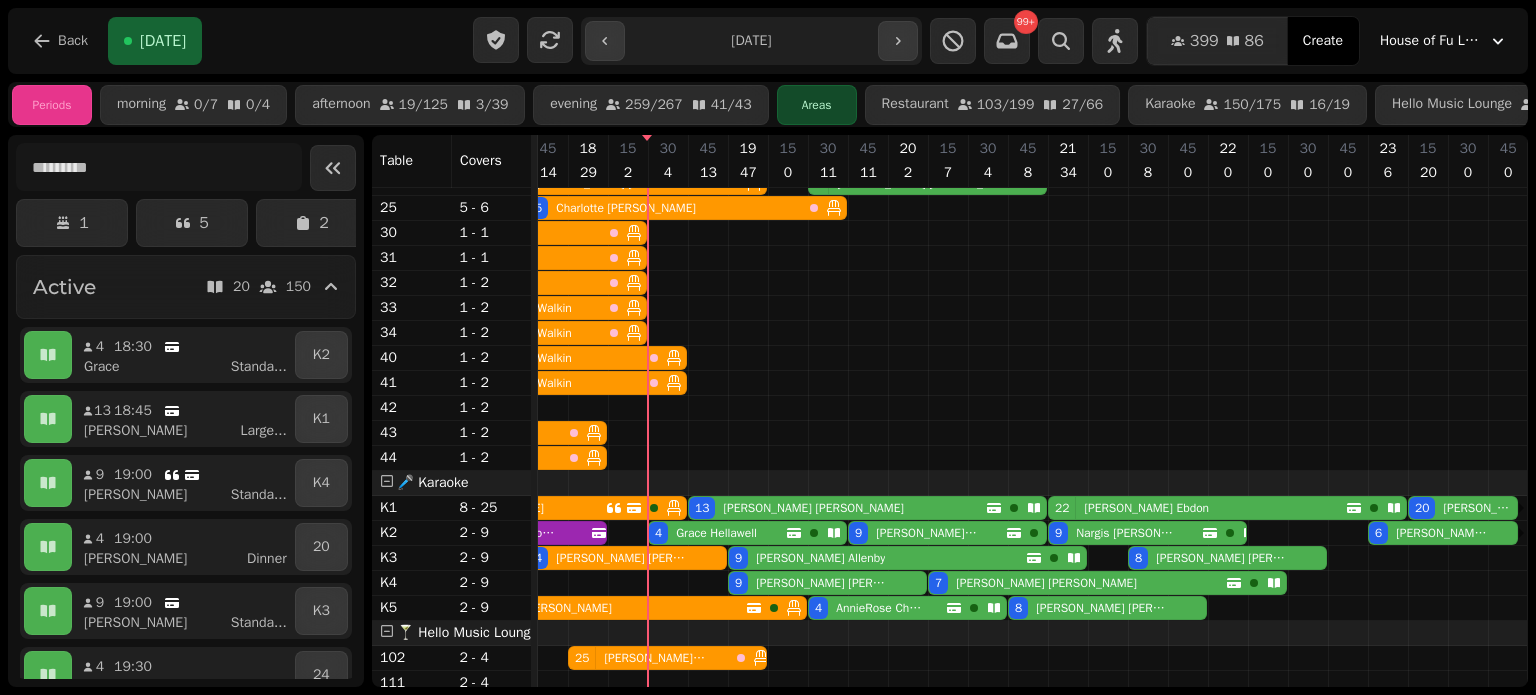 click on "Grace   Hellawell" at bounding box center (716, 533) 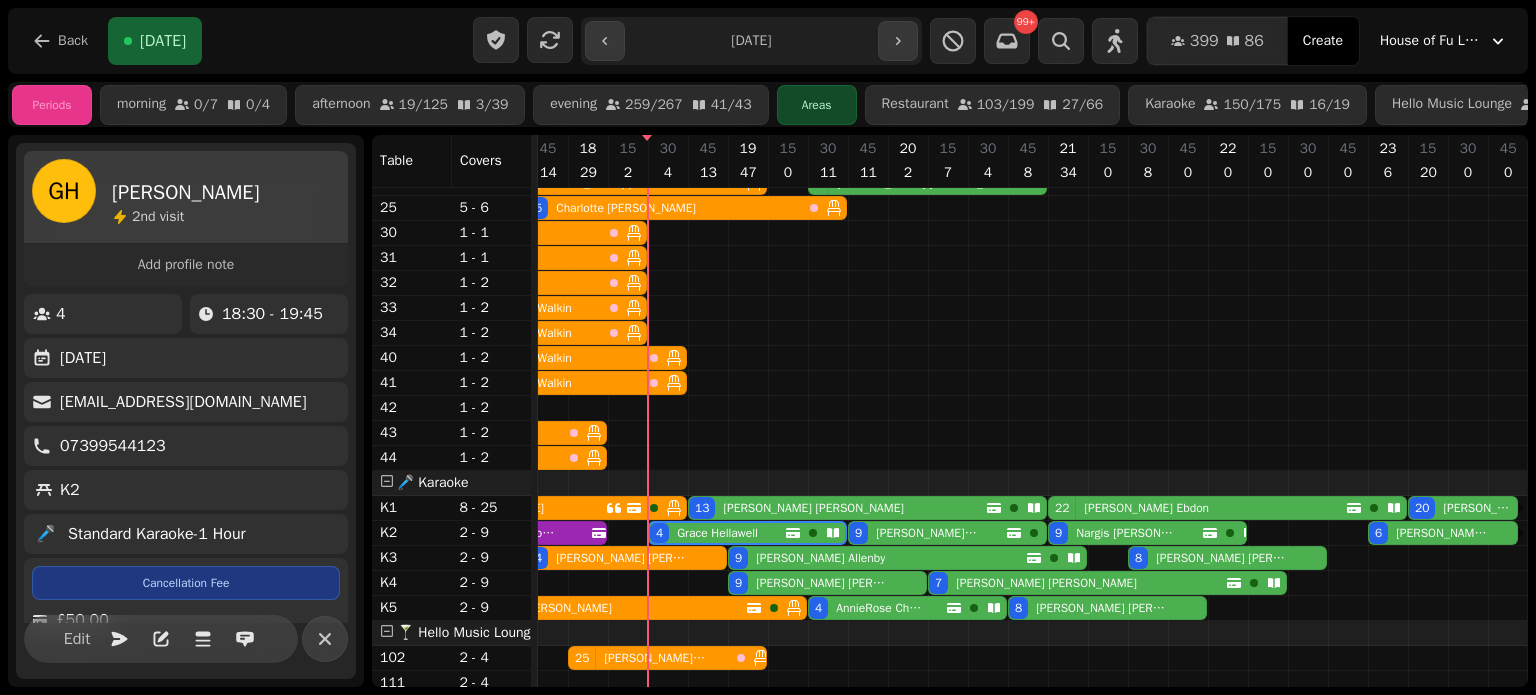 scroll, scrollTop: 324, scrollLeft: 0, axis: vertical 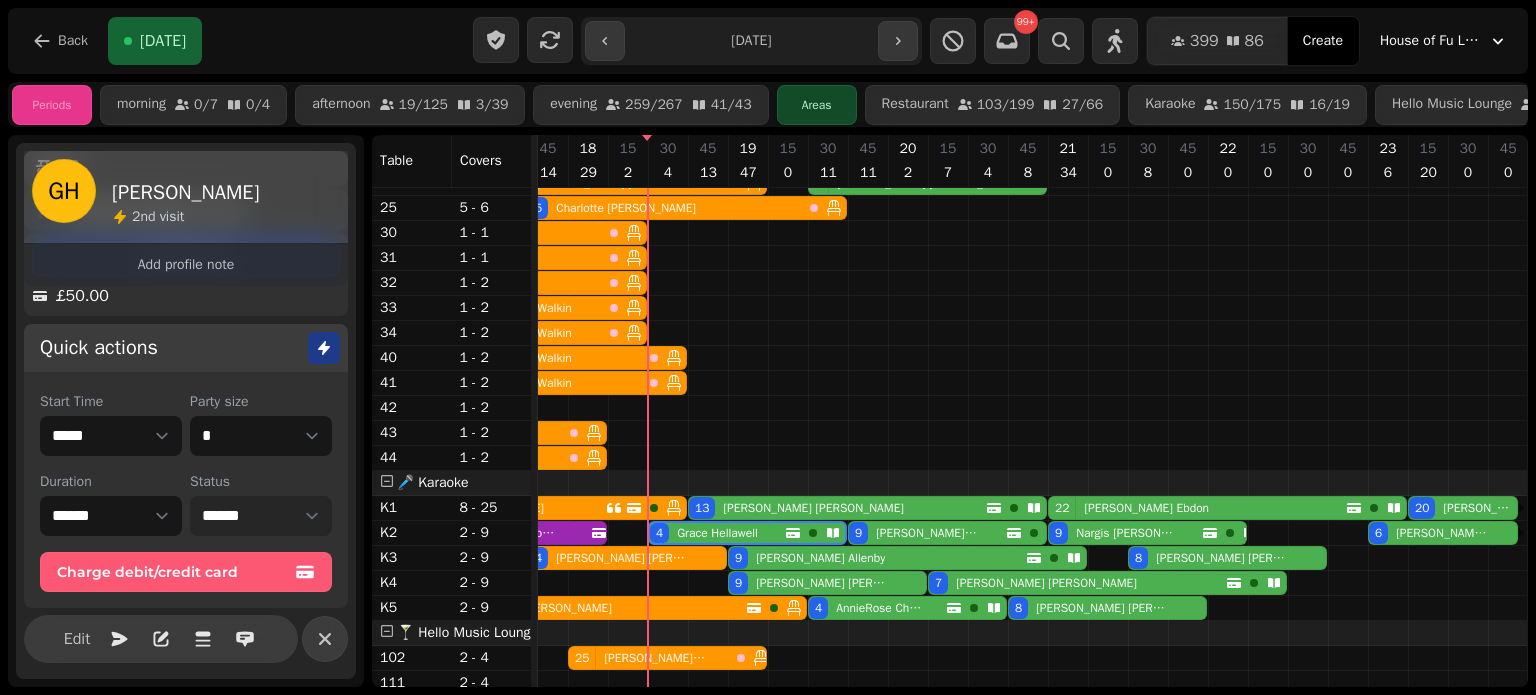 click on "**********" at bounding box center [261, 516] 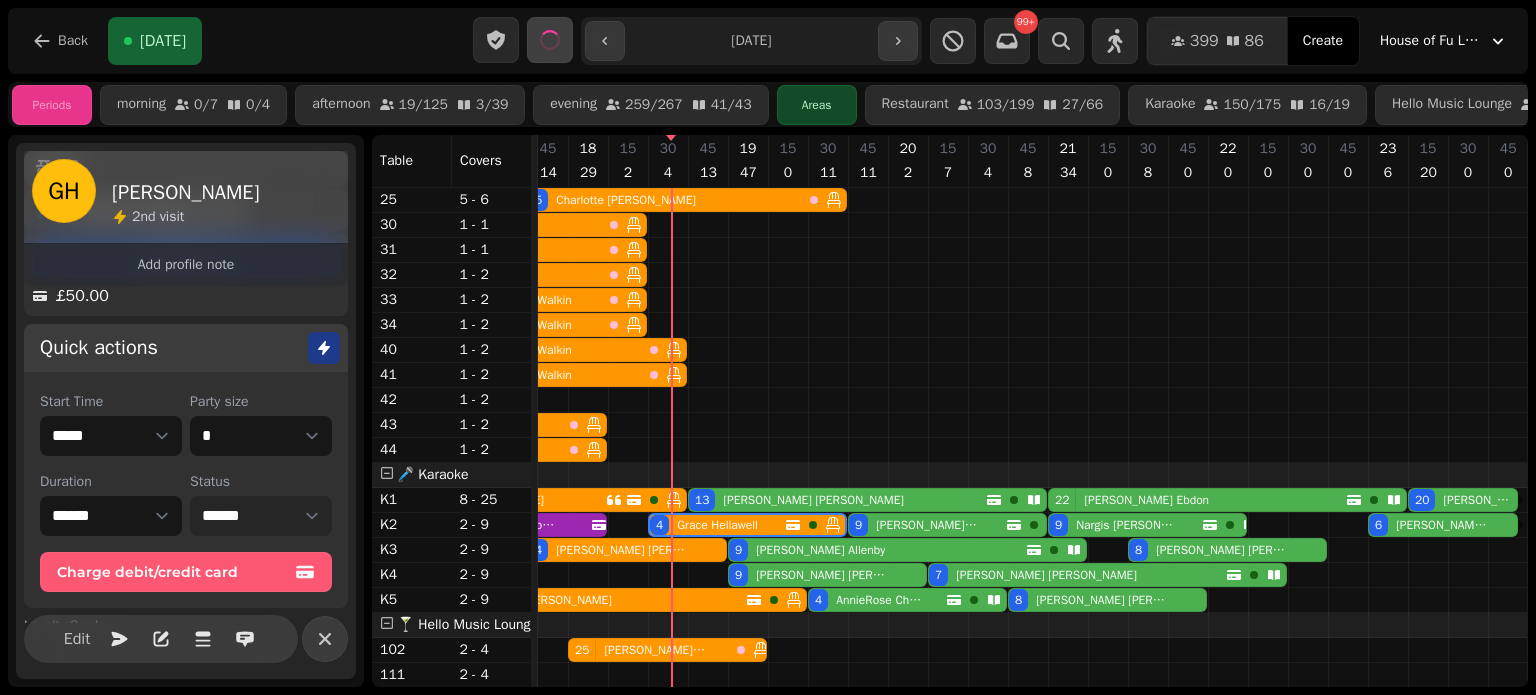 scroll, scrollTop: 392, scrollLeft: 0, axis: vertical 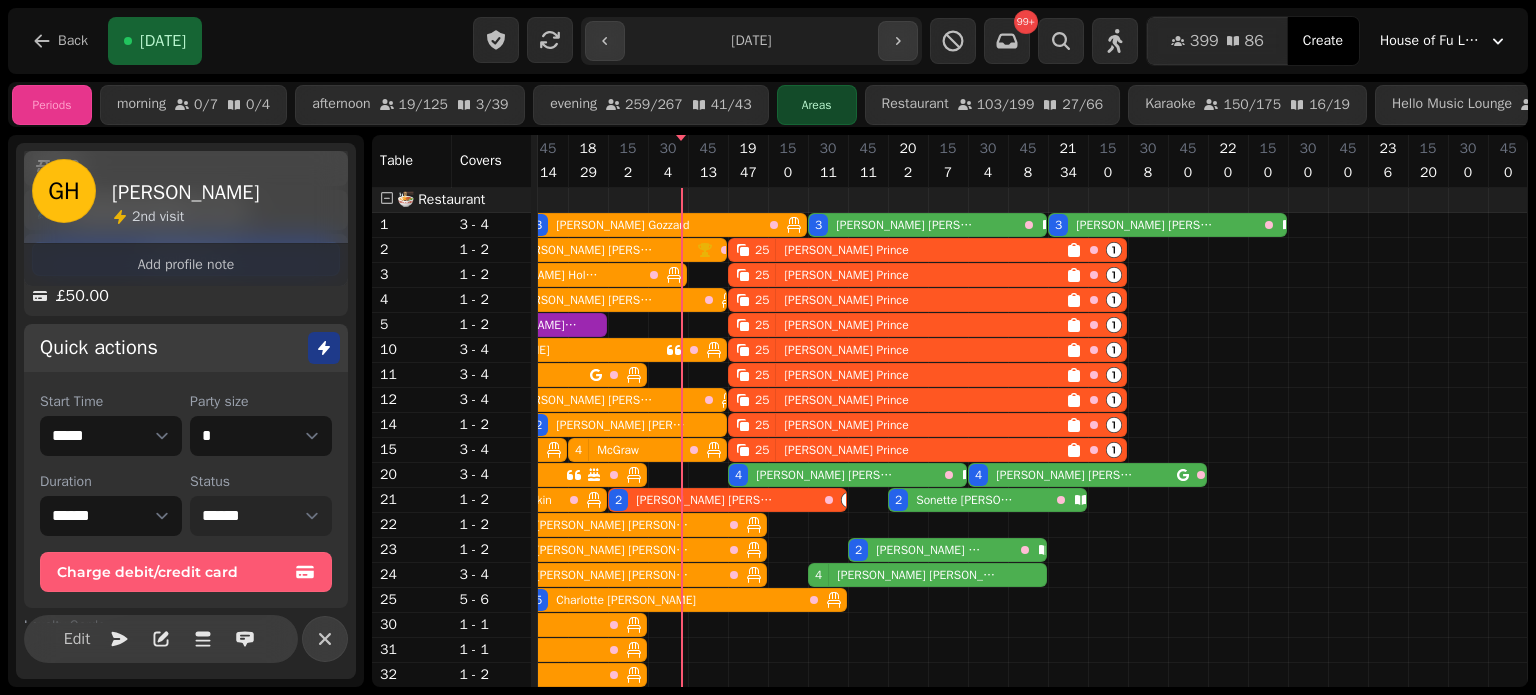 click on "Jonathan   Prince" at bounding box center (846, 250) 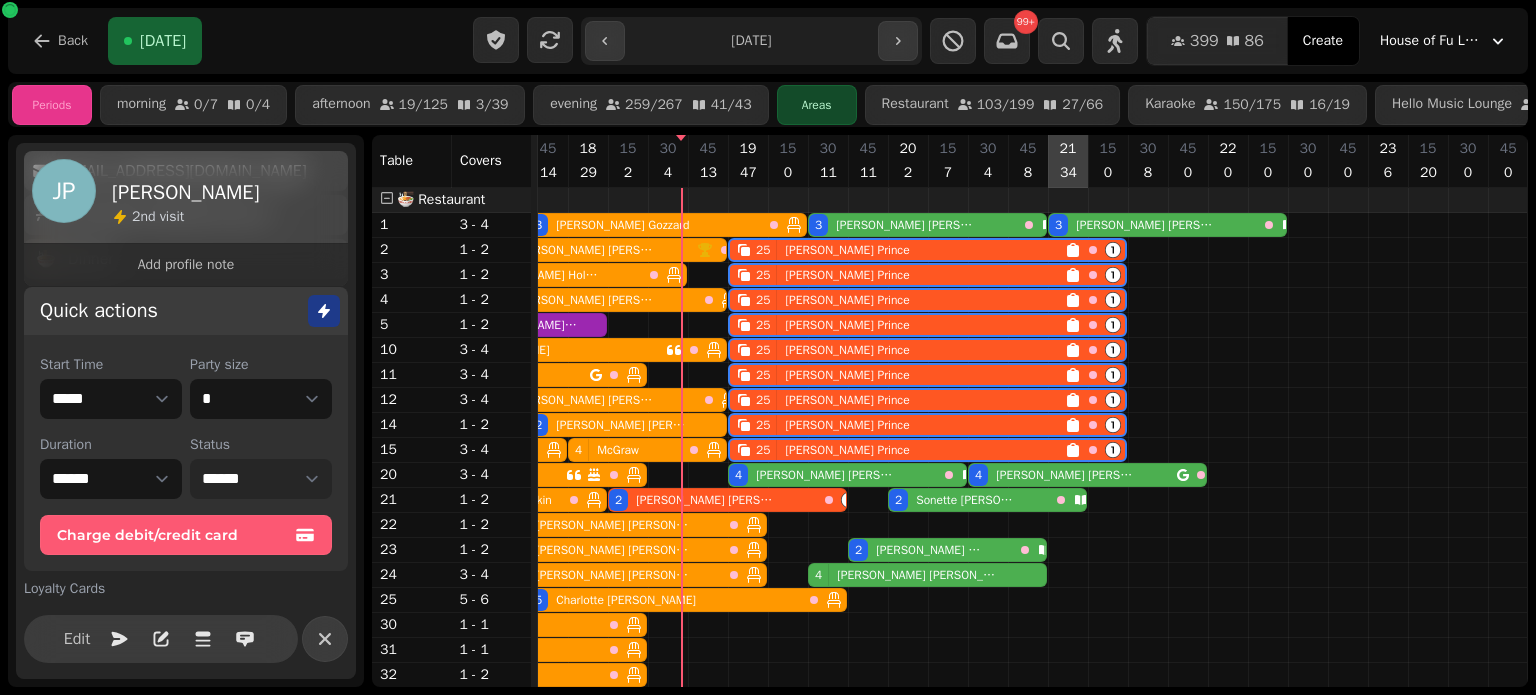 scroll, scrollTop: 230, scrollLeft: 0, axis: vertical 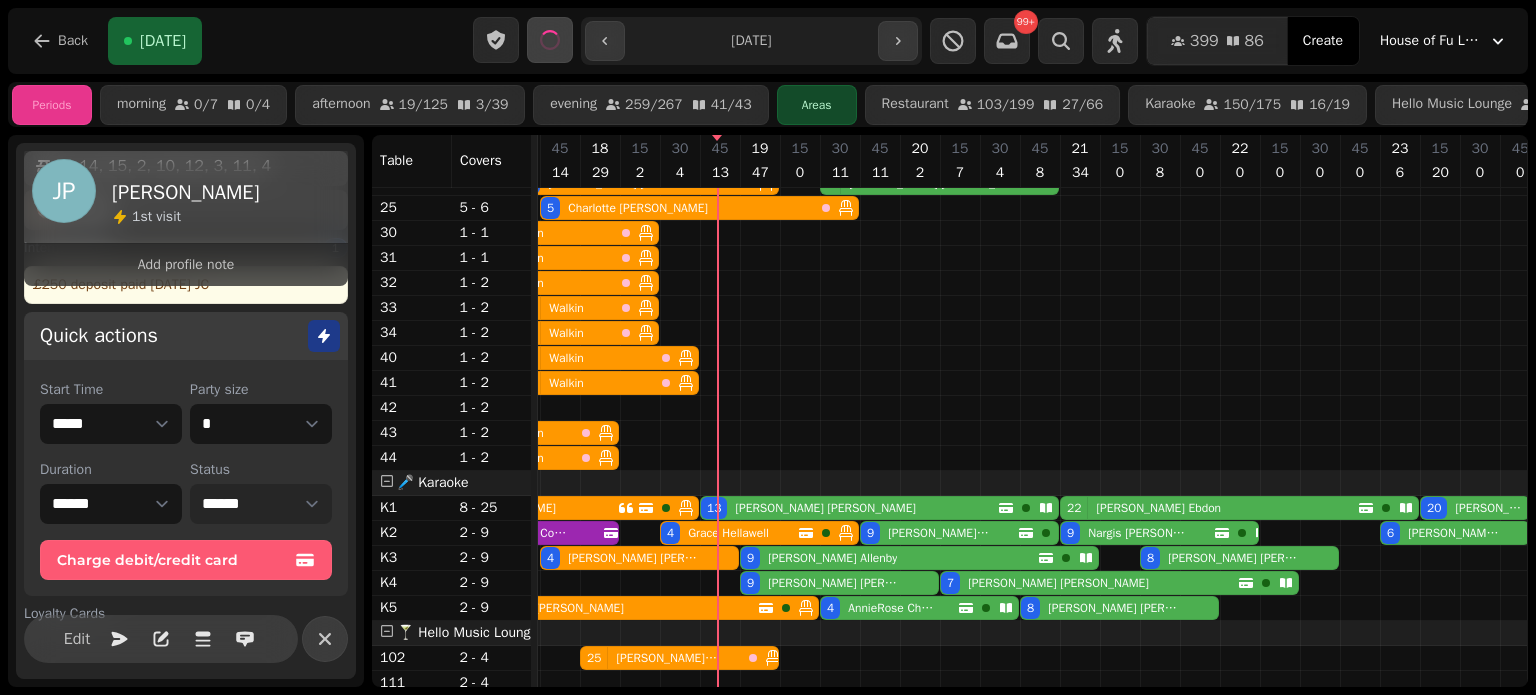 click on "Jade   Perry" at bounding box center [821, 508] 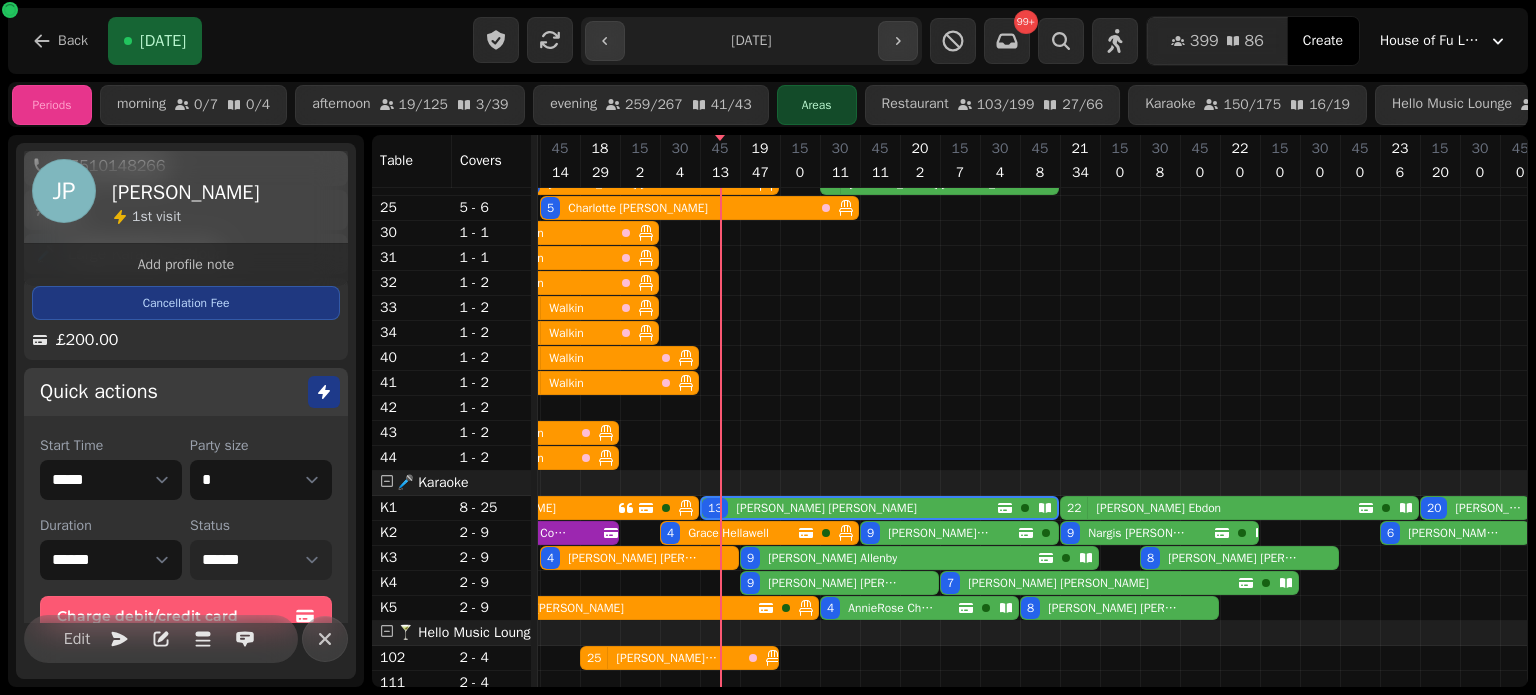 scroll, scrollTop: 324, scrollLeft: 0, axis: vertical 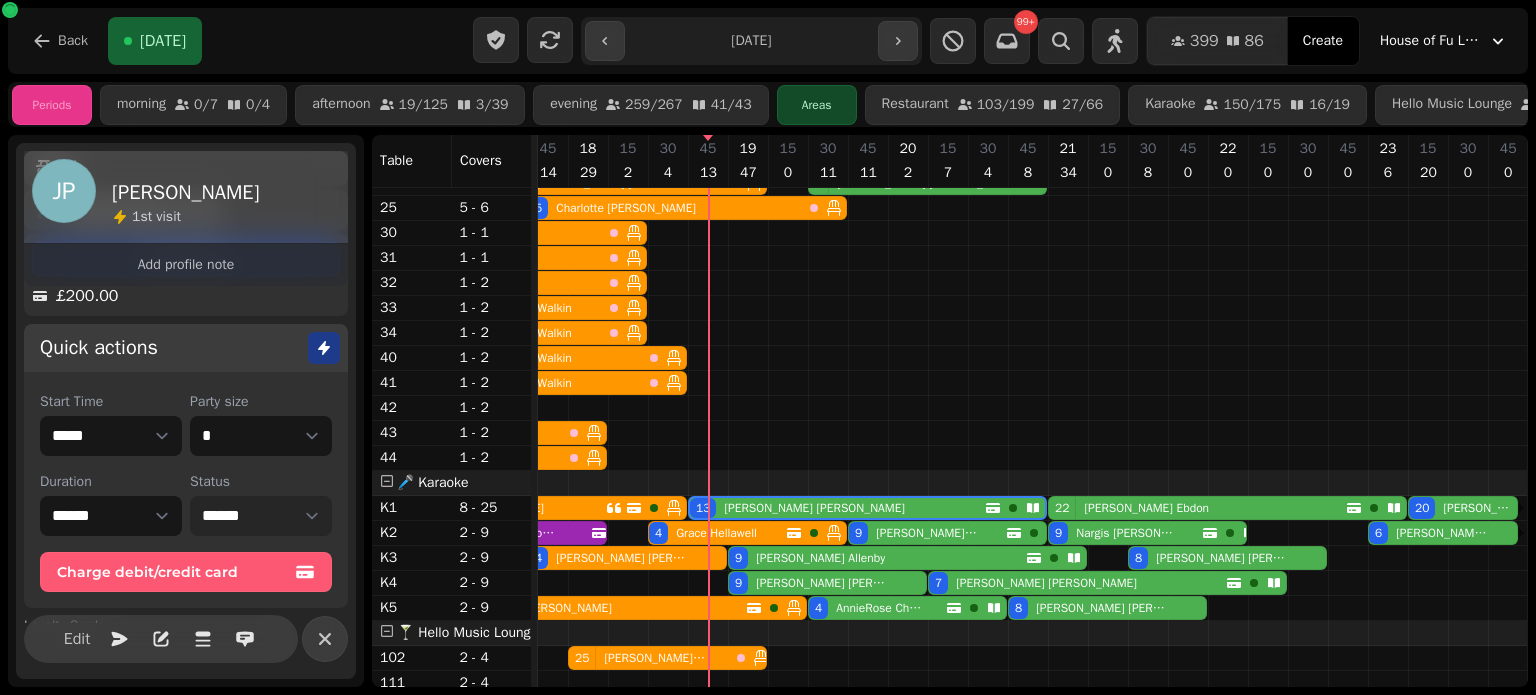 click on "**********" at bounding box center (261, 516) 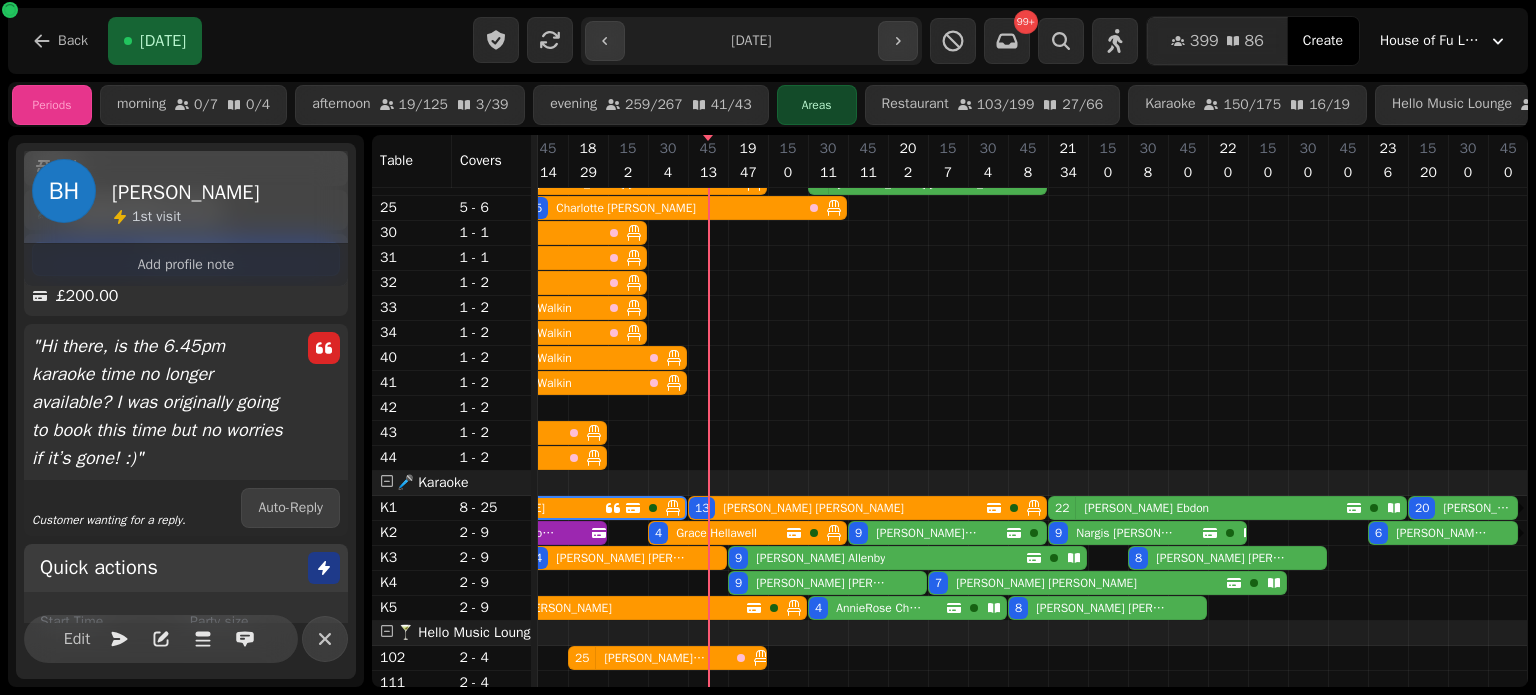 scroll, scrollTop: 0, scrollLeft: 2627, axis: horizontal 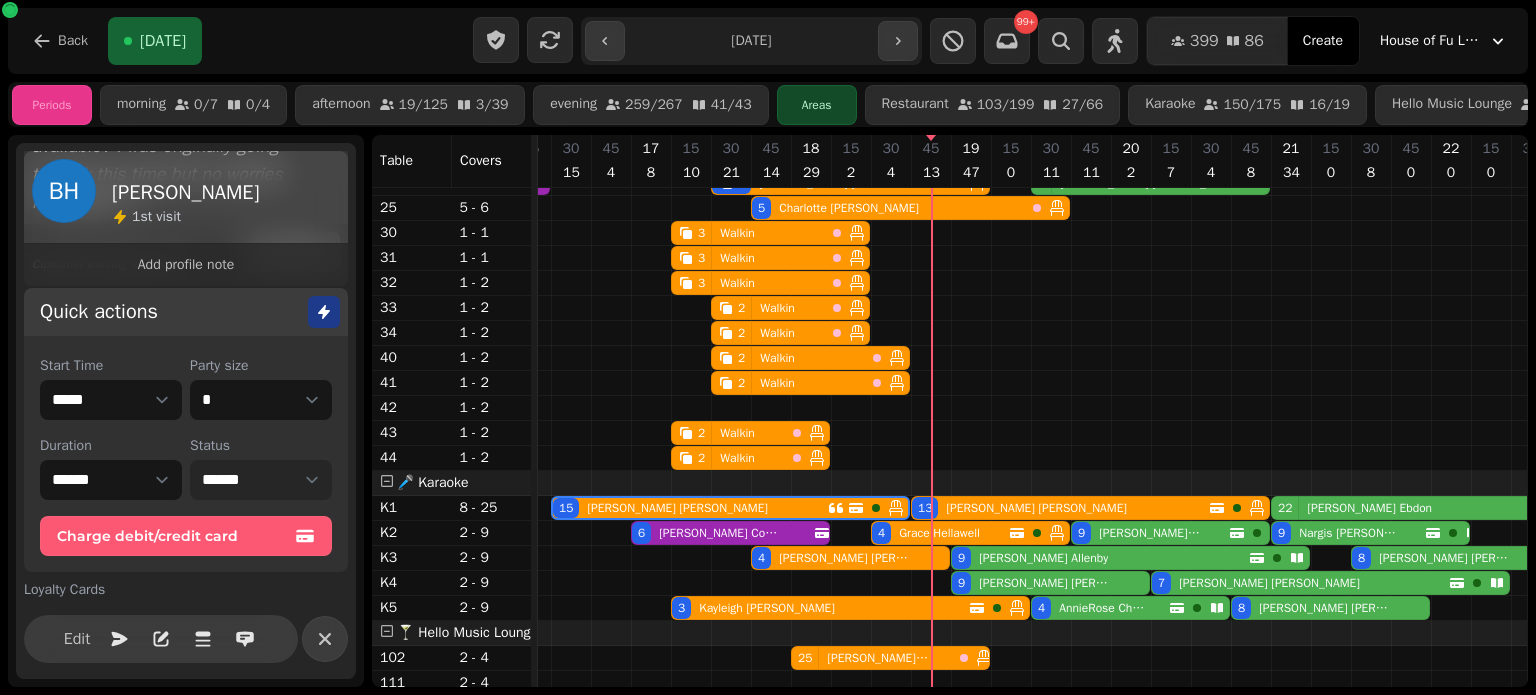 click on "**********" at bounding box center [261, 480] 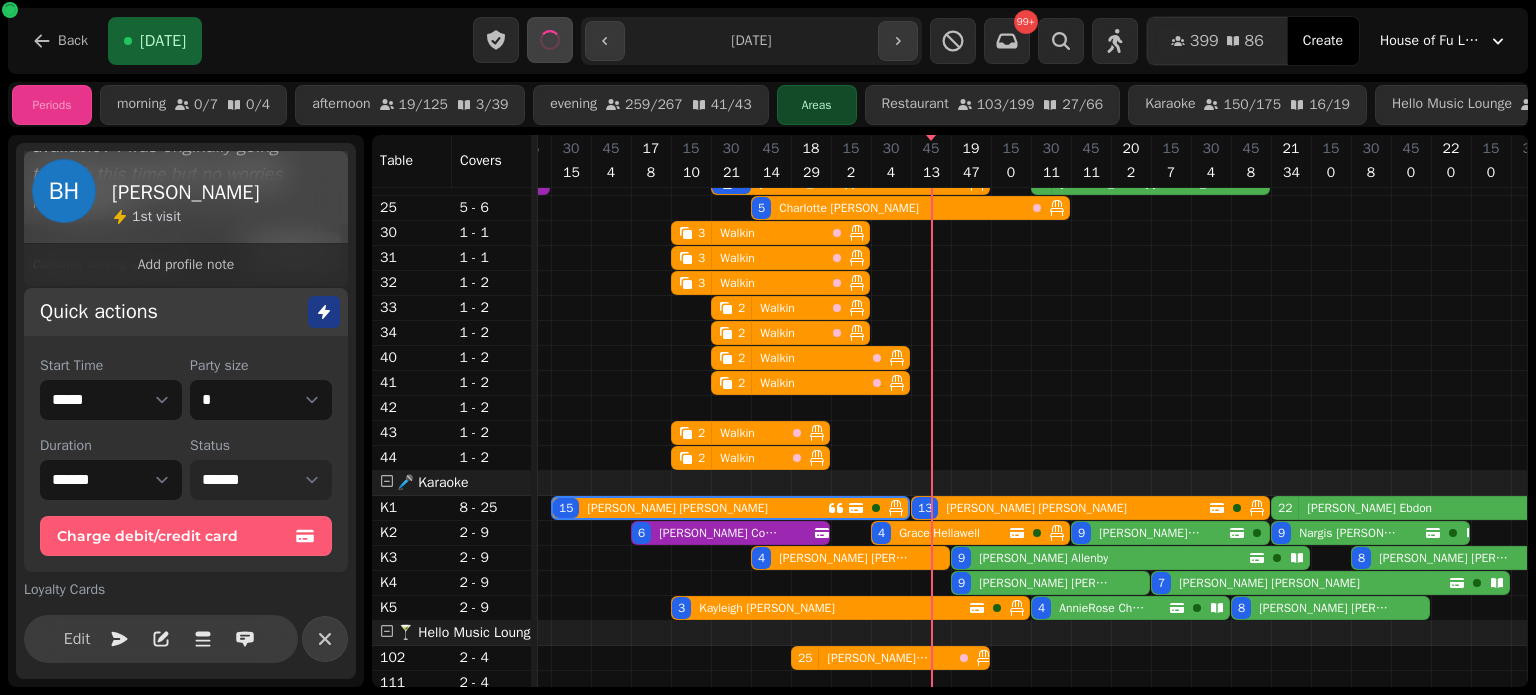 click on "**********" at bounding box center (261, 480) 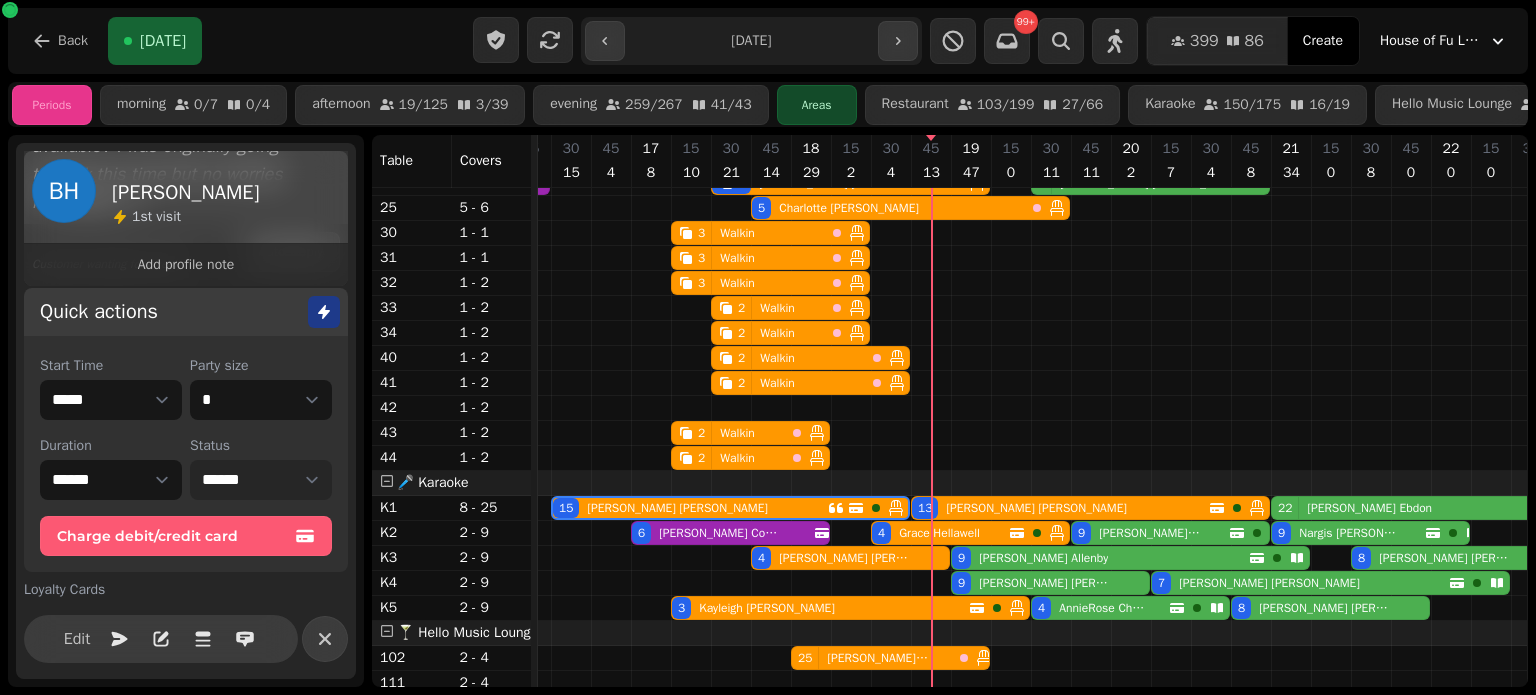 click on "**********" at bounding box center (261, 480) 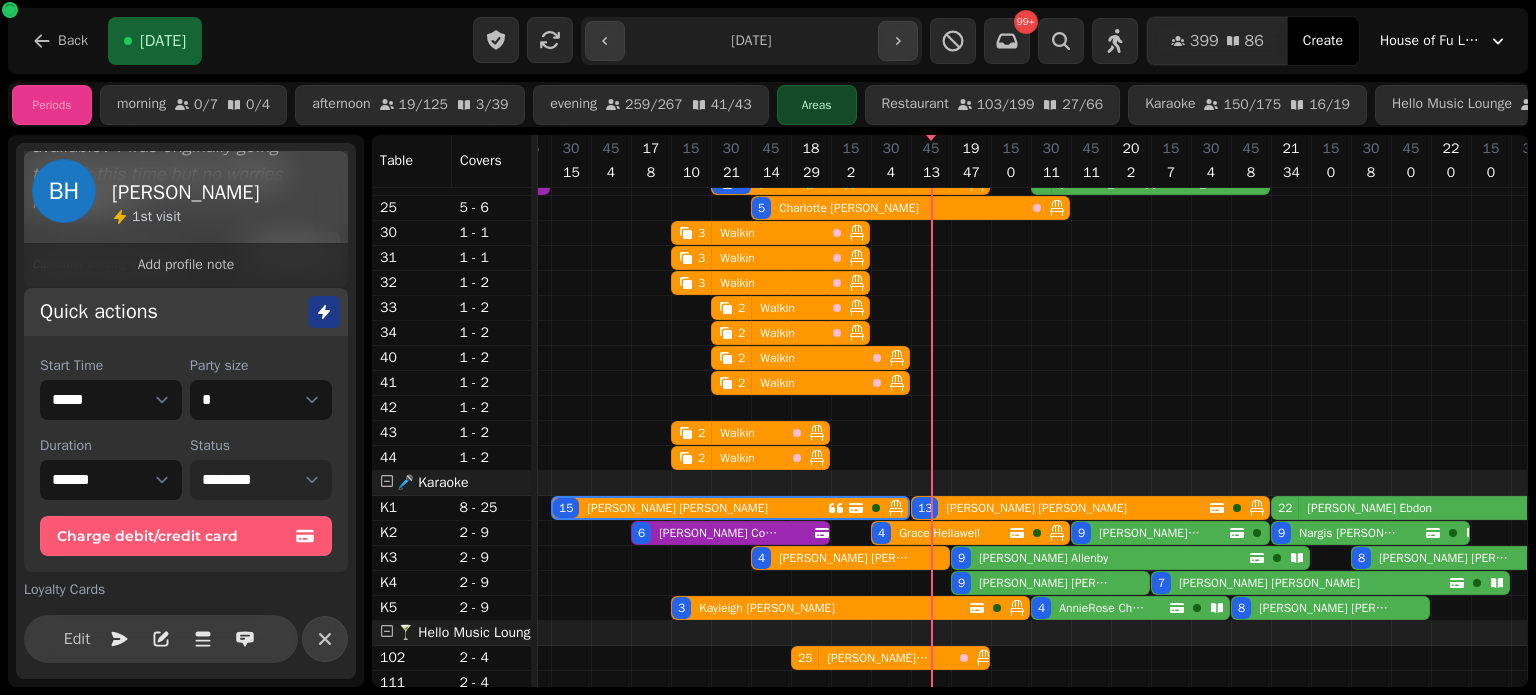 click on "**********" at bounding box center (261, 480) 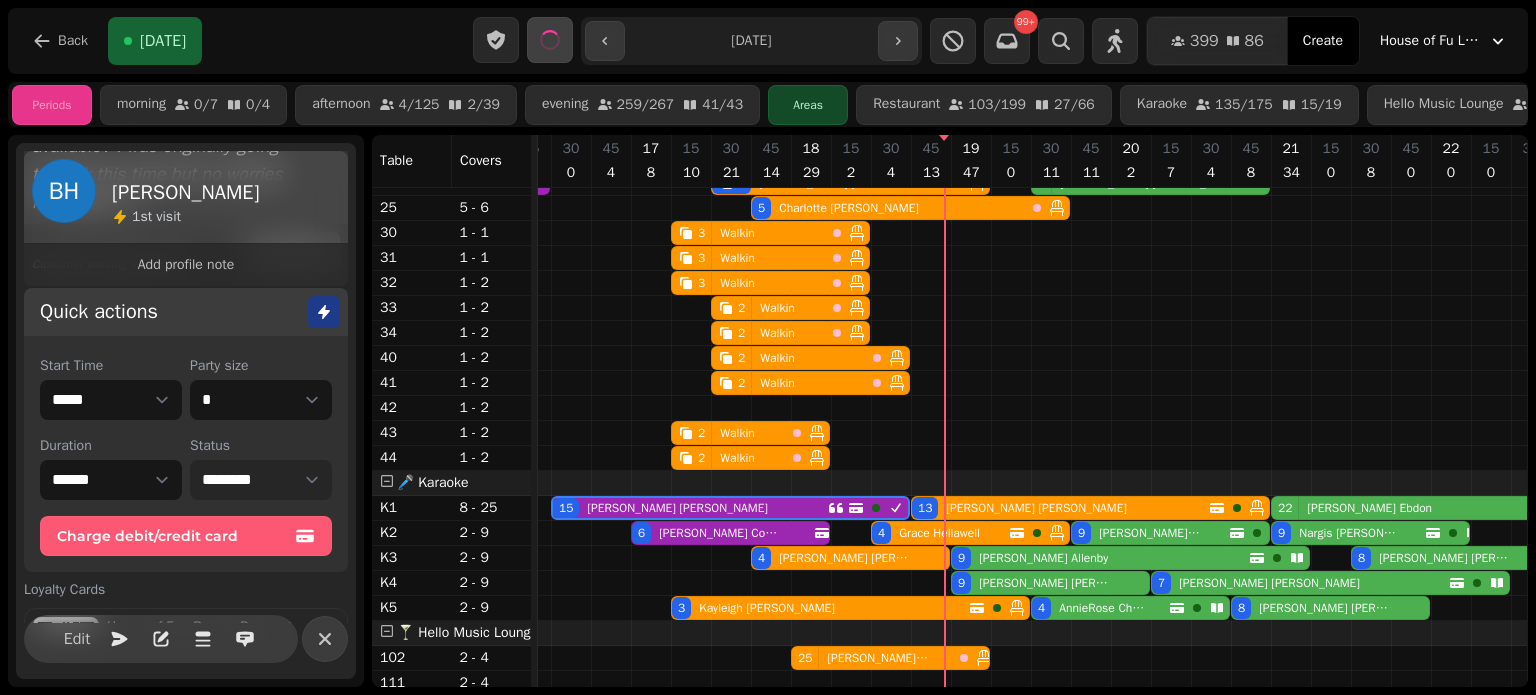 click on "Lizzie   Ridley" at bounding box center [1044, 583] 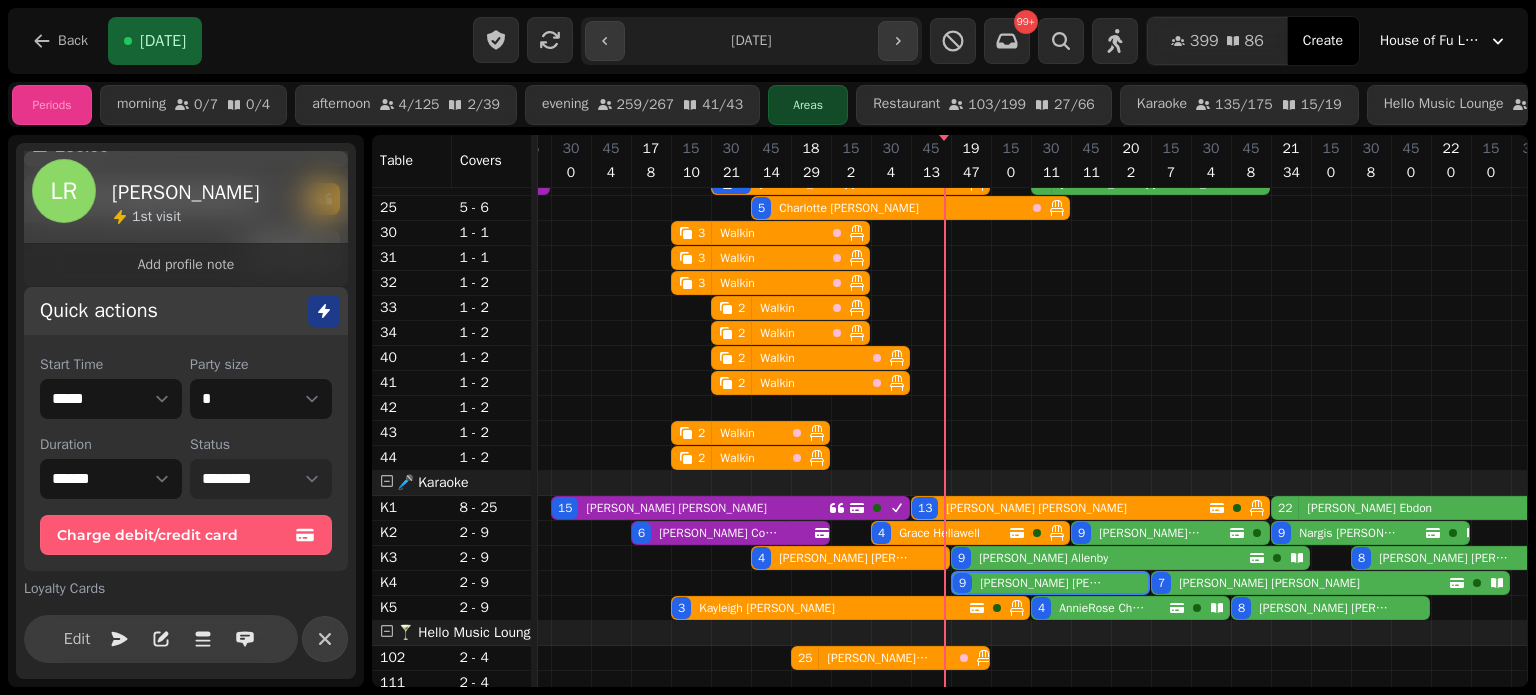 scroll, scrollTop: 472, scrollLeft: 0, axis: vertical 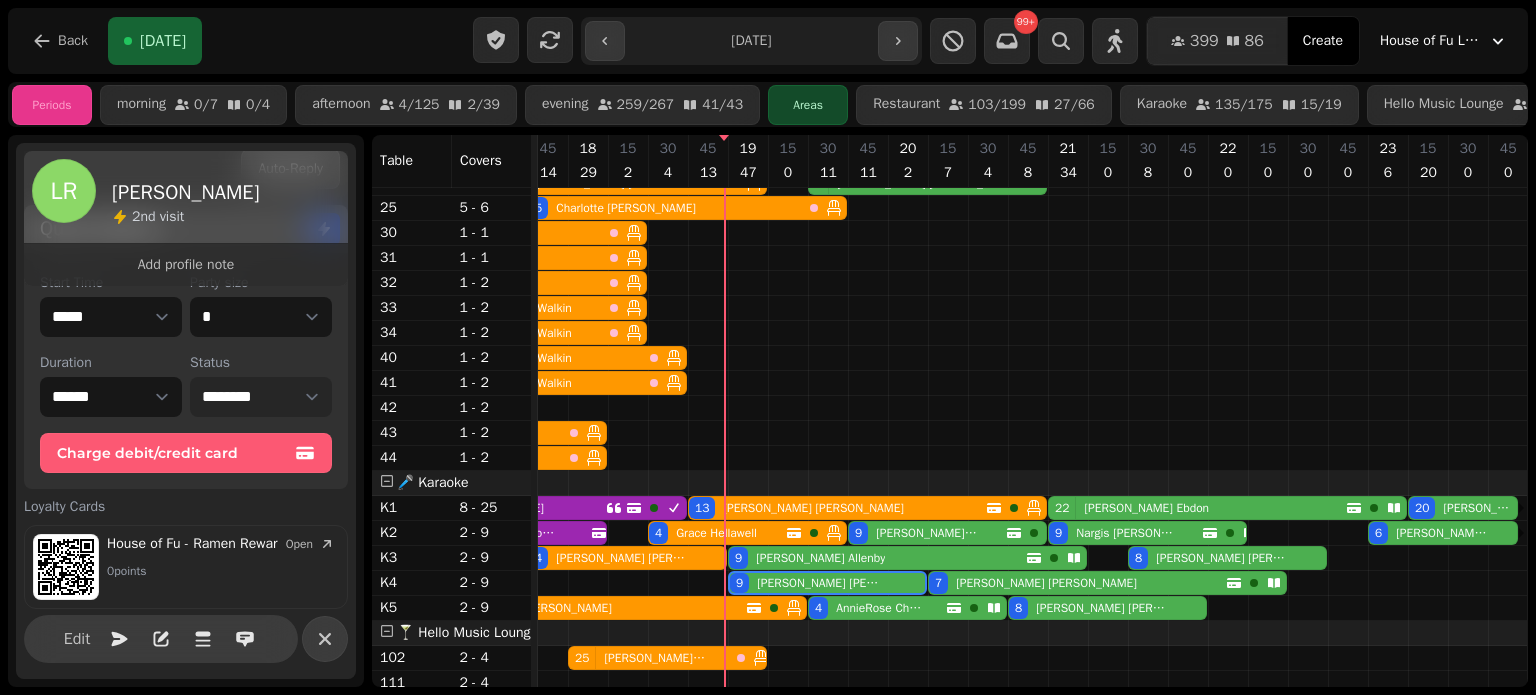 click on "**********" at bounding box center [261, 397] 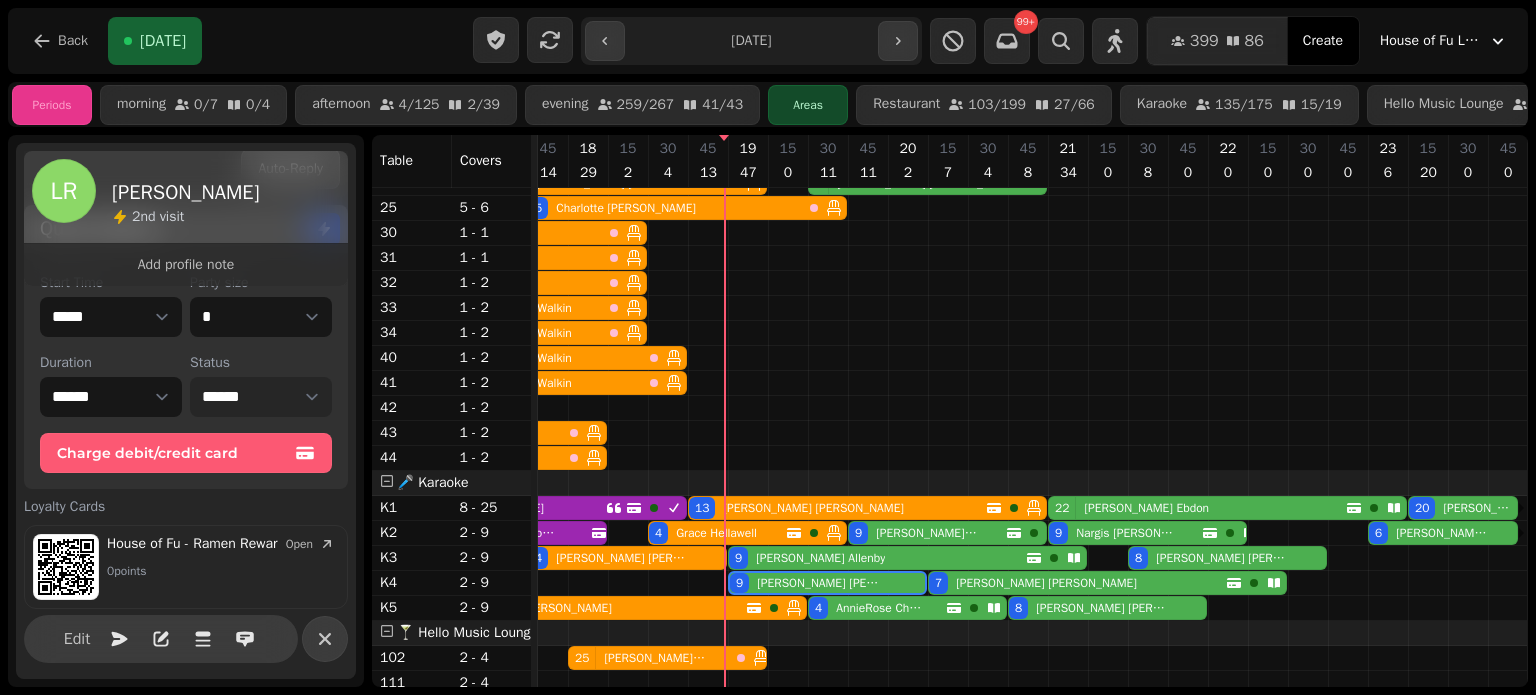 click on "**********" at bounding box center [261, 397] 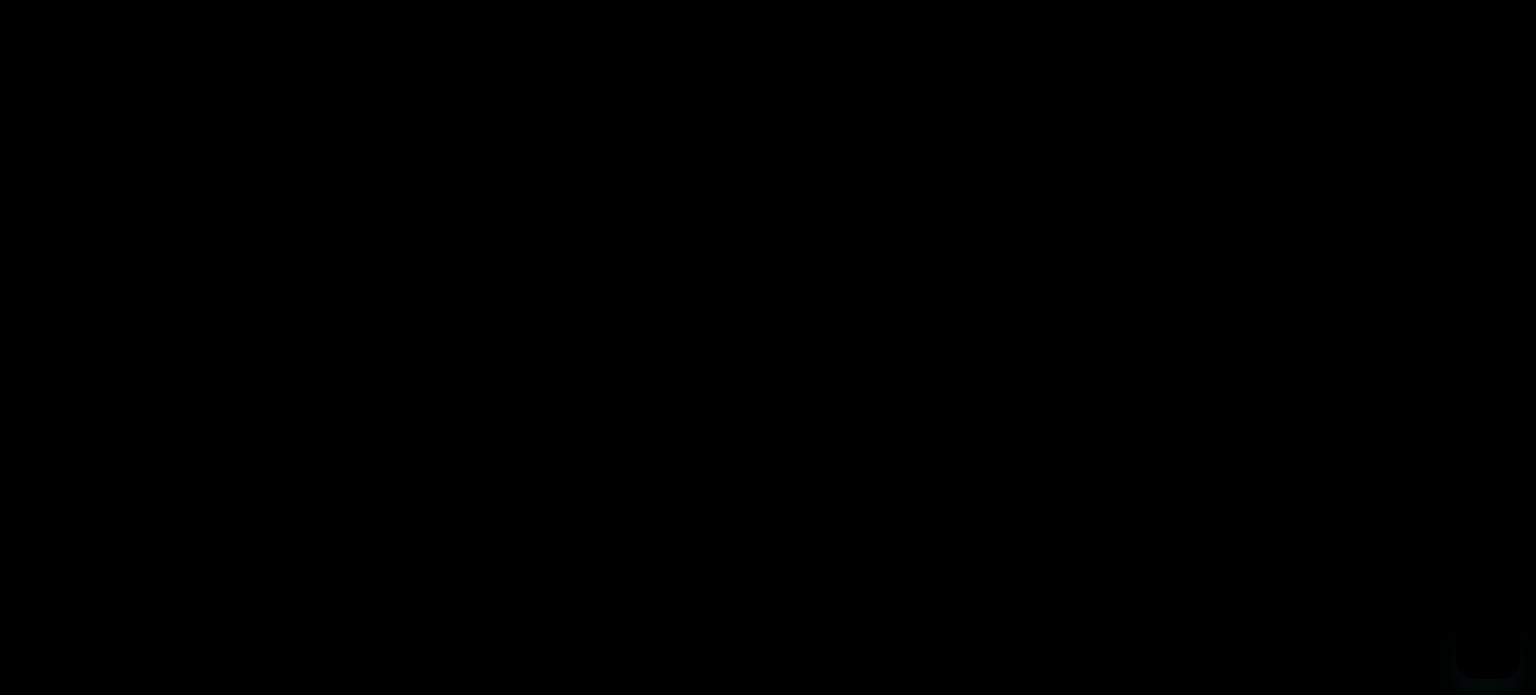 scroll, scrollTop: 0, scrollLeft: 0, axis: both 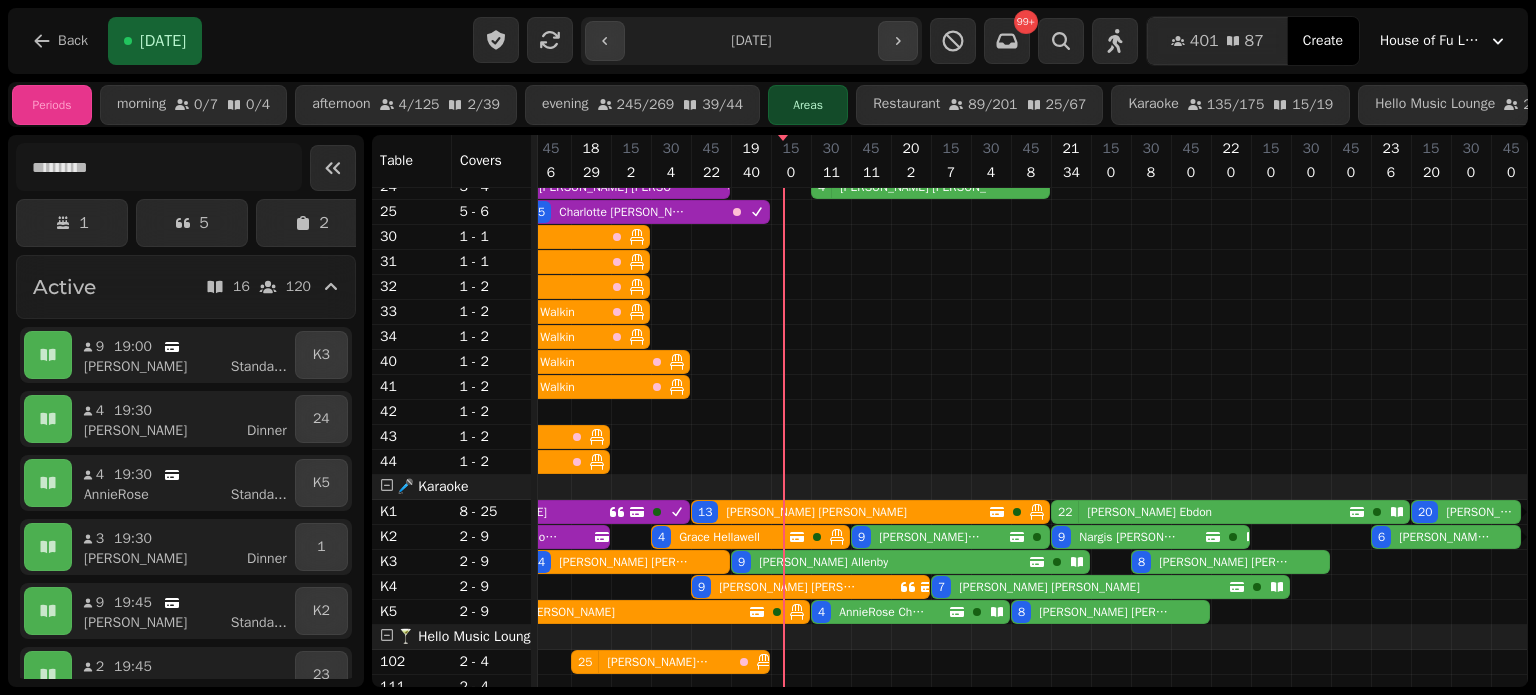 click on "Chloe   Allenby" at bounding box center (819, 562) 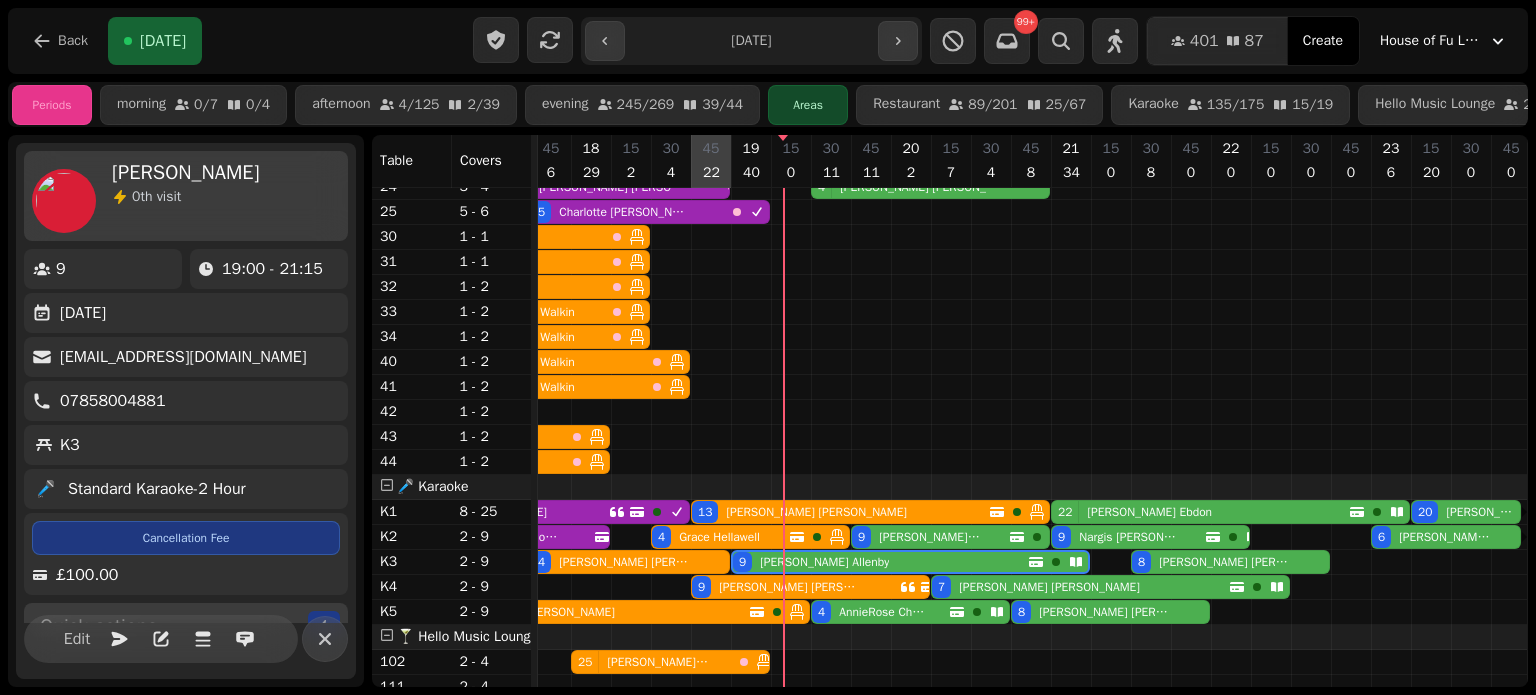 scroll, scrollTop: 0, scrollLeft: 2850, axis: horizontal 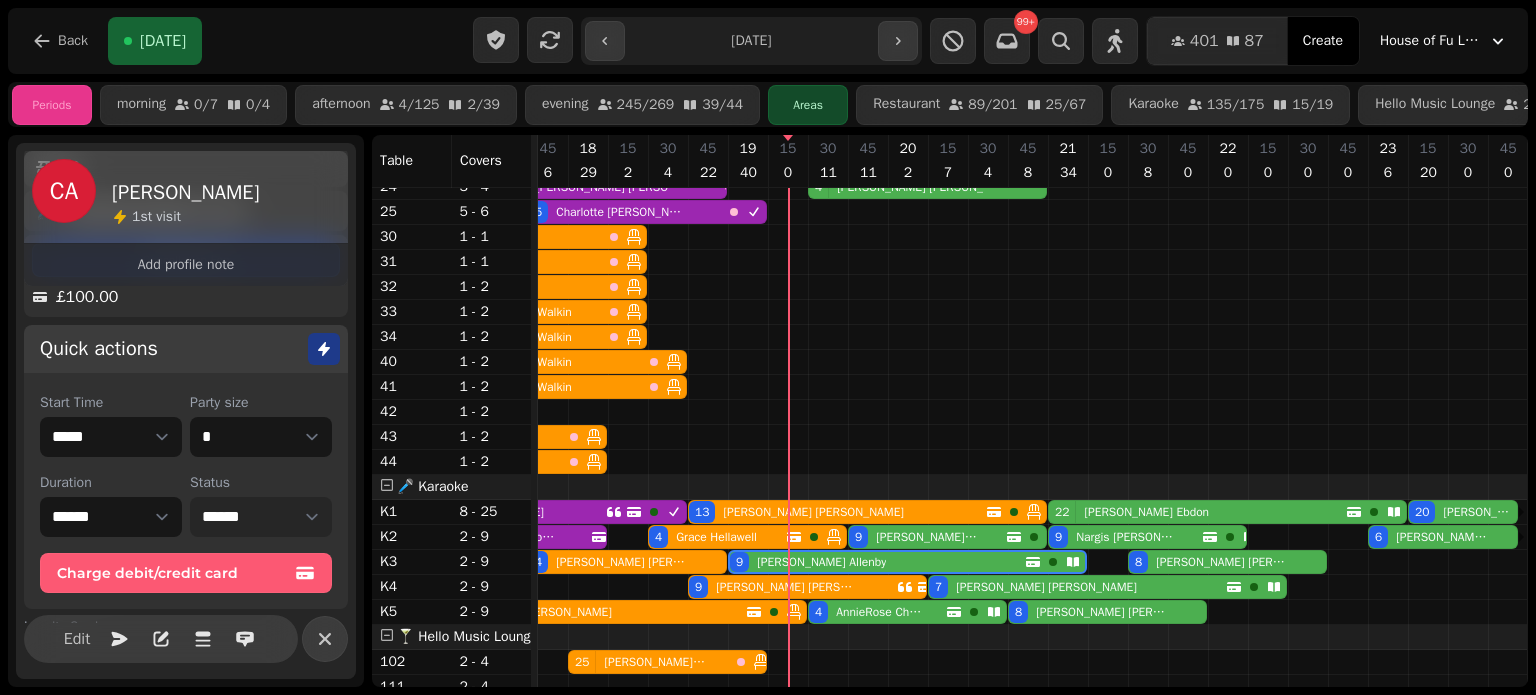 click on "**********" at bounding box center [261, 517] 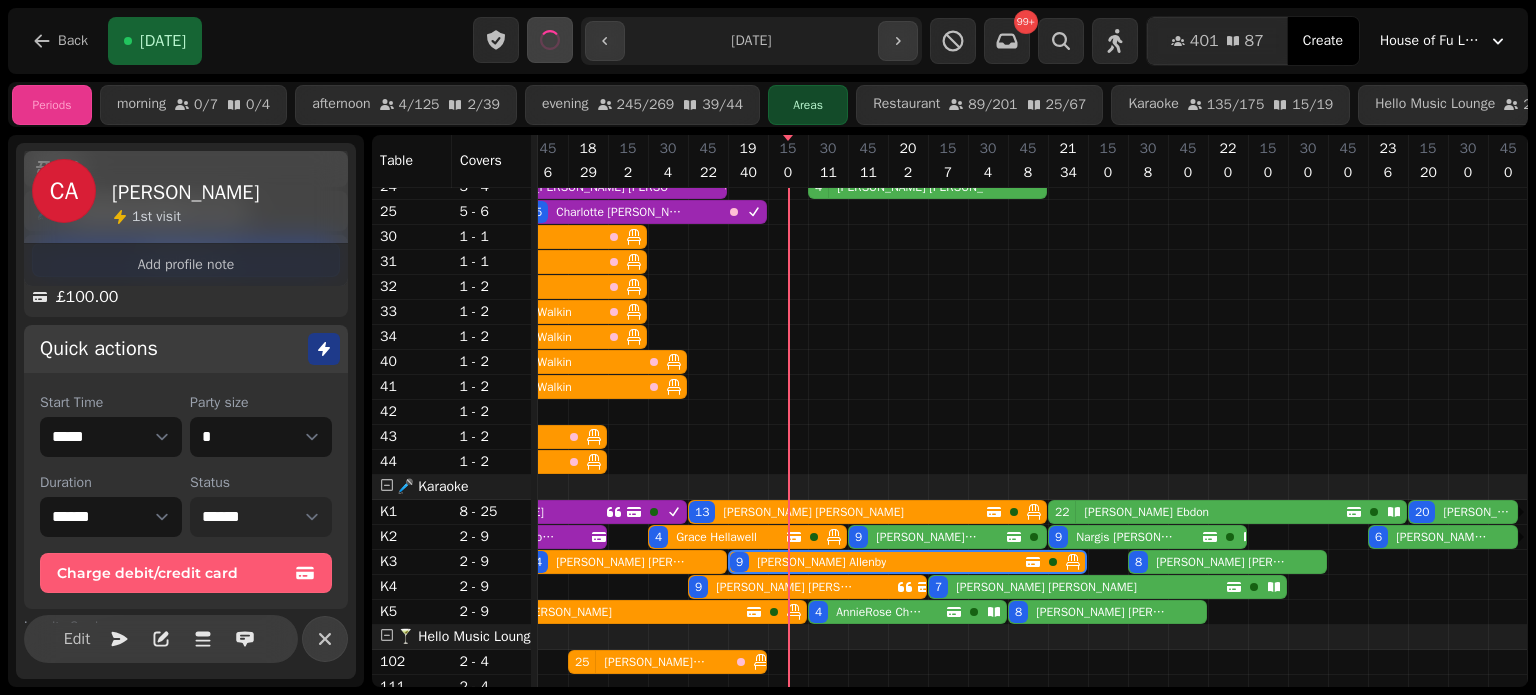 click on "AnnieRose   Chesnutt" at bounding box center (880, 612) 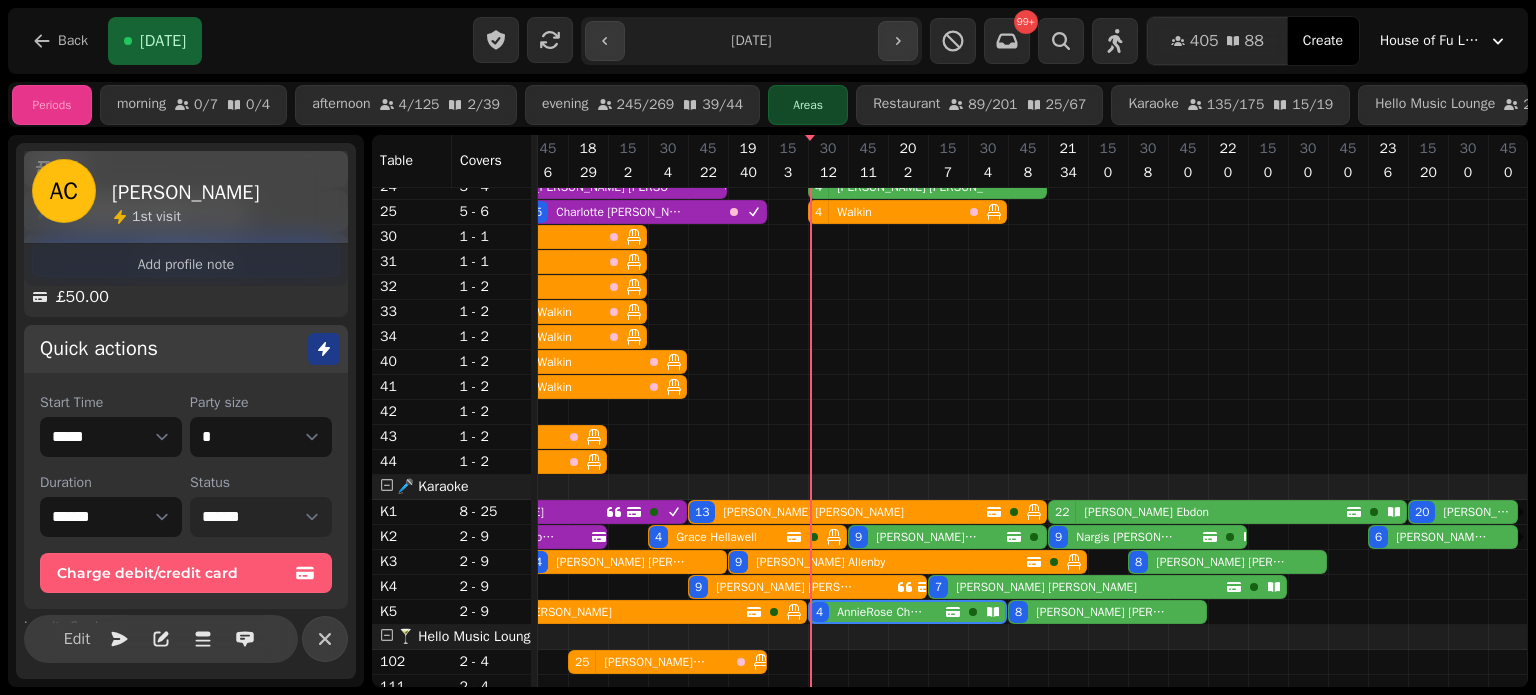 click on "**********" at bounding box center (261, 517) 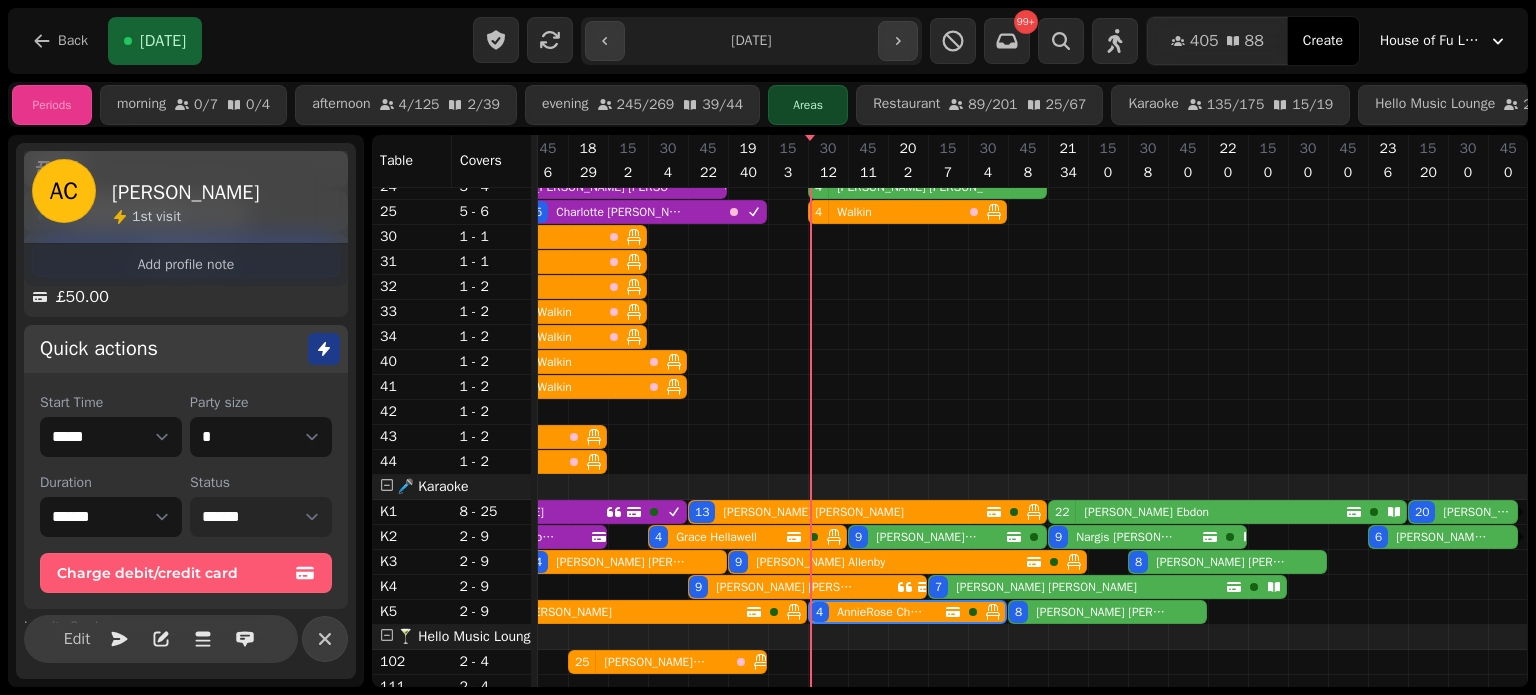 click on "4 Dominic   Bateman" at bounding box center (627, 562) 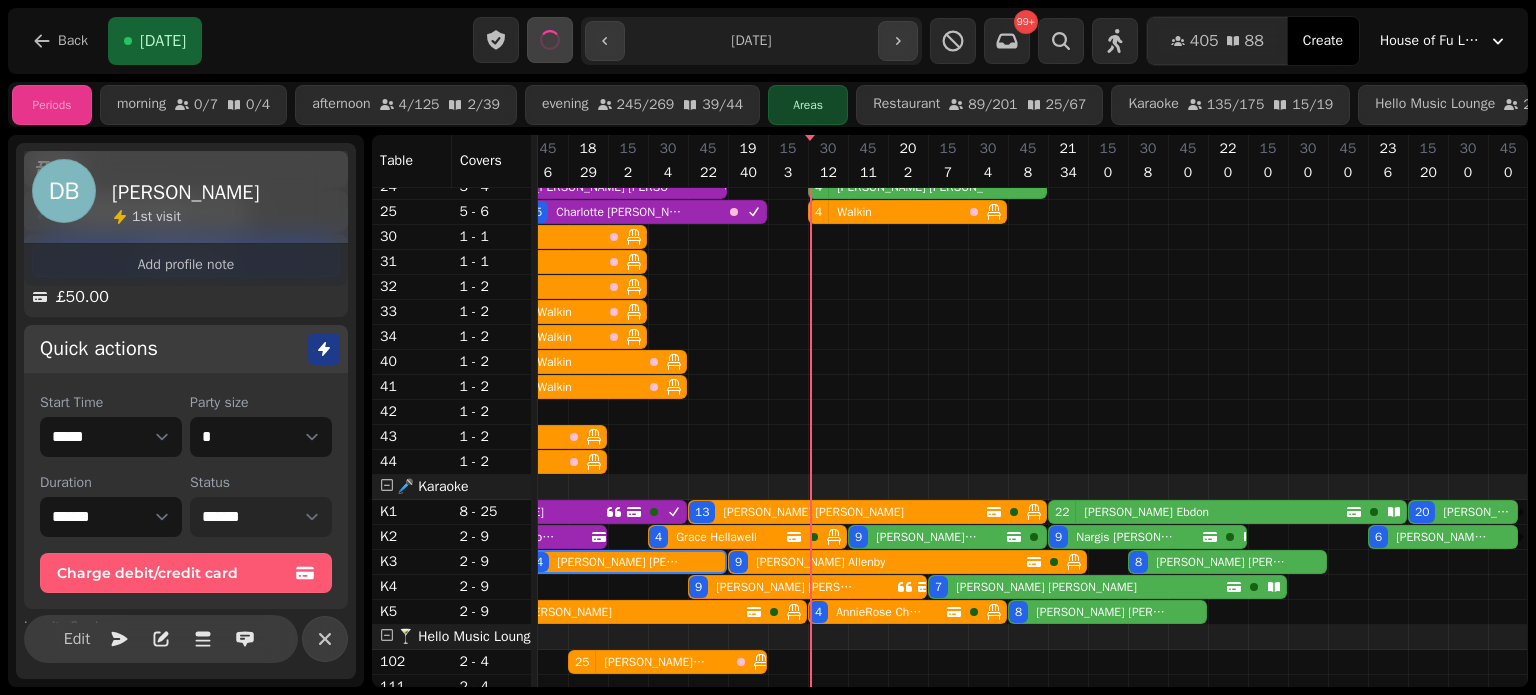 click on "Dominic   Bateman" at bounding box center (621, 562) 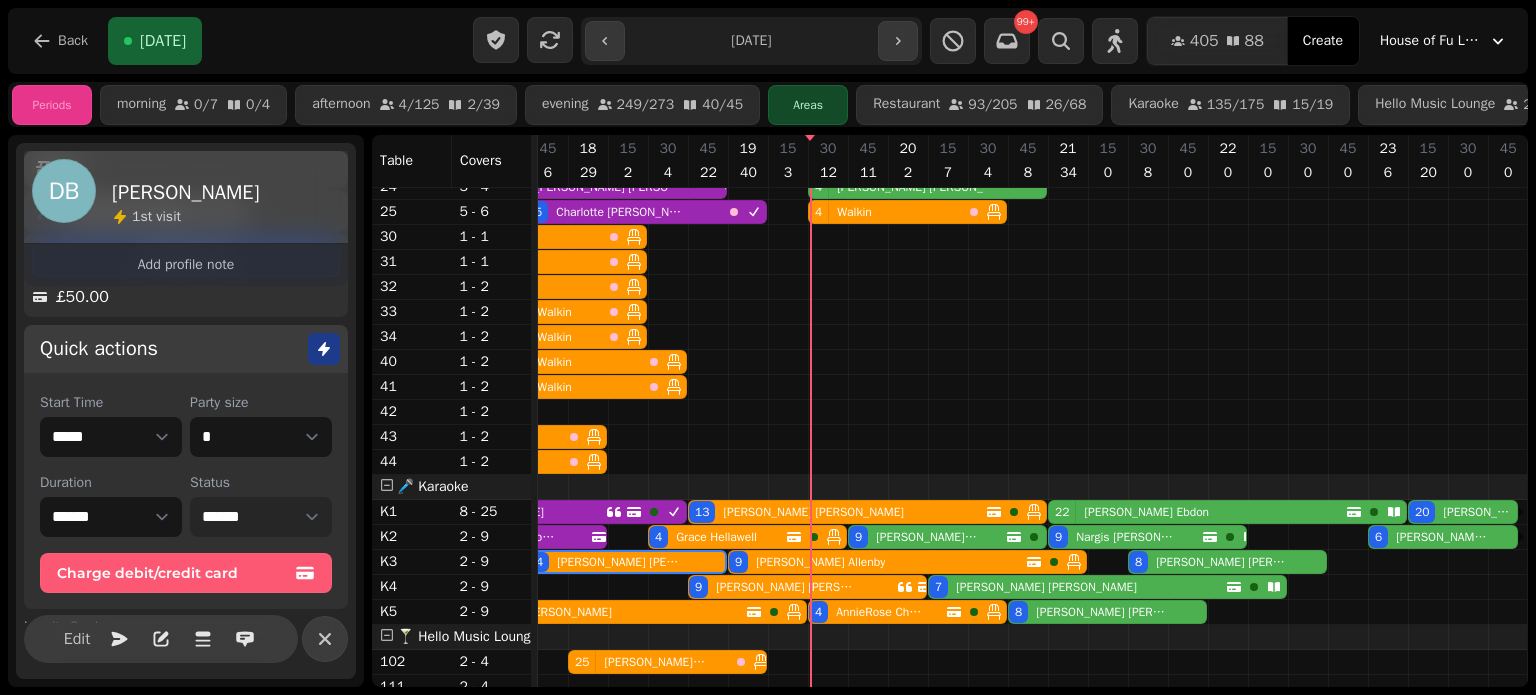 scroll, scrollTop: 0, scrollLeft: 2827, axis: horizontal 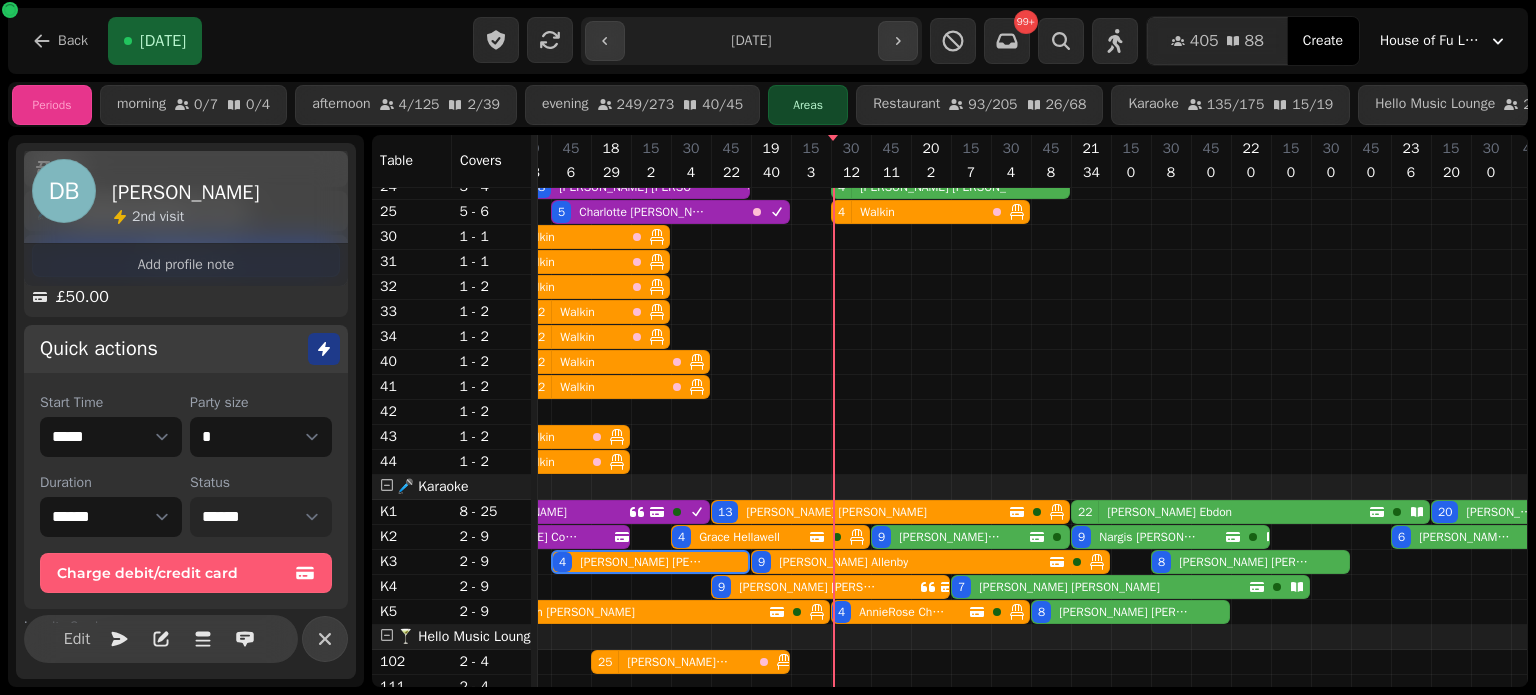 click on "**********" at bounding box center (261, 517) 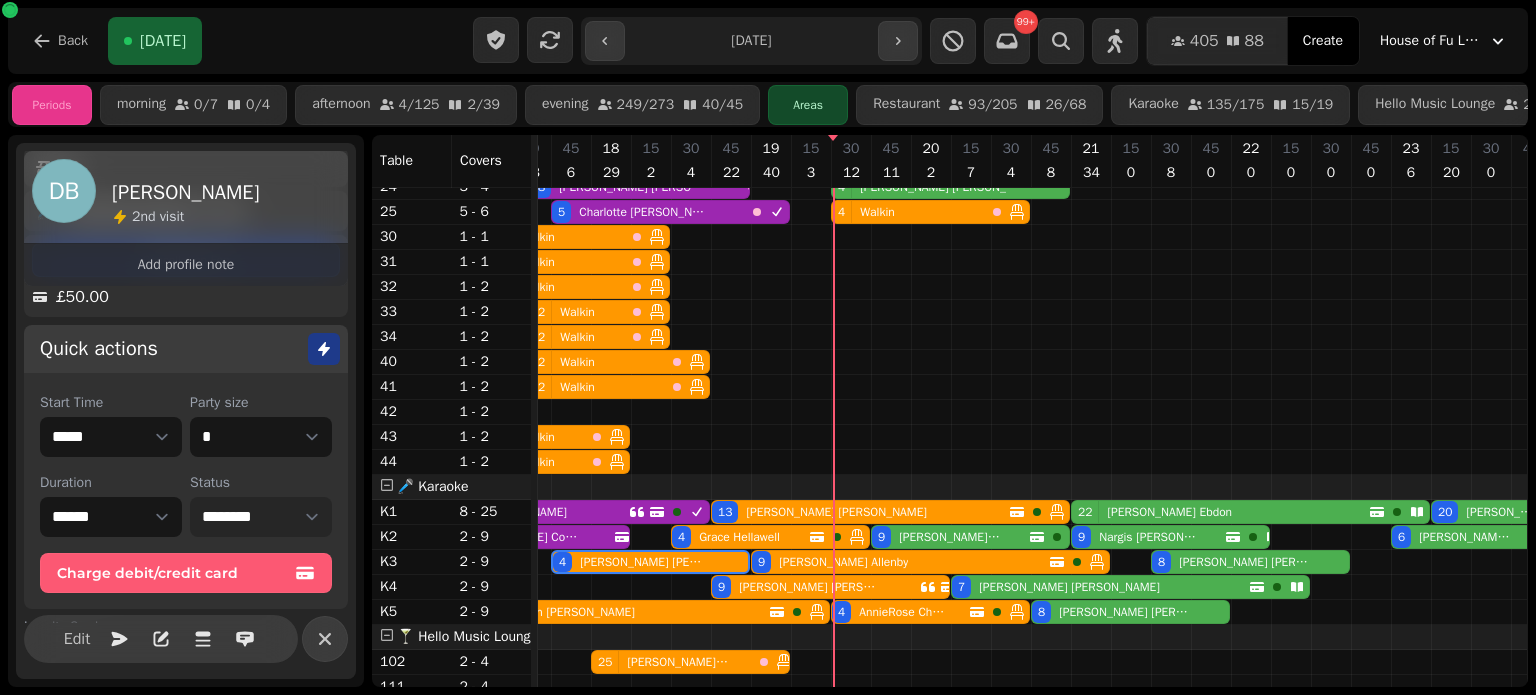 click on "**********" at bounding box center (261, 517) 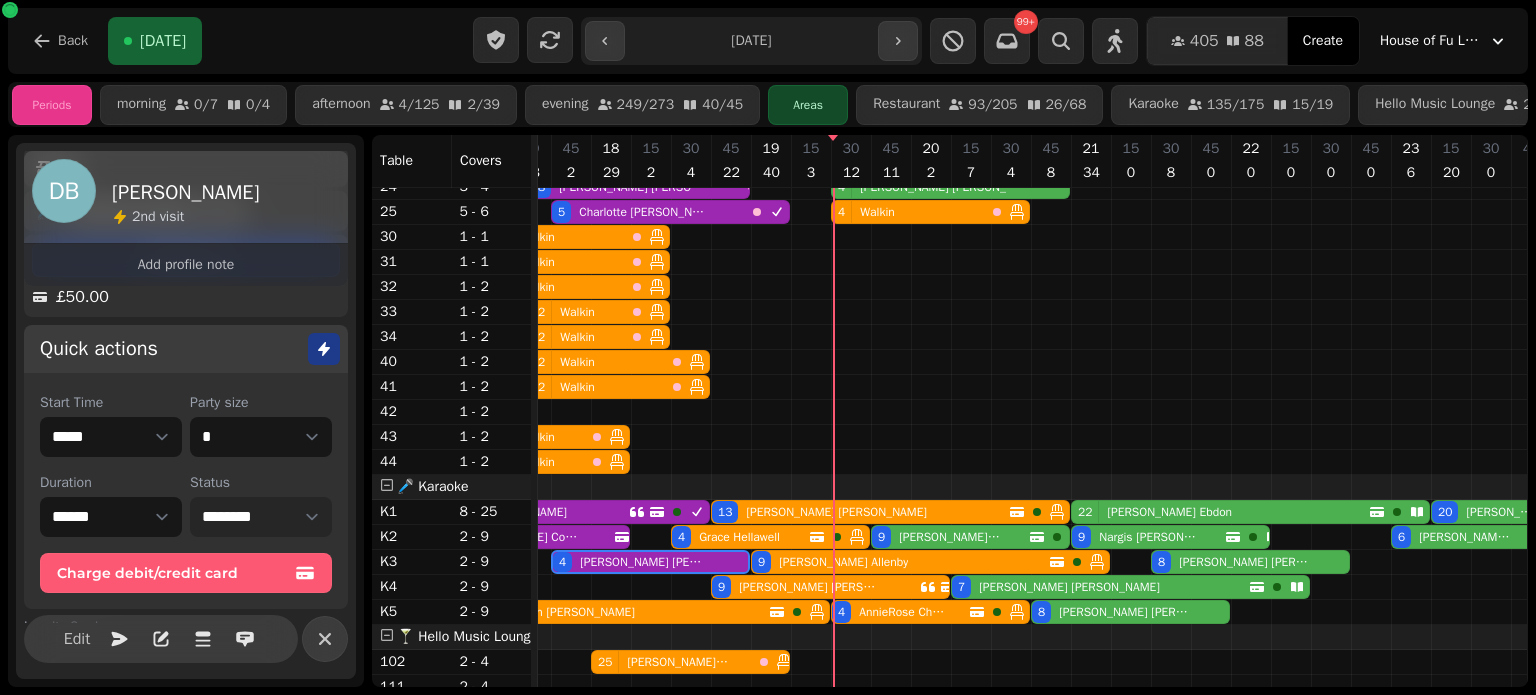 click on "Kayleigh   Haetzman" at bounding box center (567, 612) 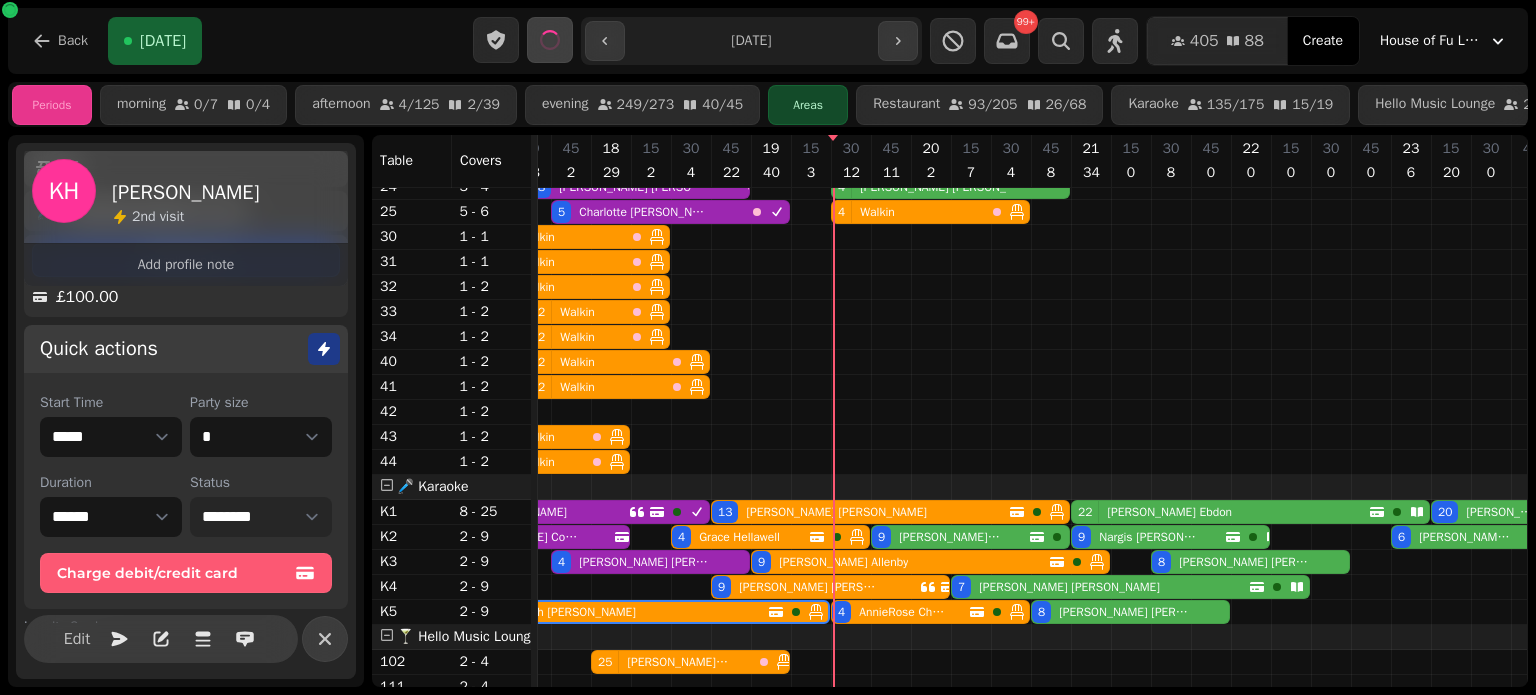 click on "**********" at bounding box center [261, 517] 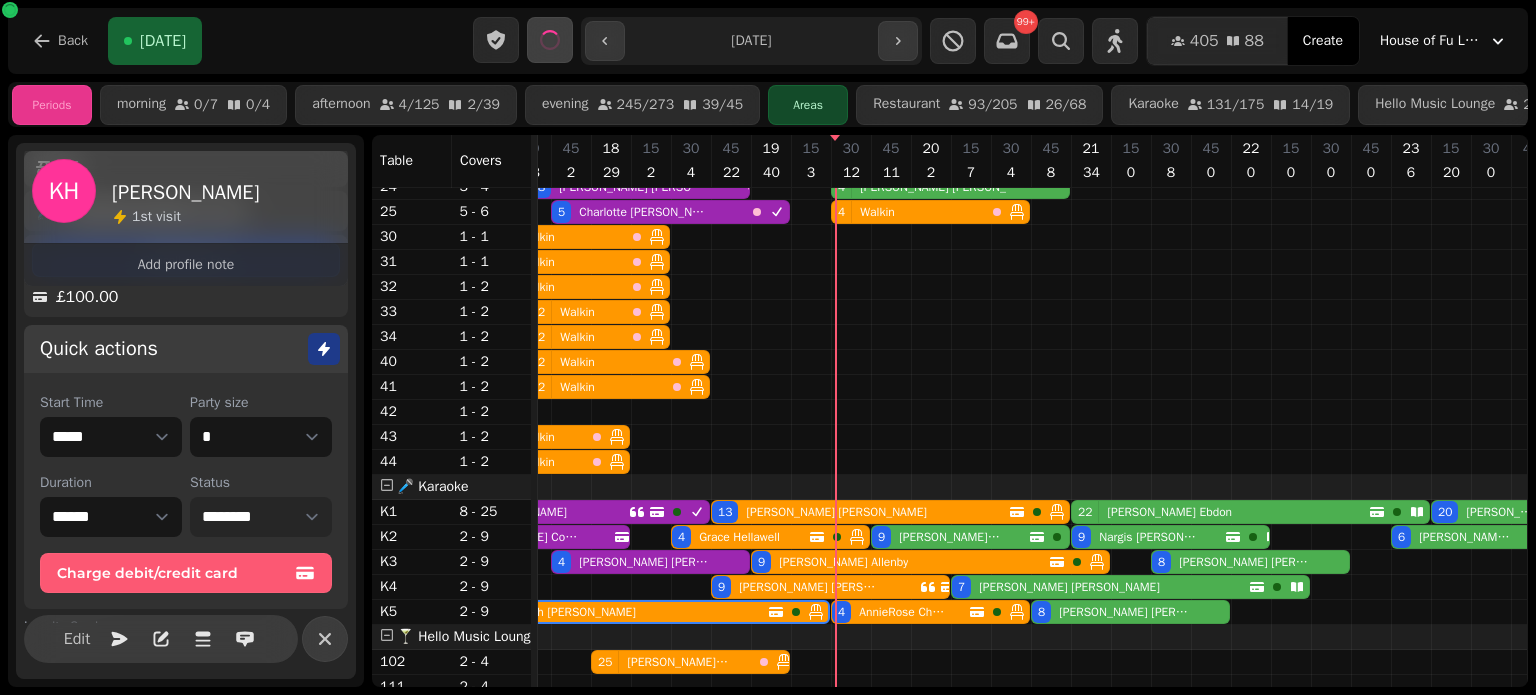 click on "**********" at bounding box center [261, 517] 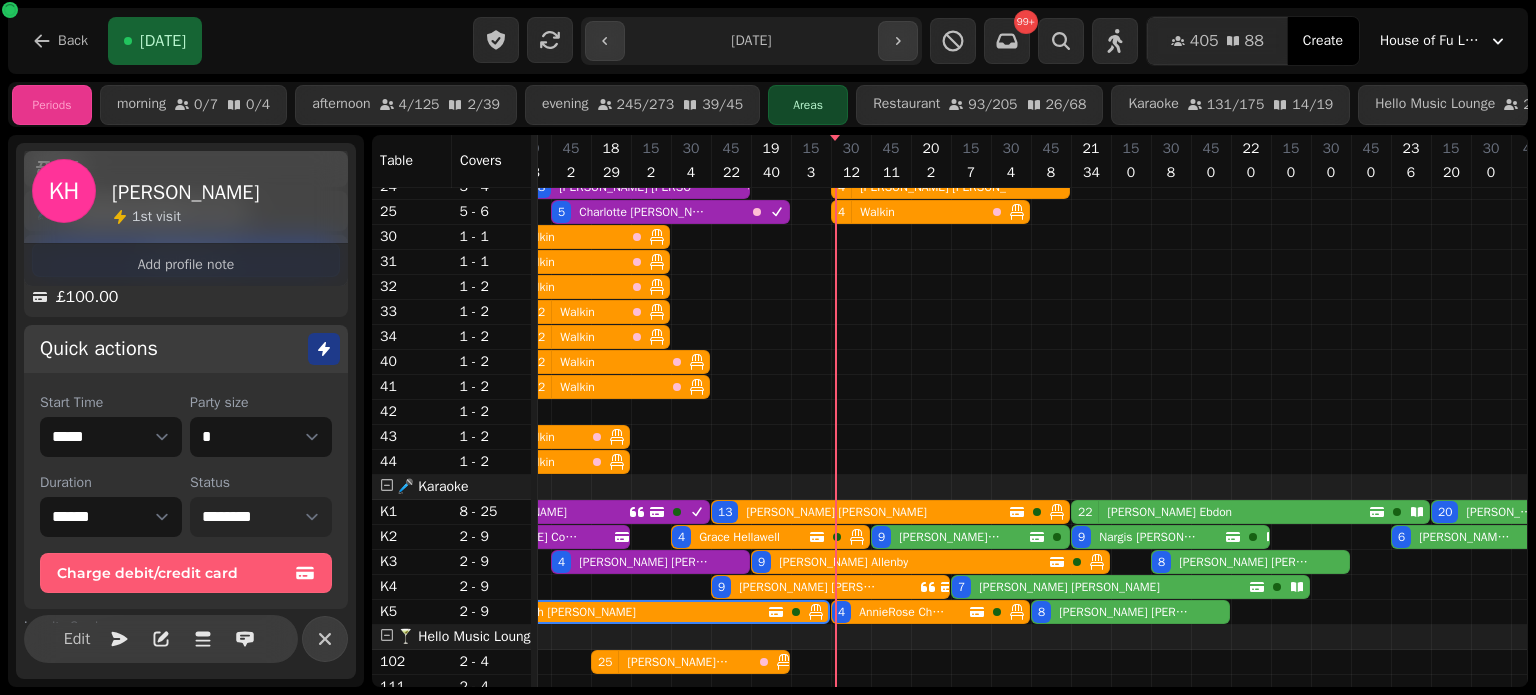 scroll, scrollTop: 0, scrollLeft: 2747, axis: horizontal 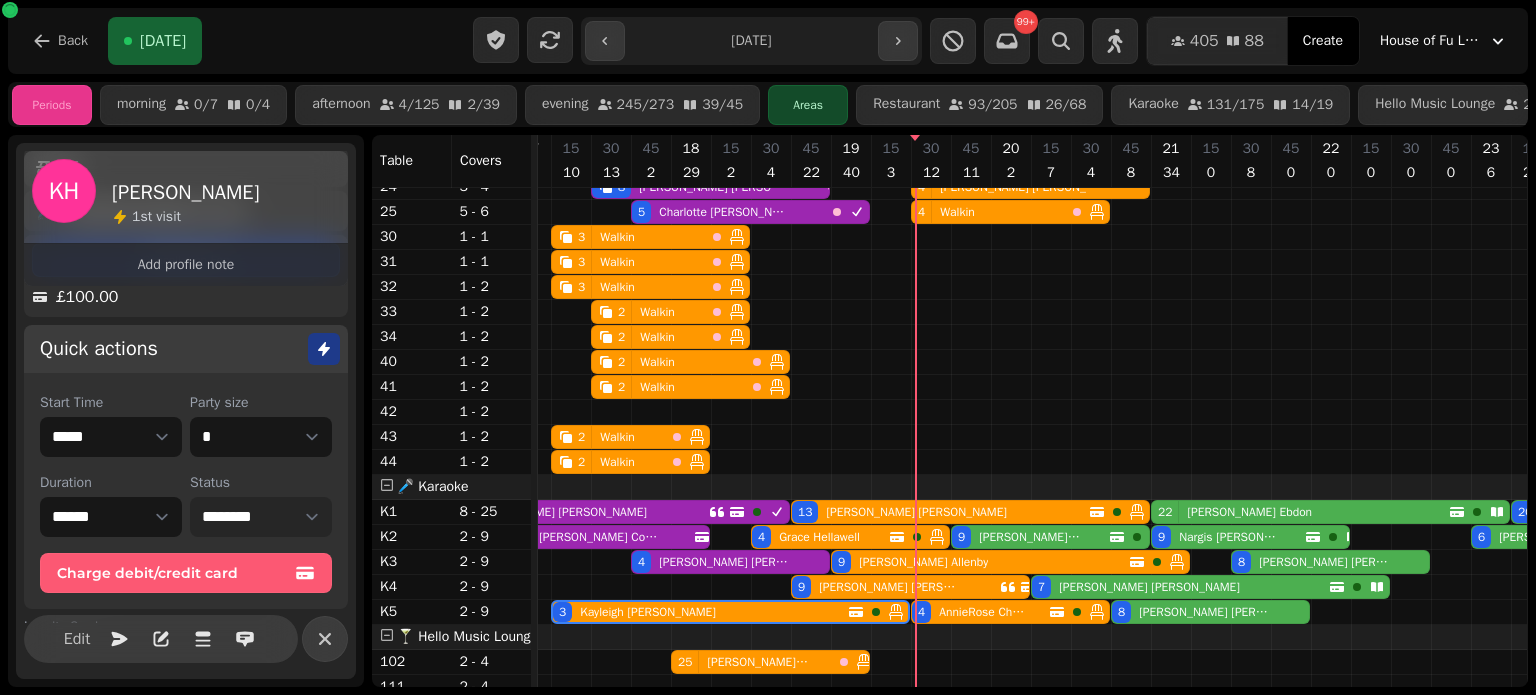 click on "**********" at bounding box center [261, 517] 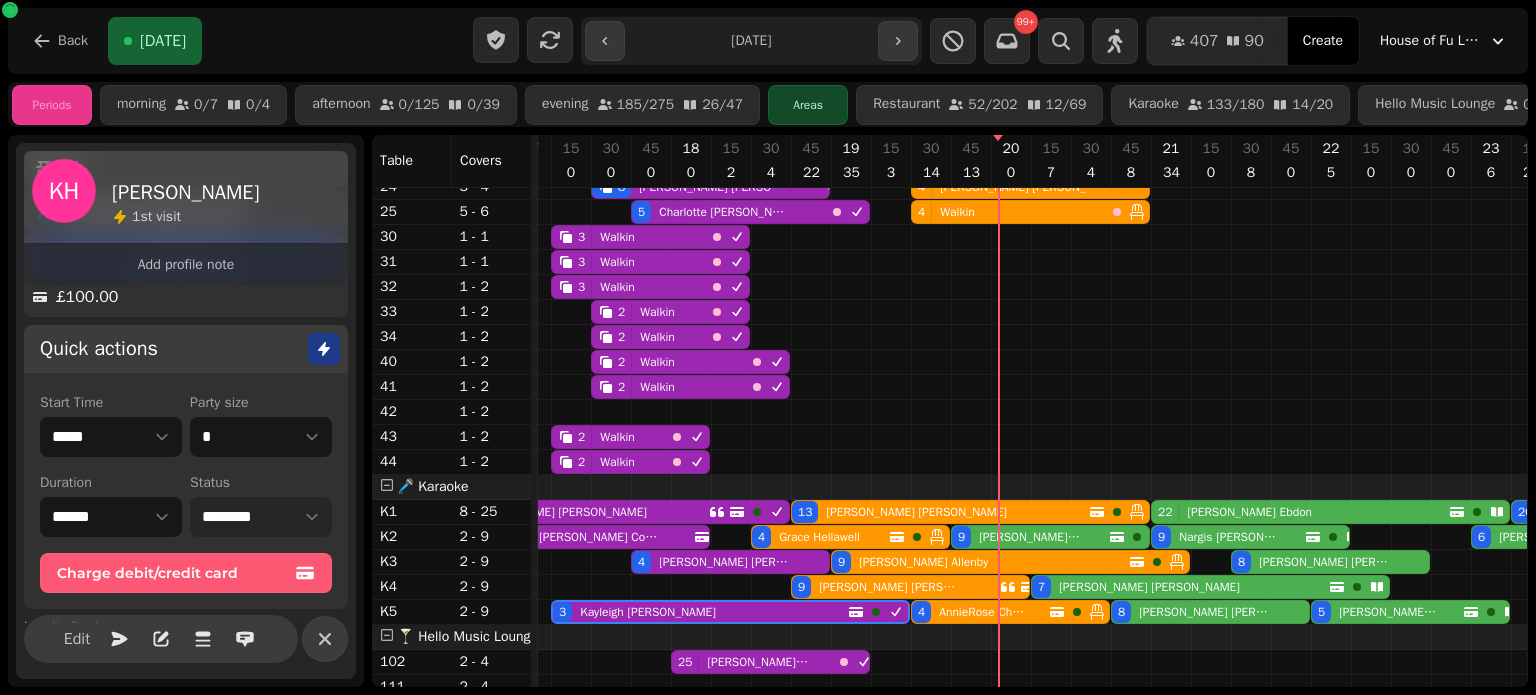 click on "9 Chloe   Foyster" at bounding box center [1030, 537] 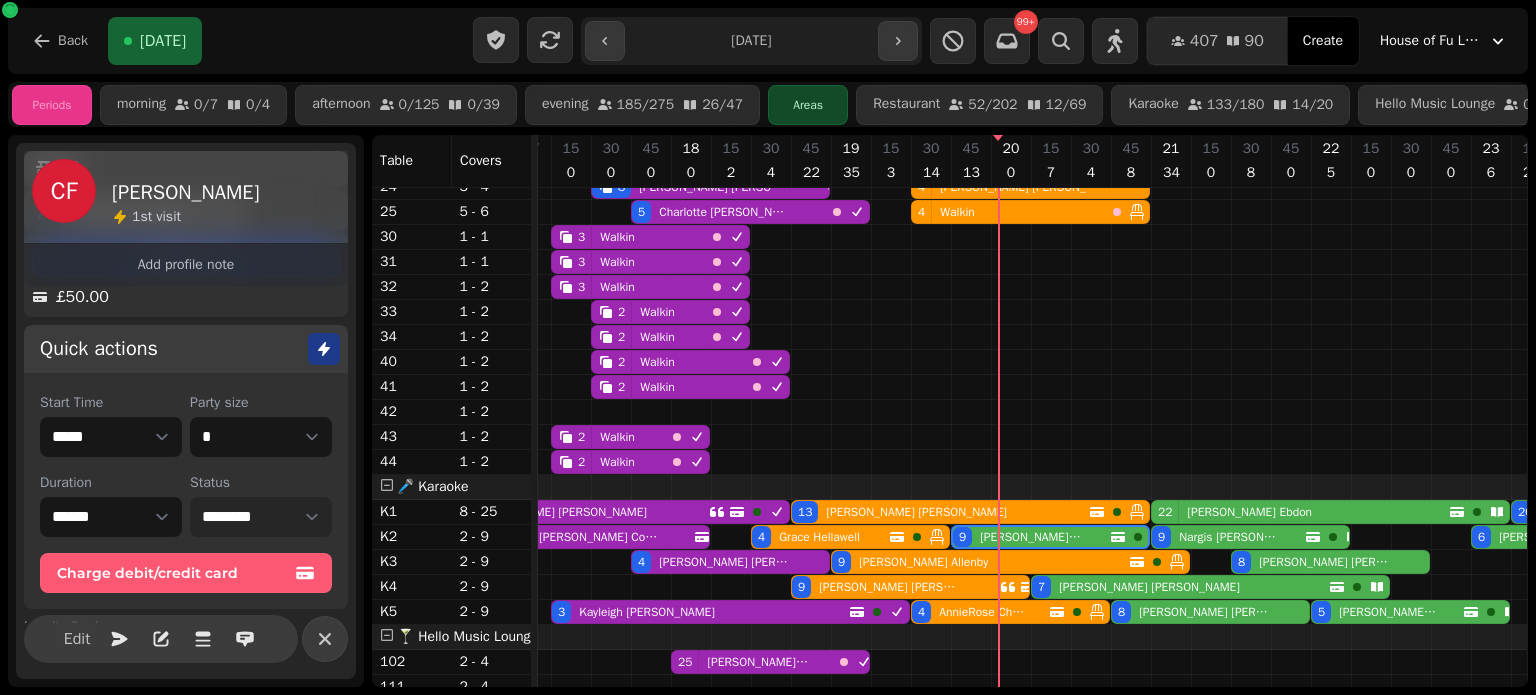 scroll, scrollTop: 0, scrollLeft: 2850, axis: horizontal 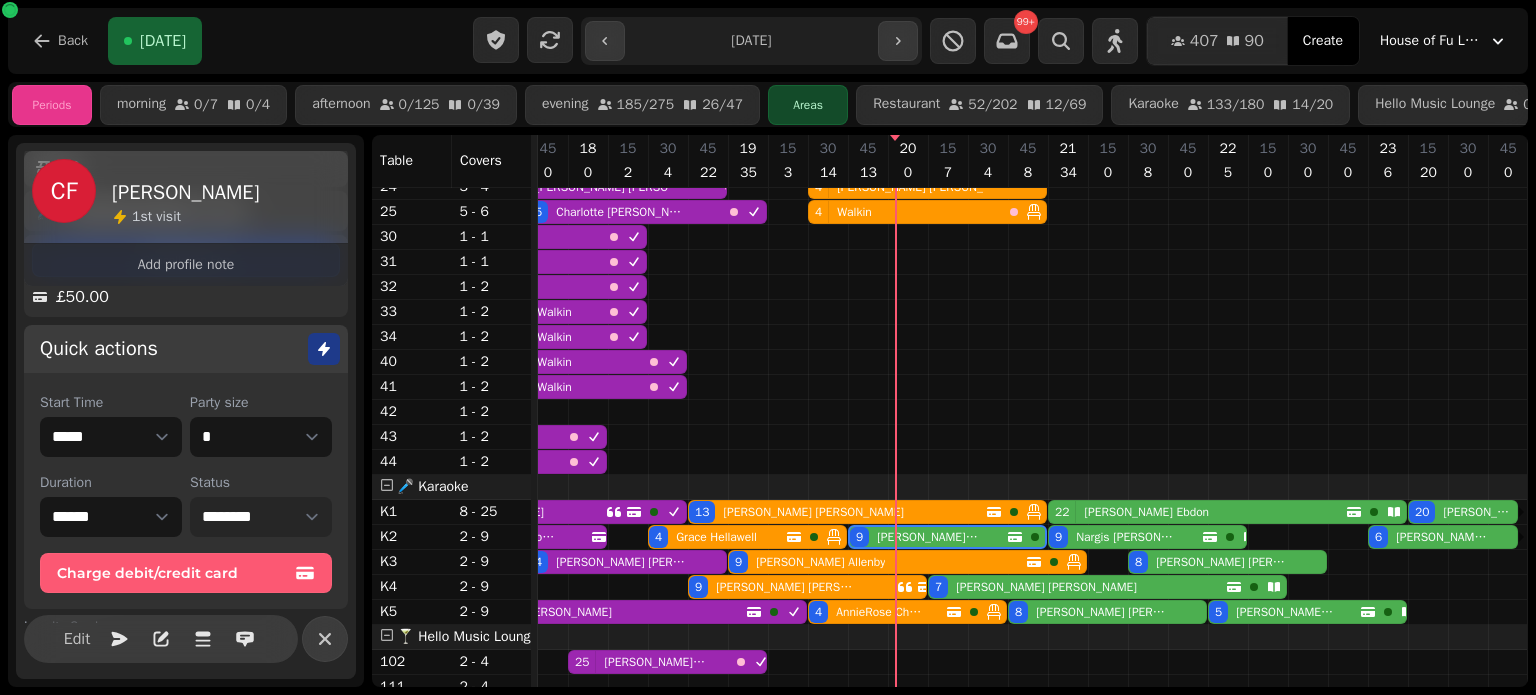 click on "**********" at bounding box center (261, 517) 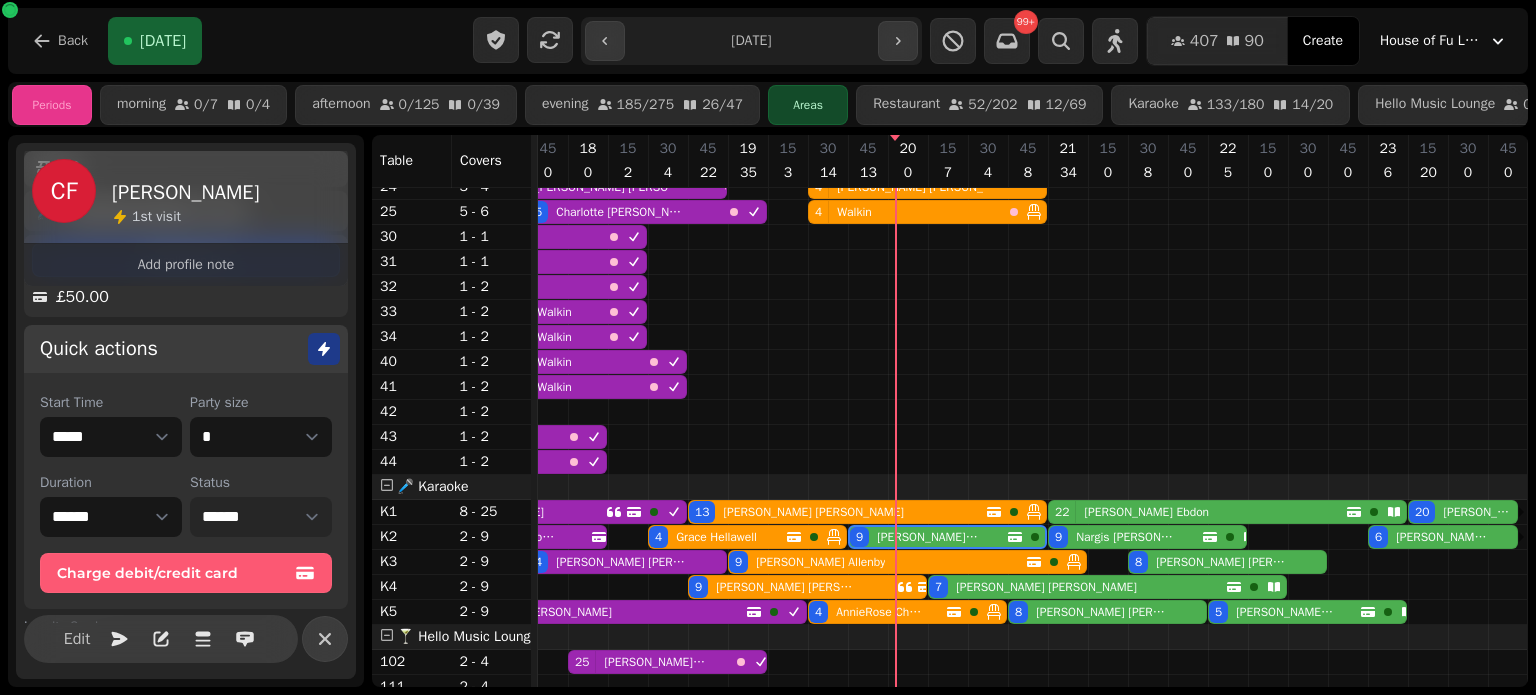 click on "**********" at bounding box center [261, 517] 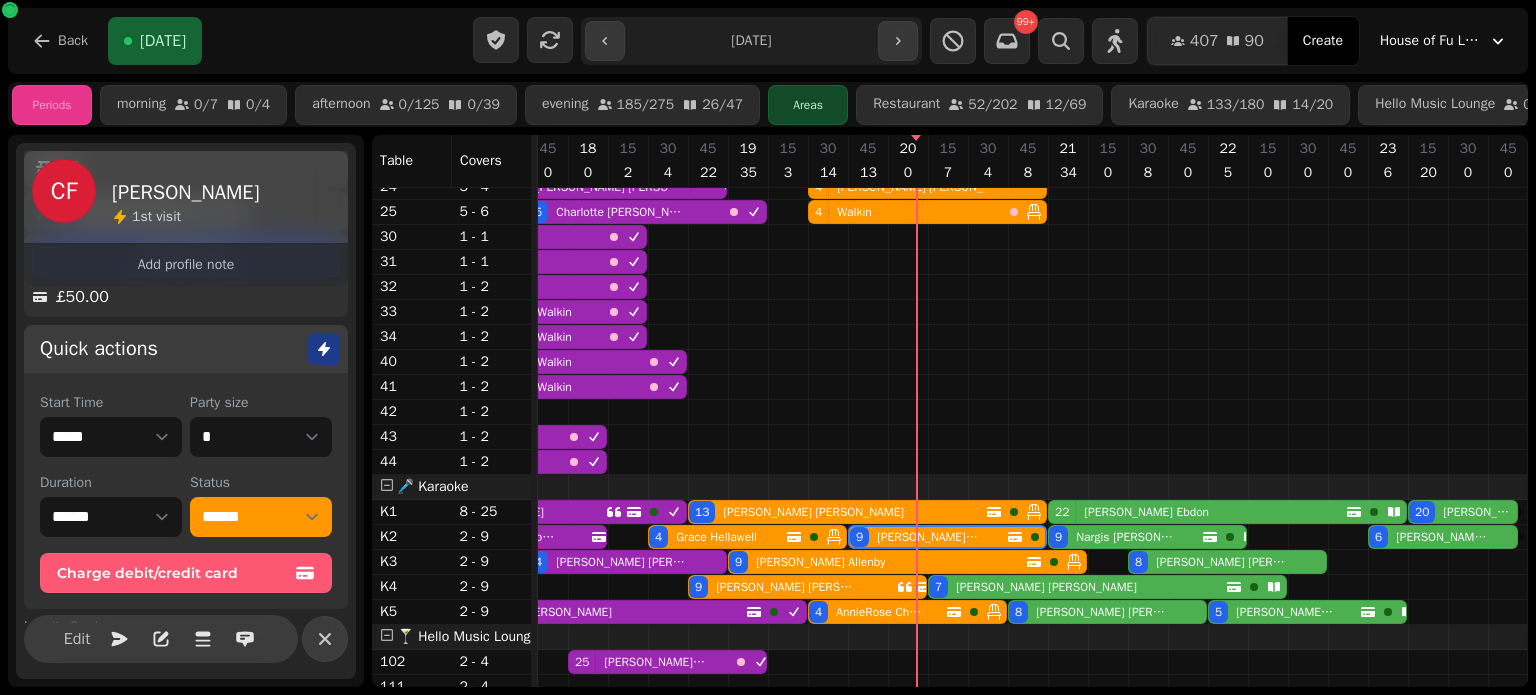 click on "Add profile note" at bounding box center [186, 264] 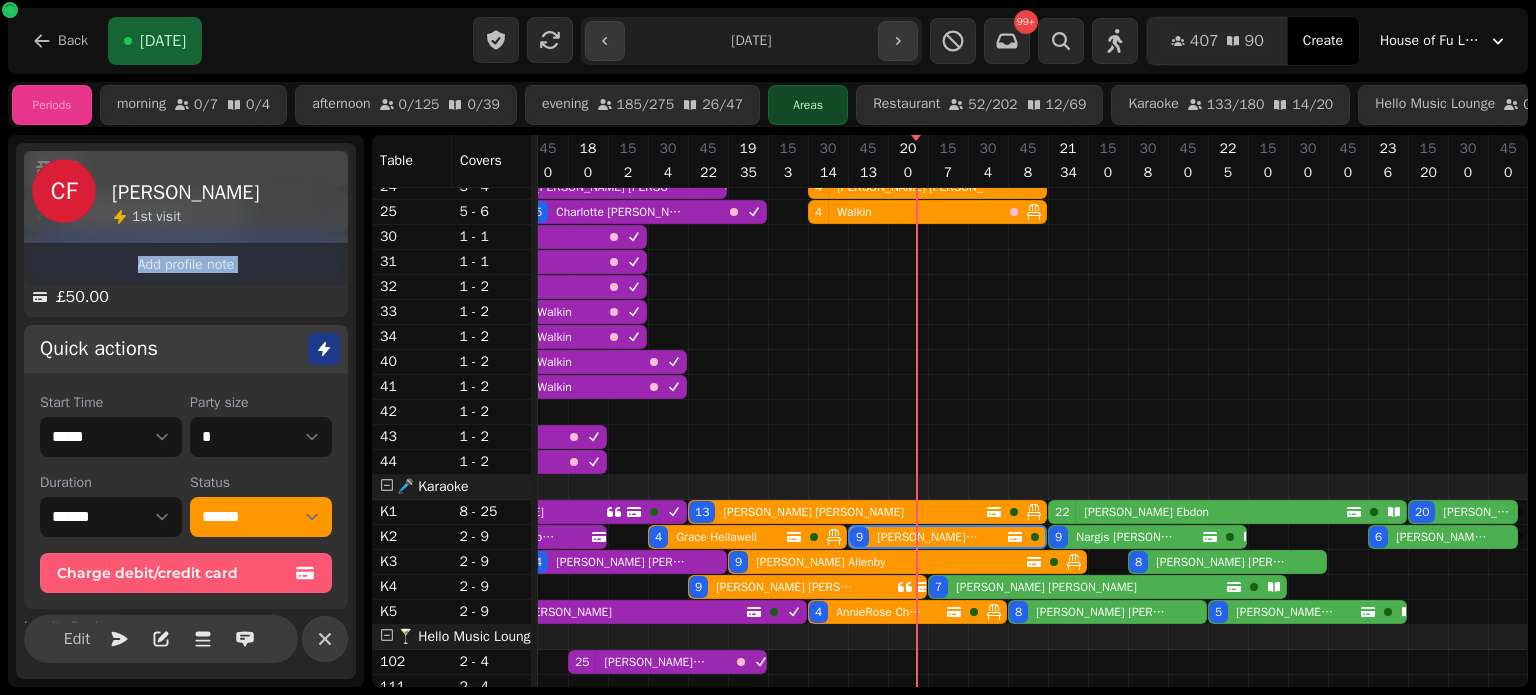 click at bounding box center [898, 41] 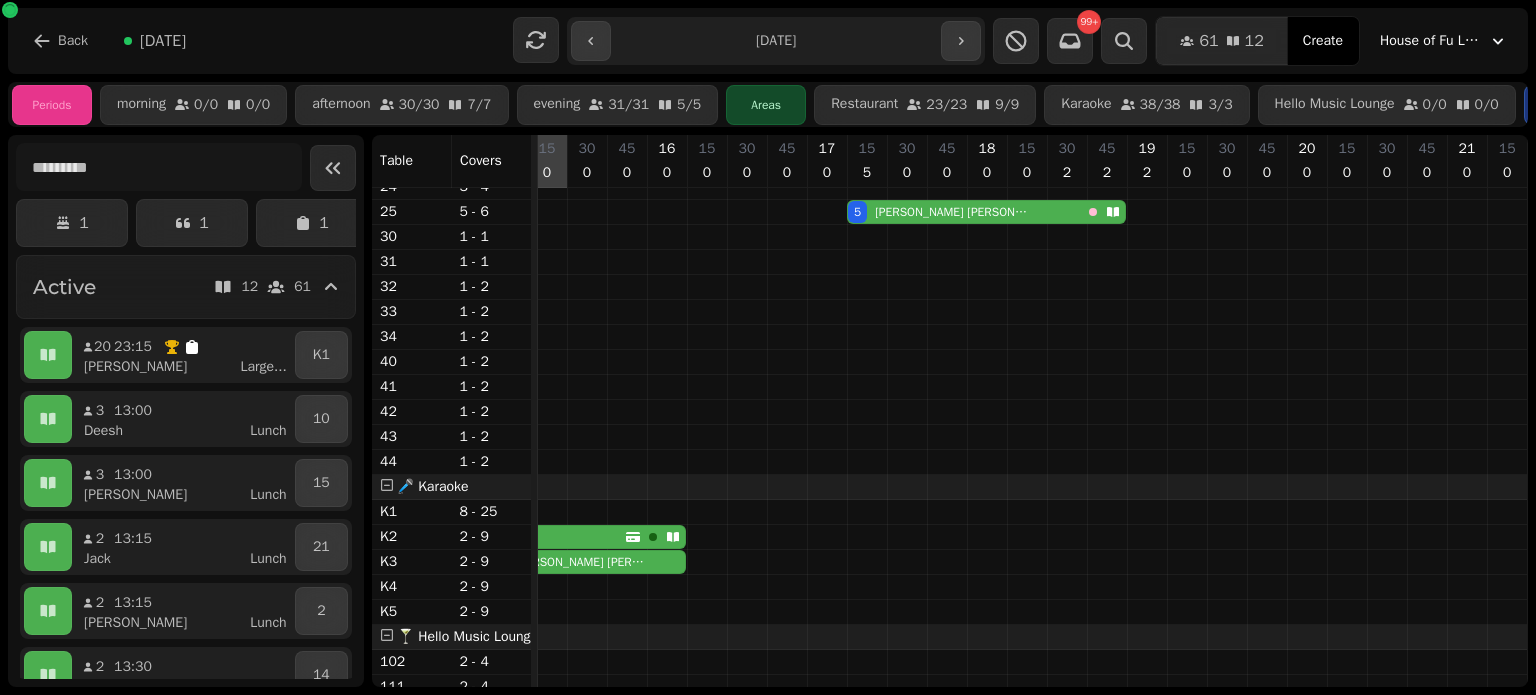 scroll, scrollTop: 392, scrollLeft: 0, axis: vertical 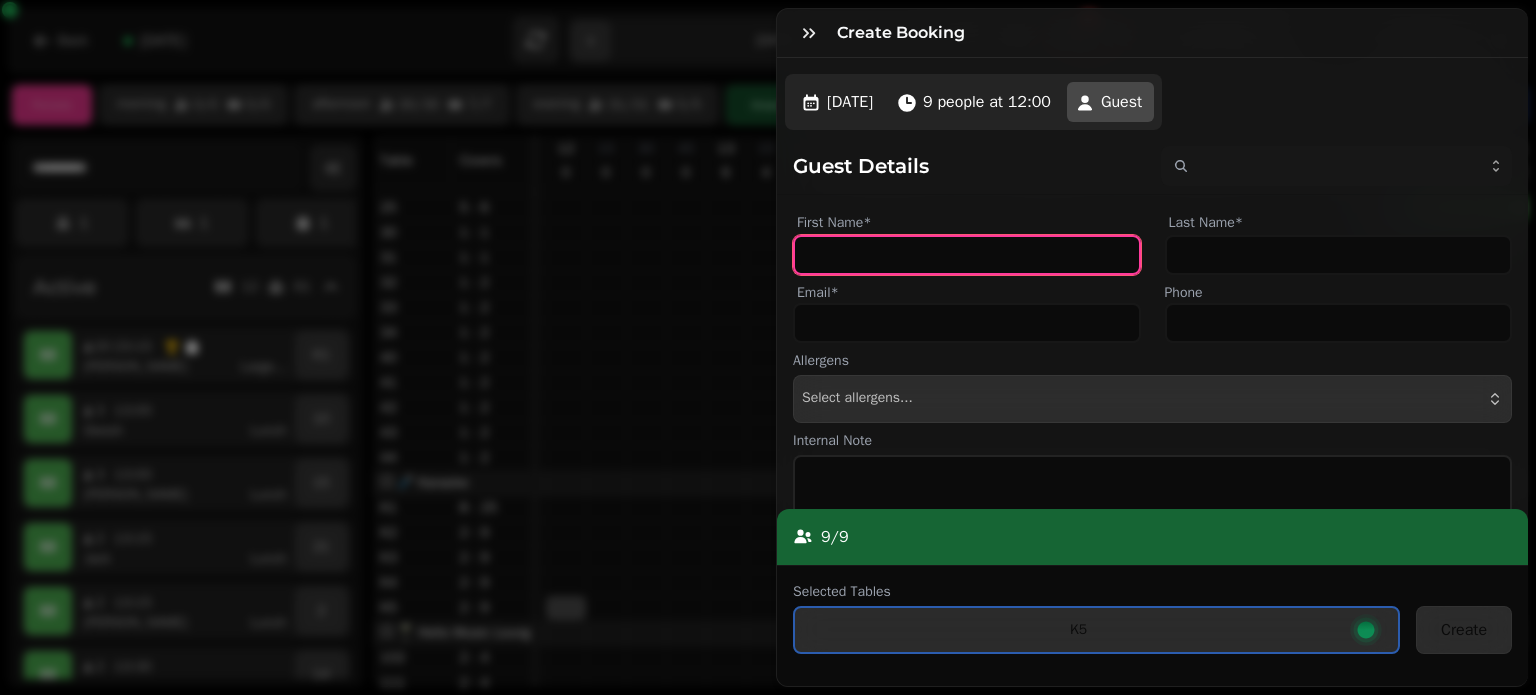 click on "First Name*" at bounding box center (967, 255) 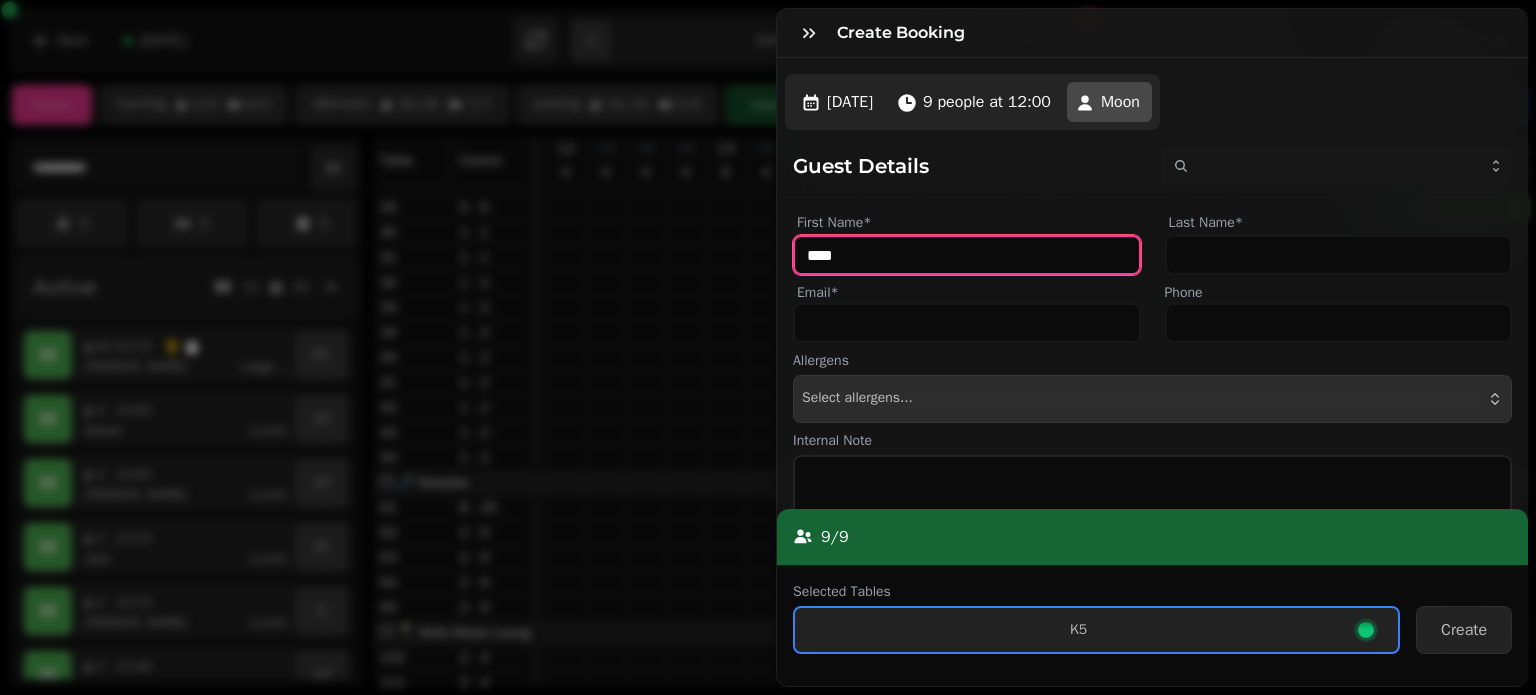 type on "****" 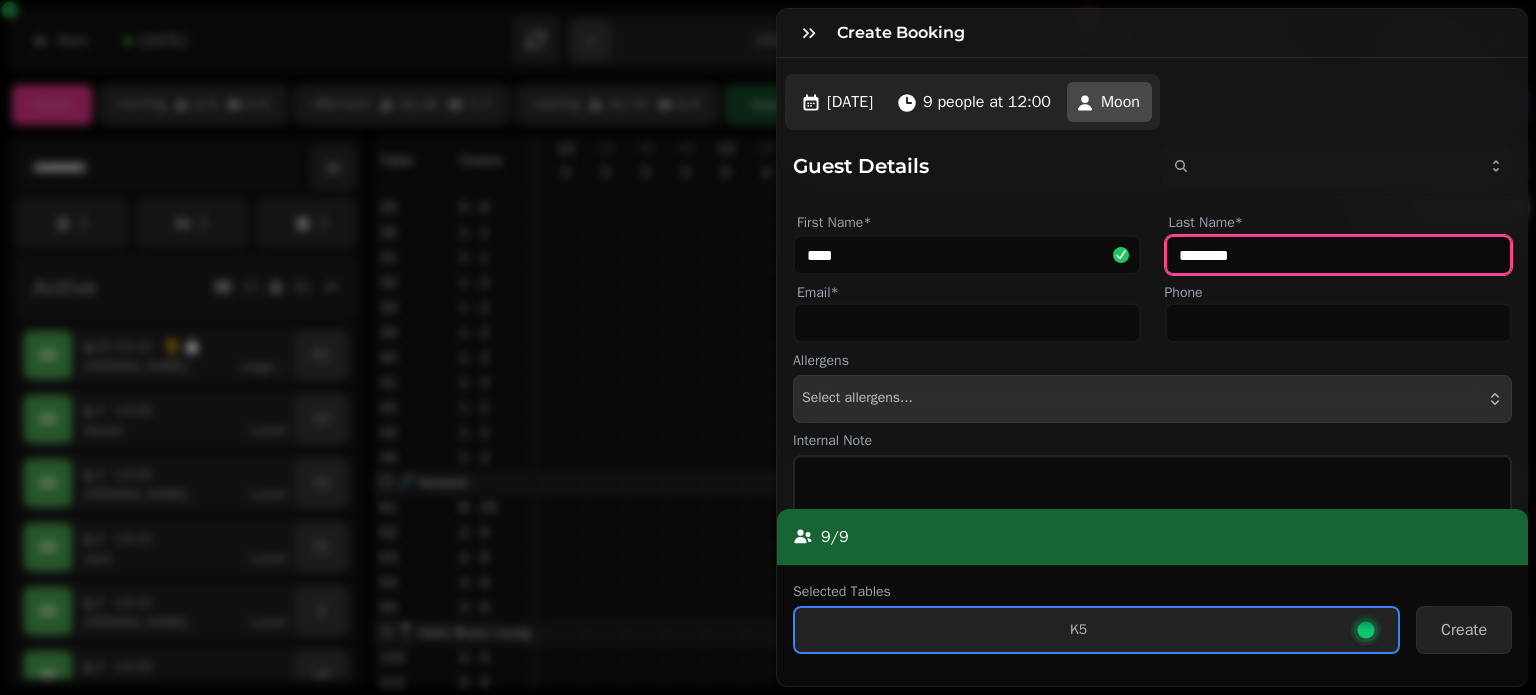 type on "*********" 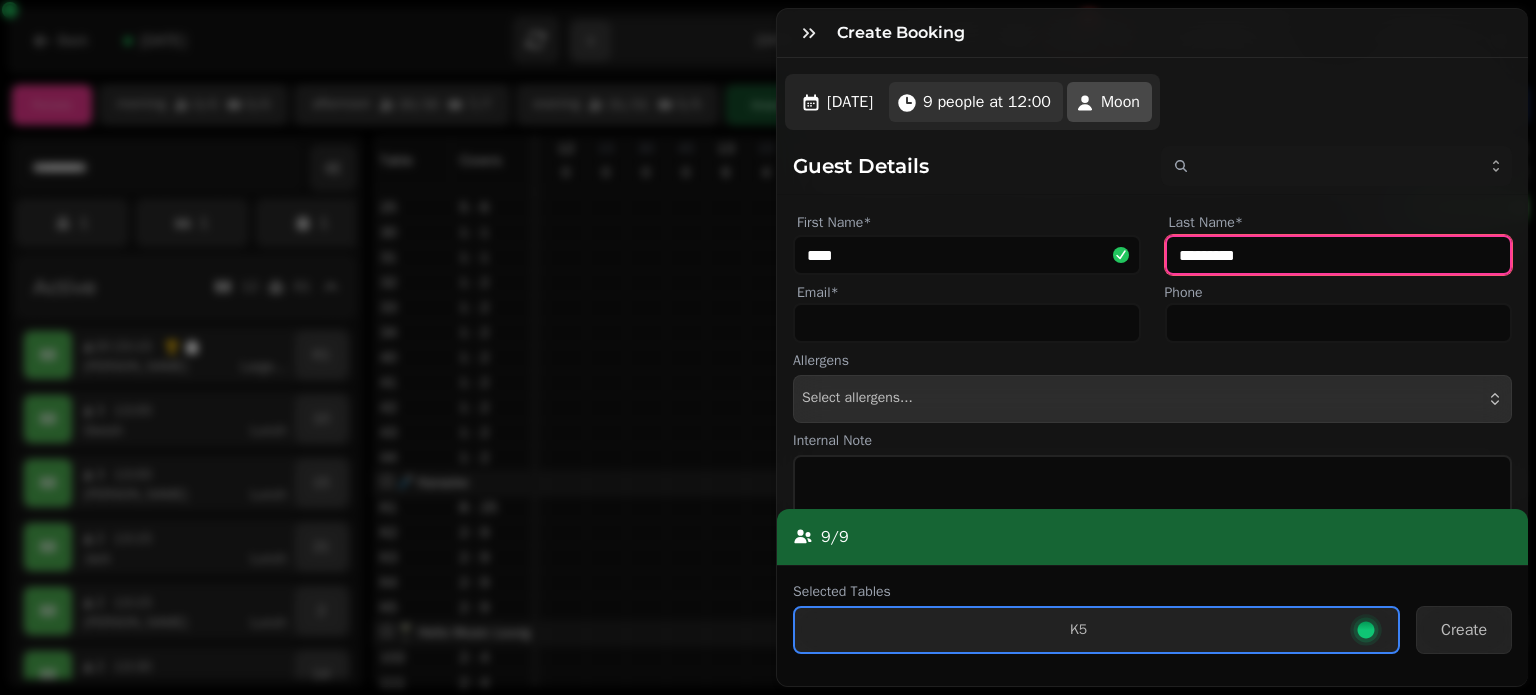 click on "9 people at 12:00" at bounding box center (987, 102) 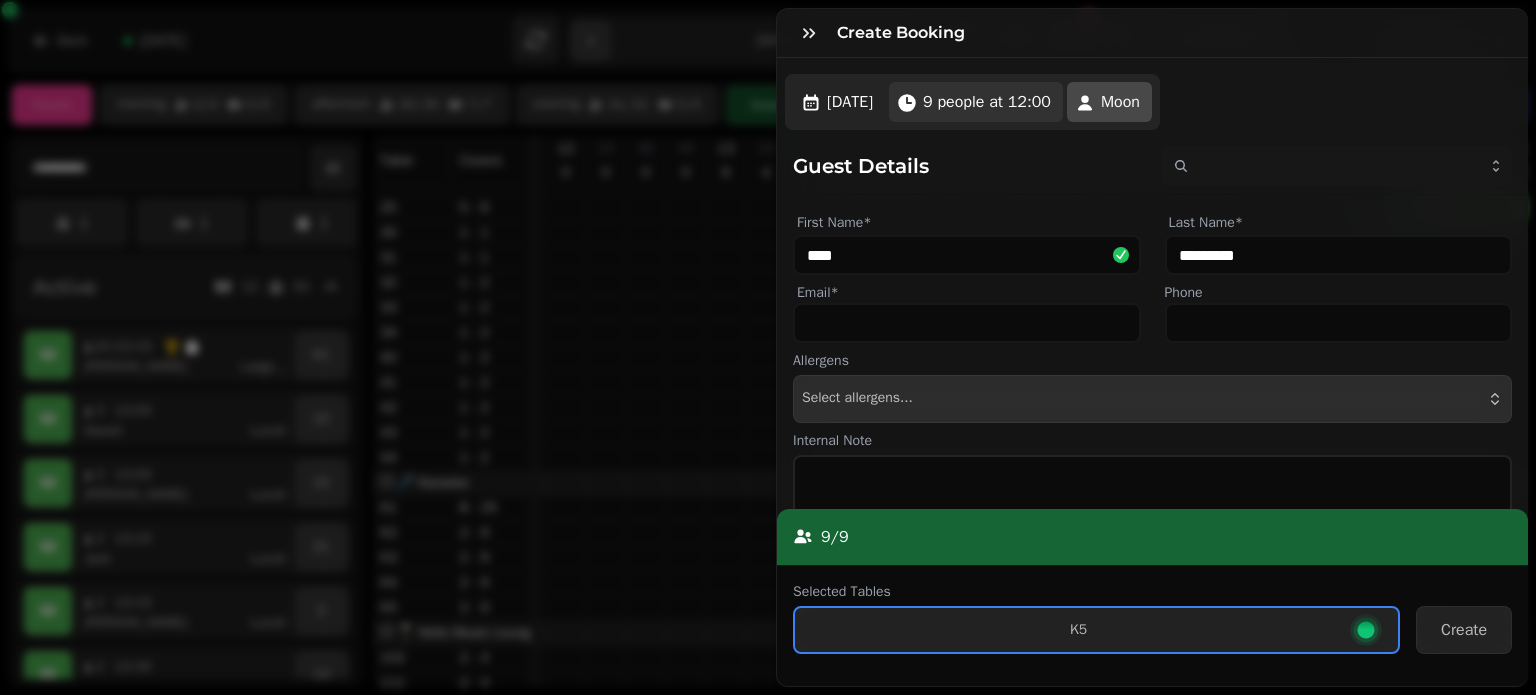 select on "*" 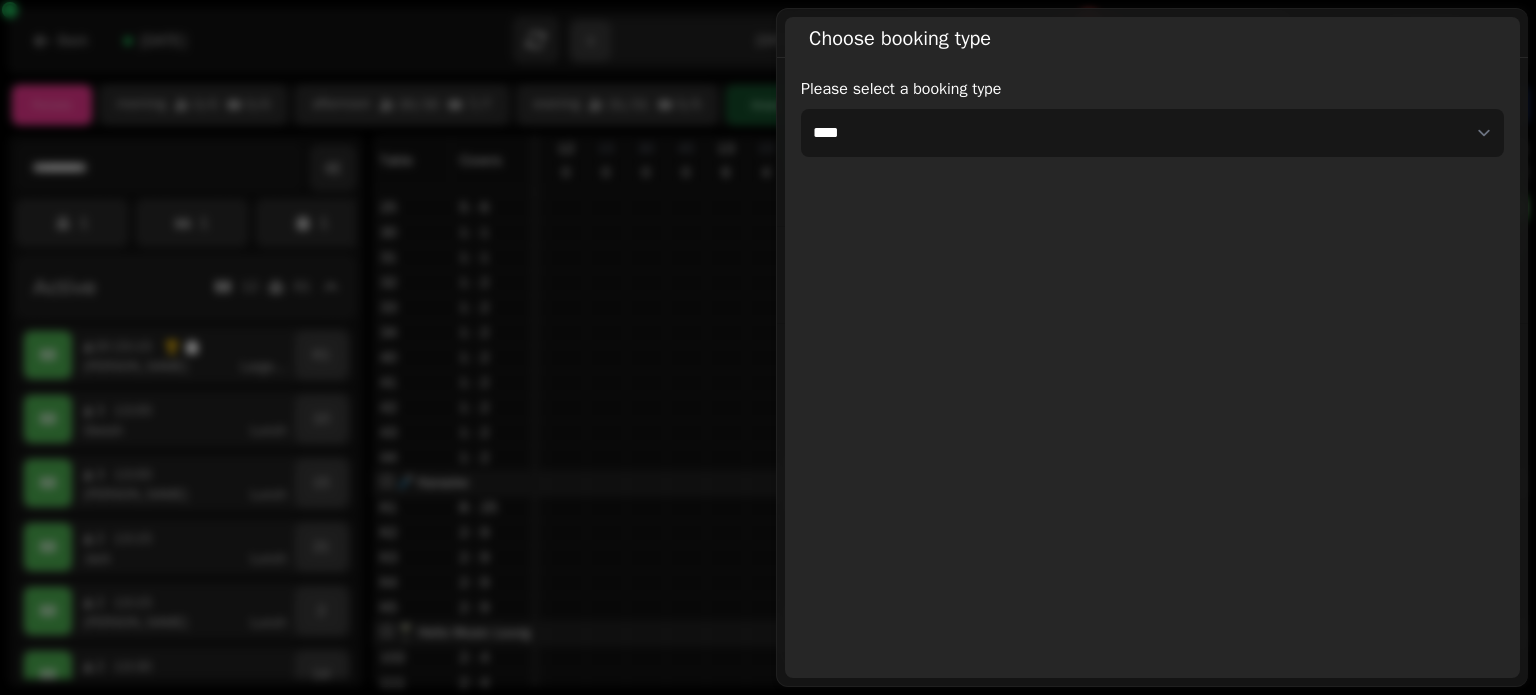 click on "**********" at bounding box center (1152, 369) 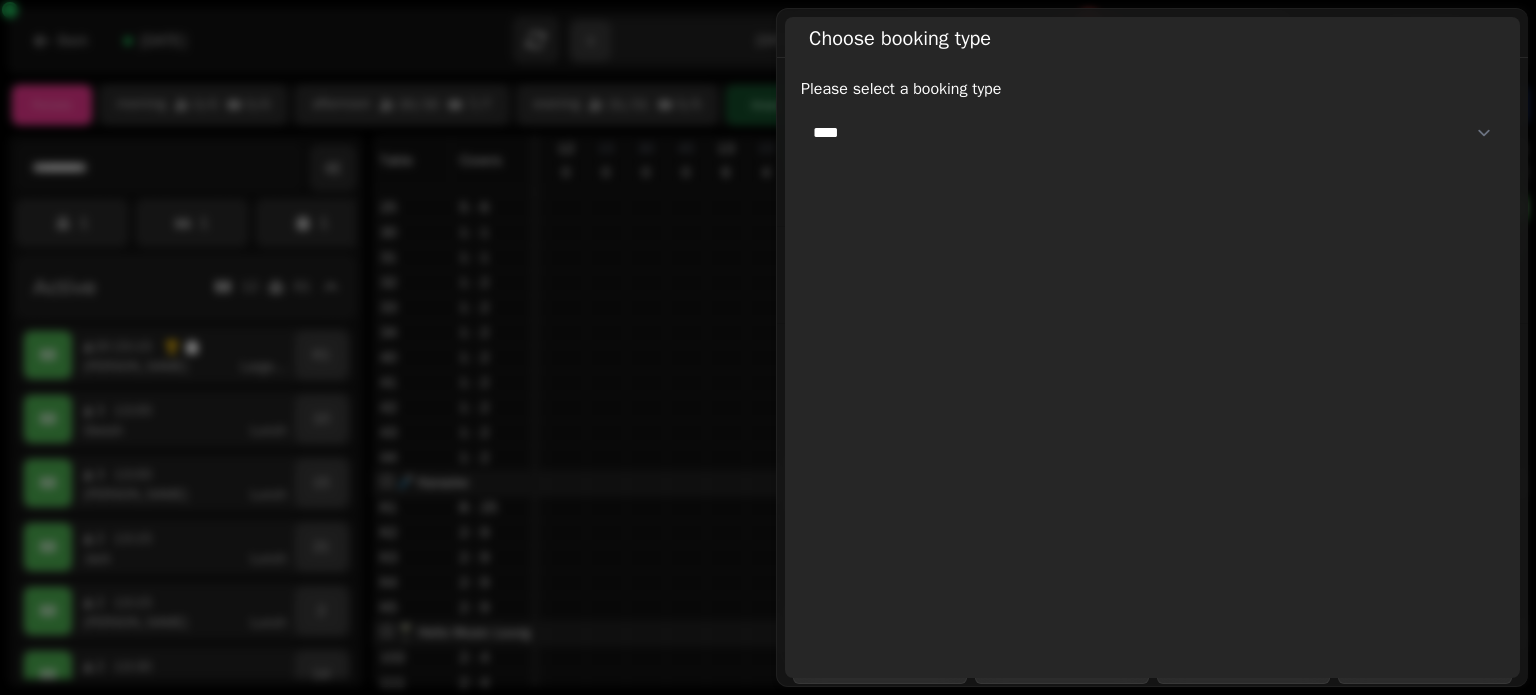 click on "**********" at bounding box center (1152, 133) 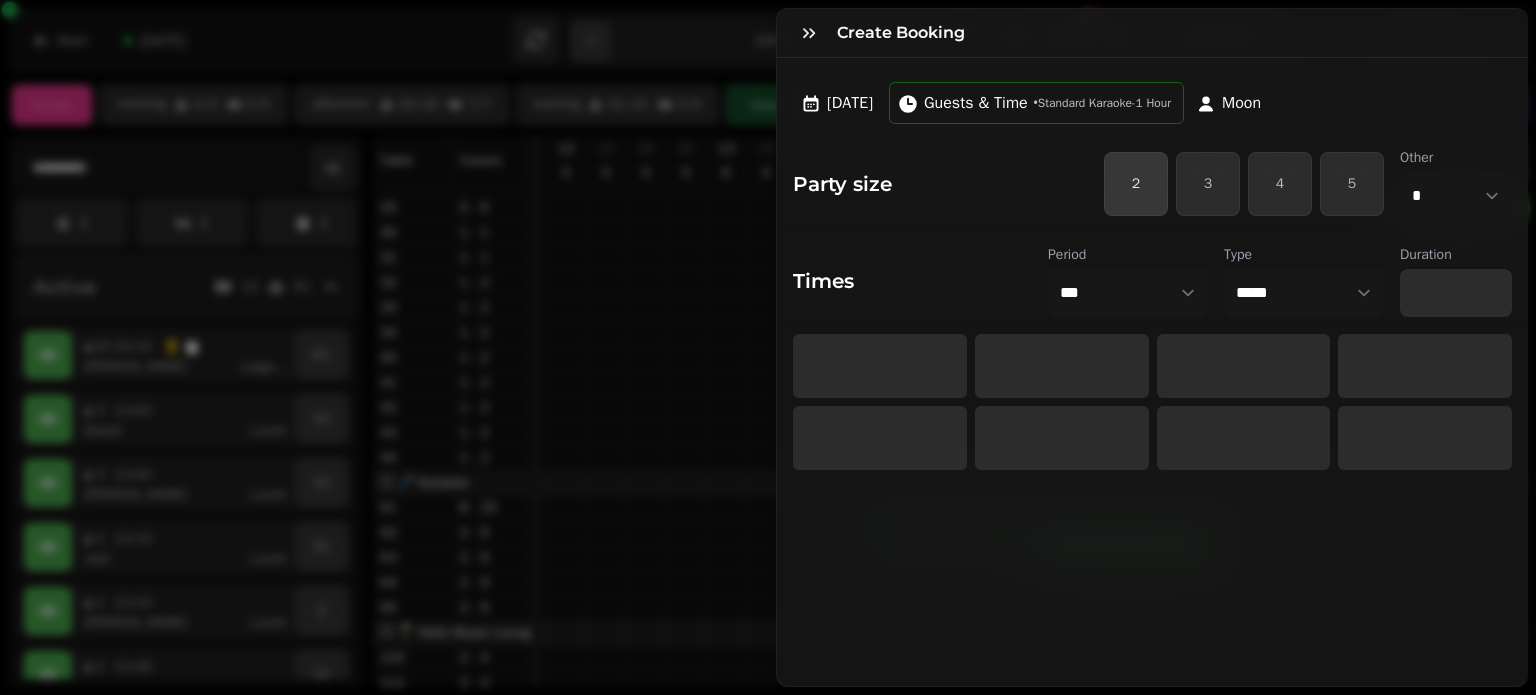 select on "****" 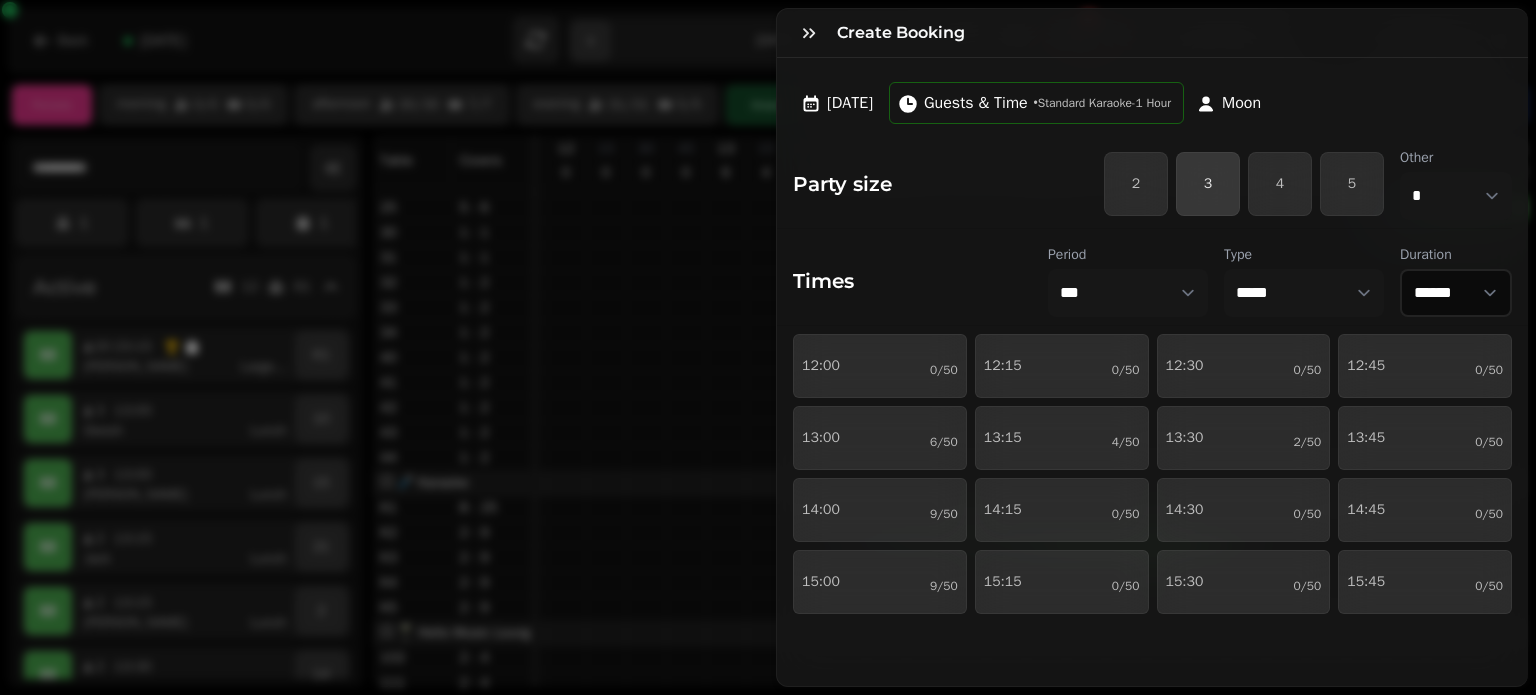 click on "3" at bounding box center (1208, 184) 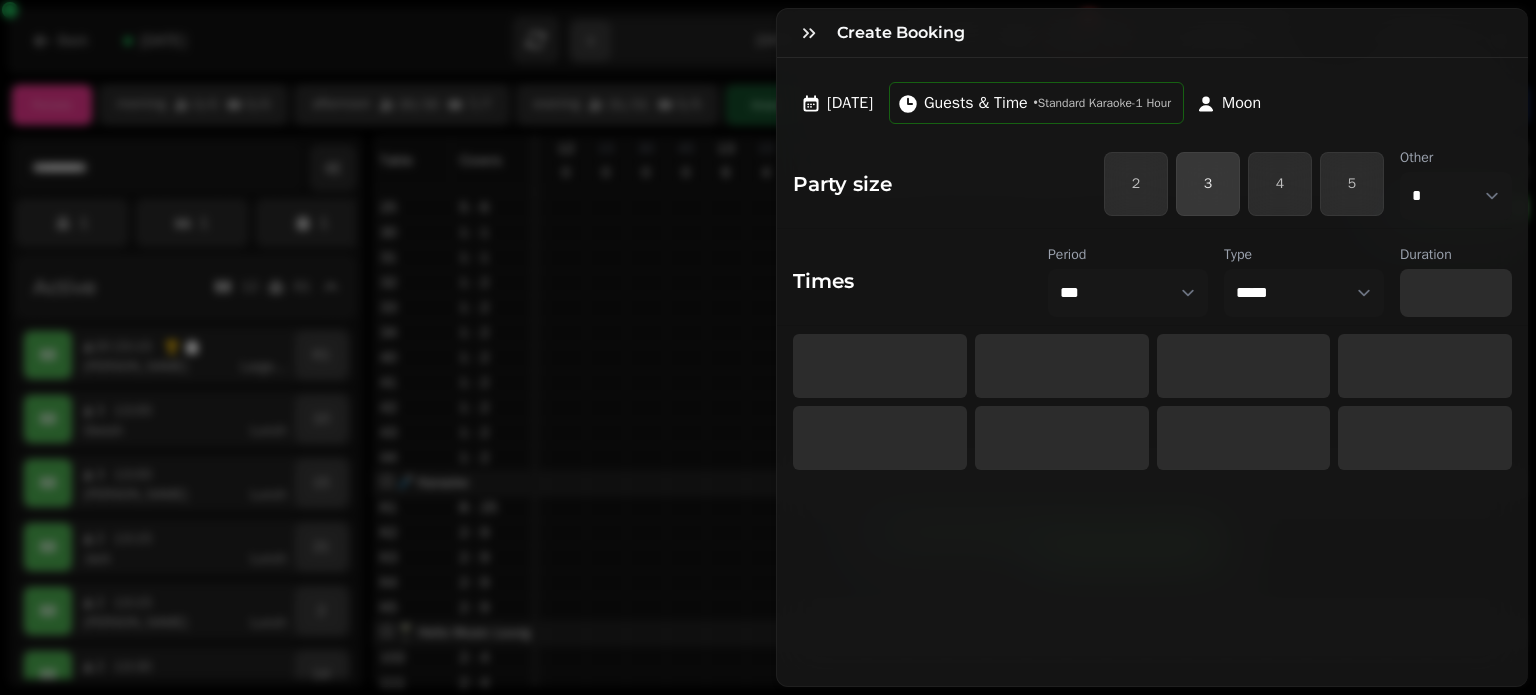 select on "****" 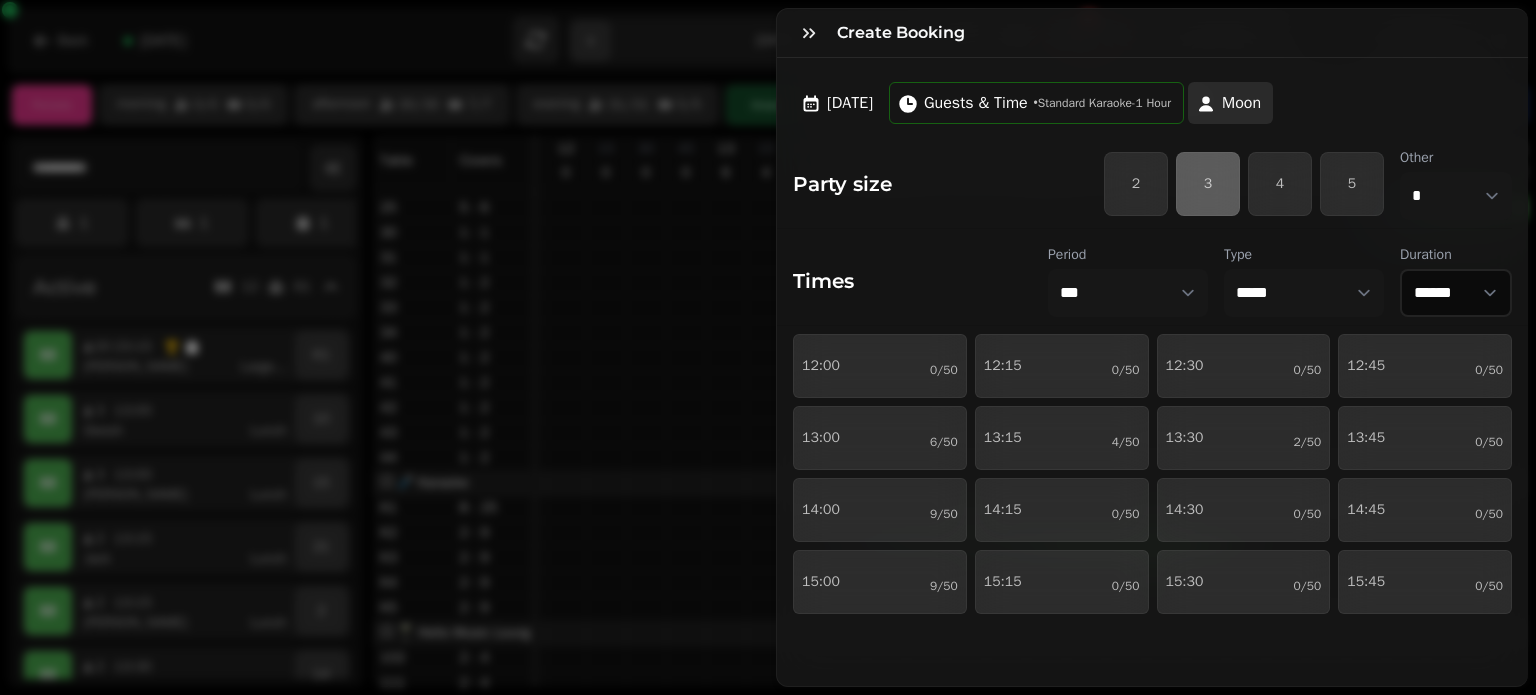 click on "Moon" at bounding box center (1230, 103) 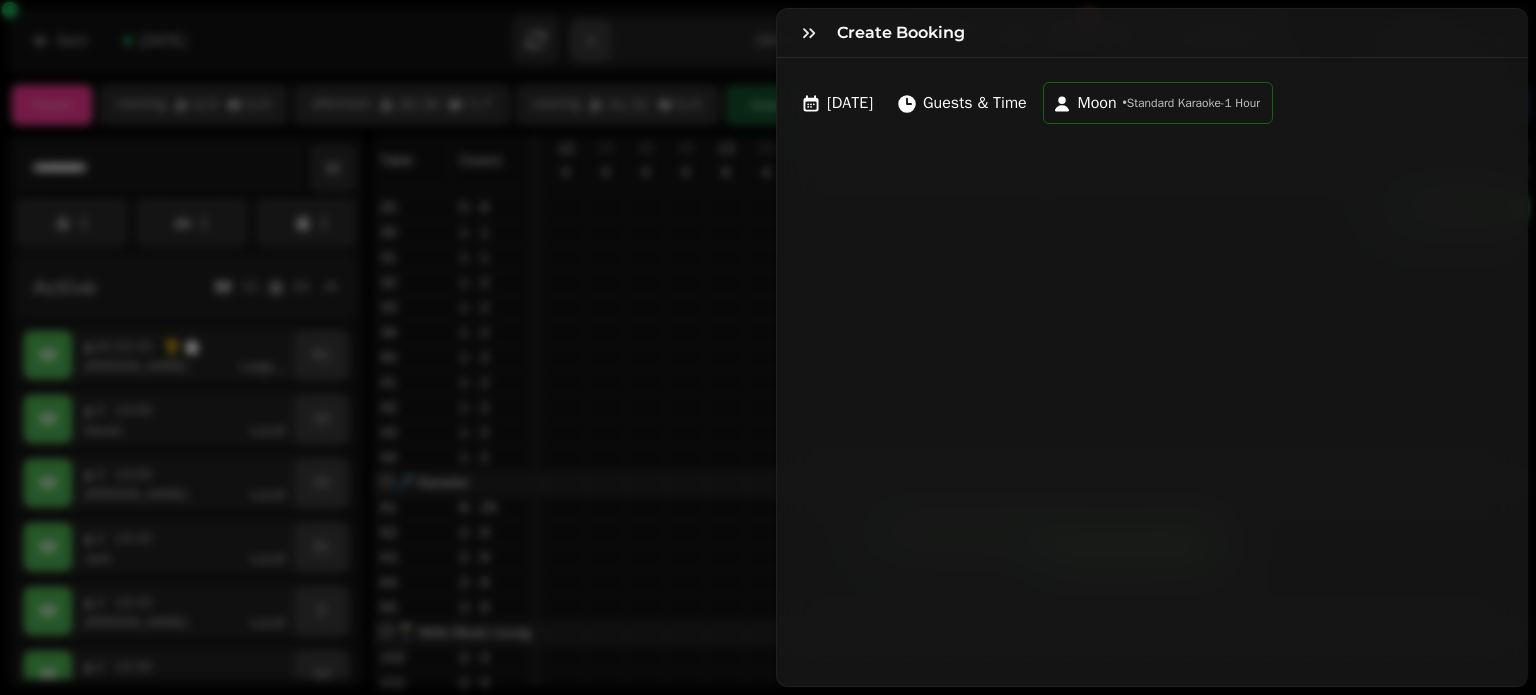 click on "Moon" at bounding box center (1097, 103) 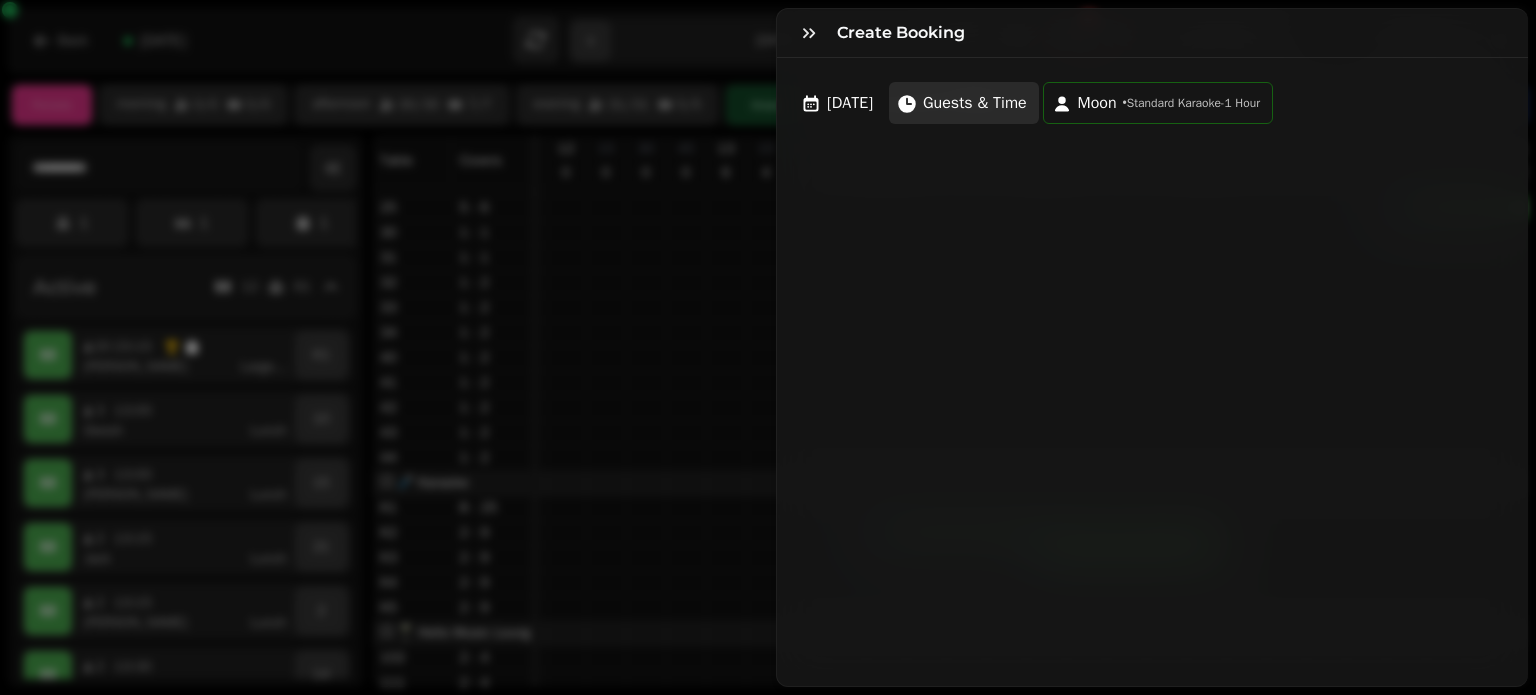 click on "Guests & Time" at bounding box center [975, 103] 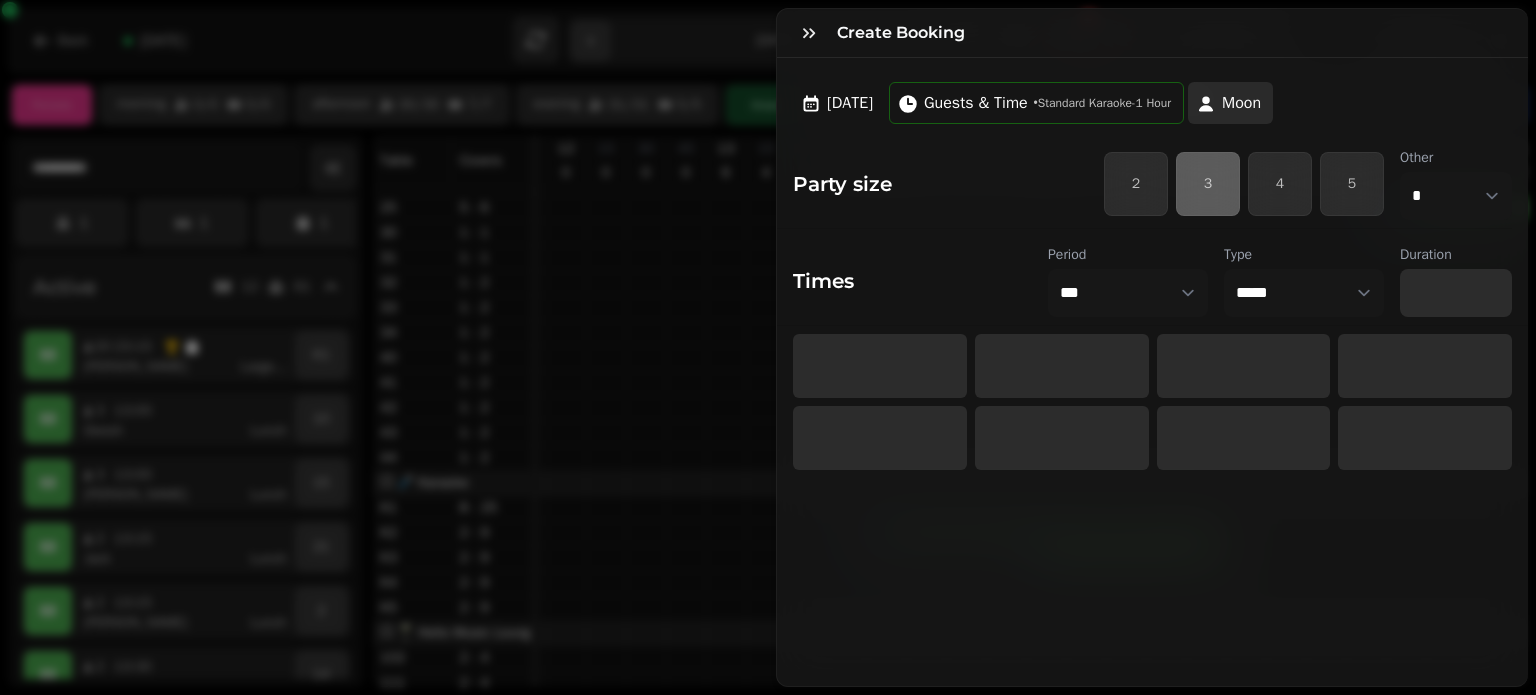 select on "****" 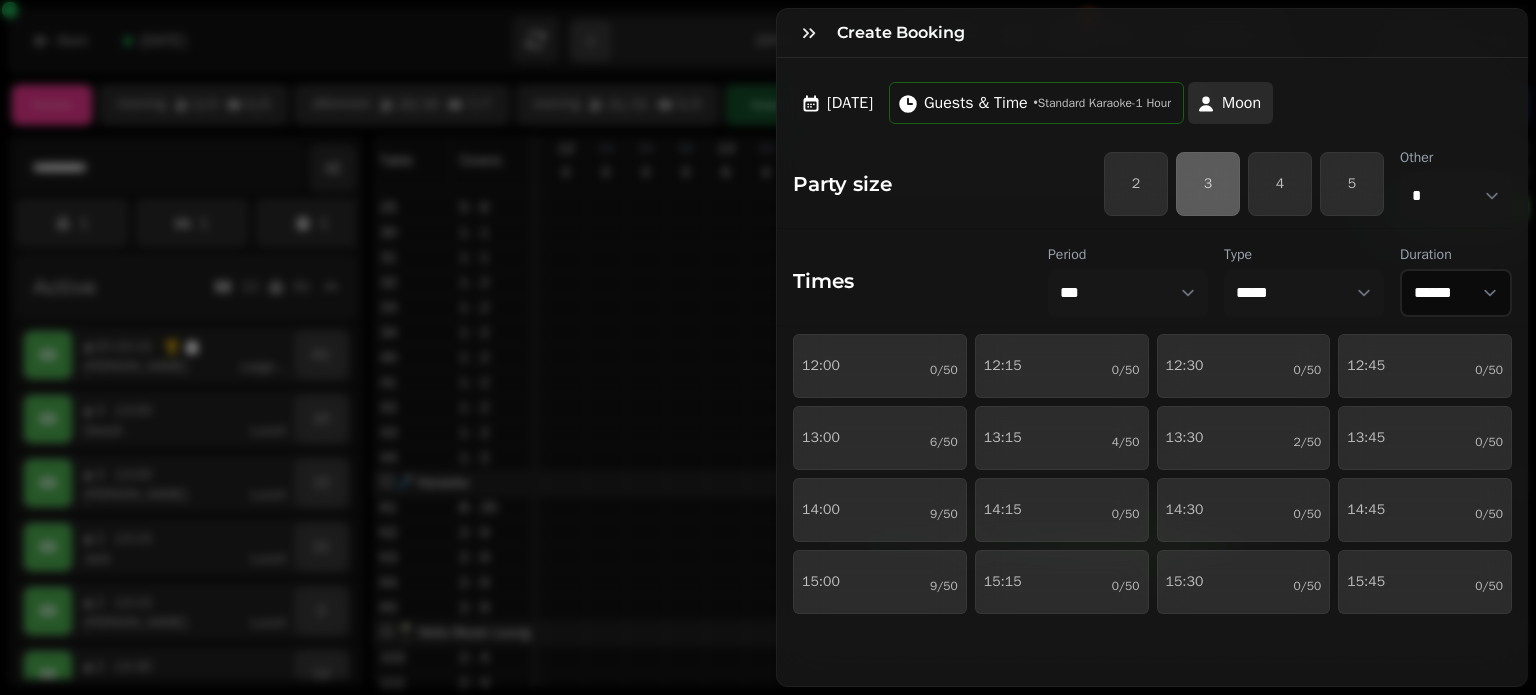 click 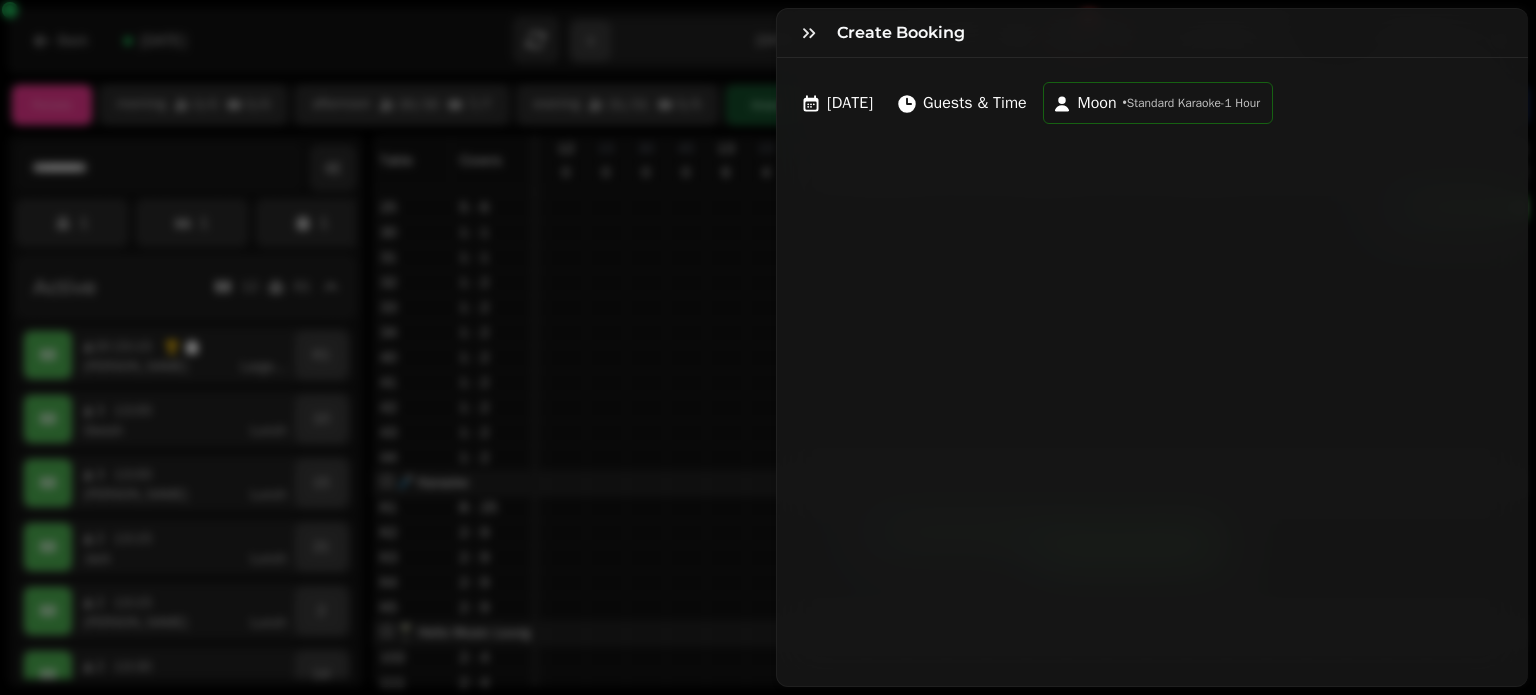 type 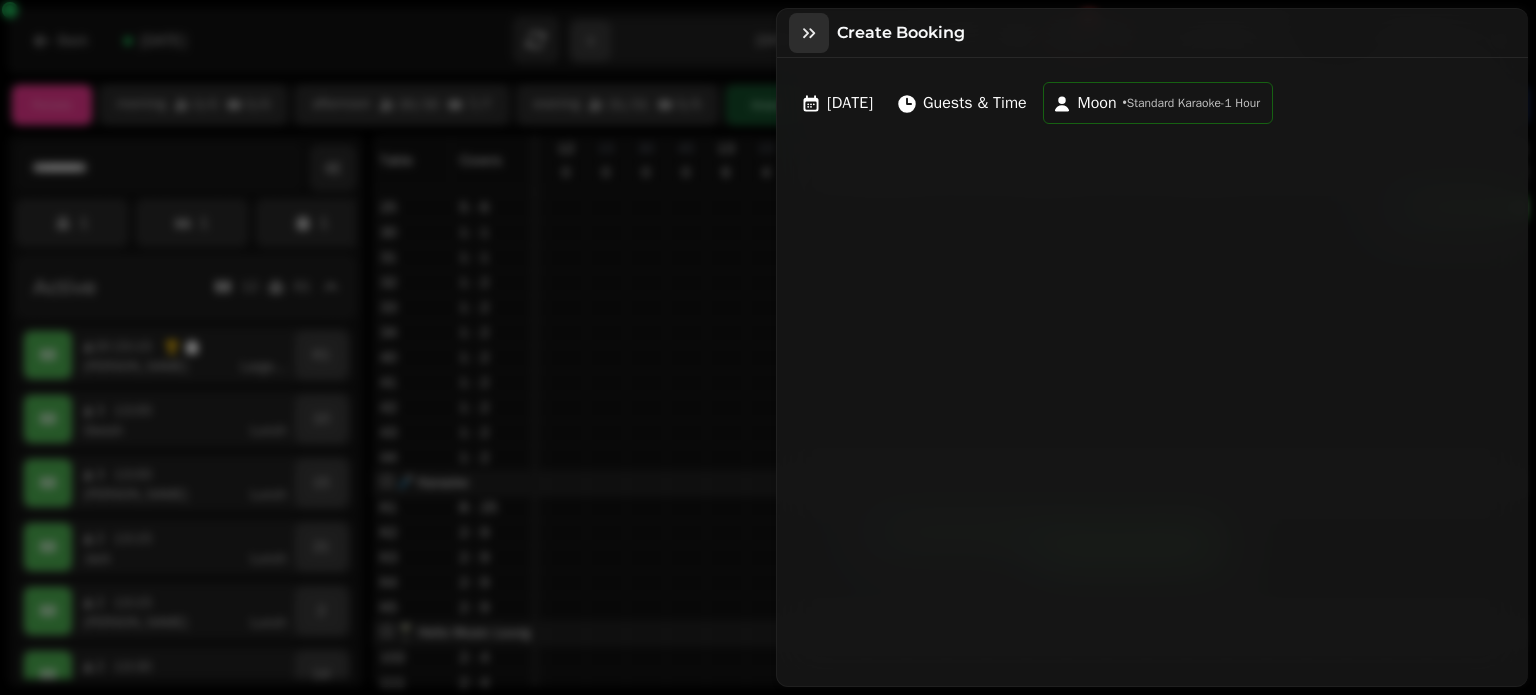 click at bounding box center [809, 33] 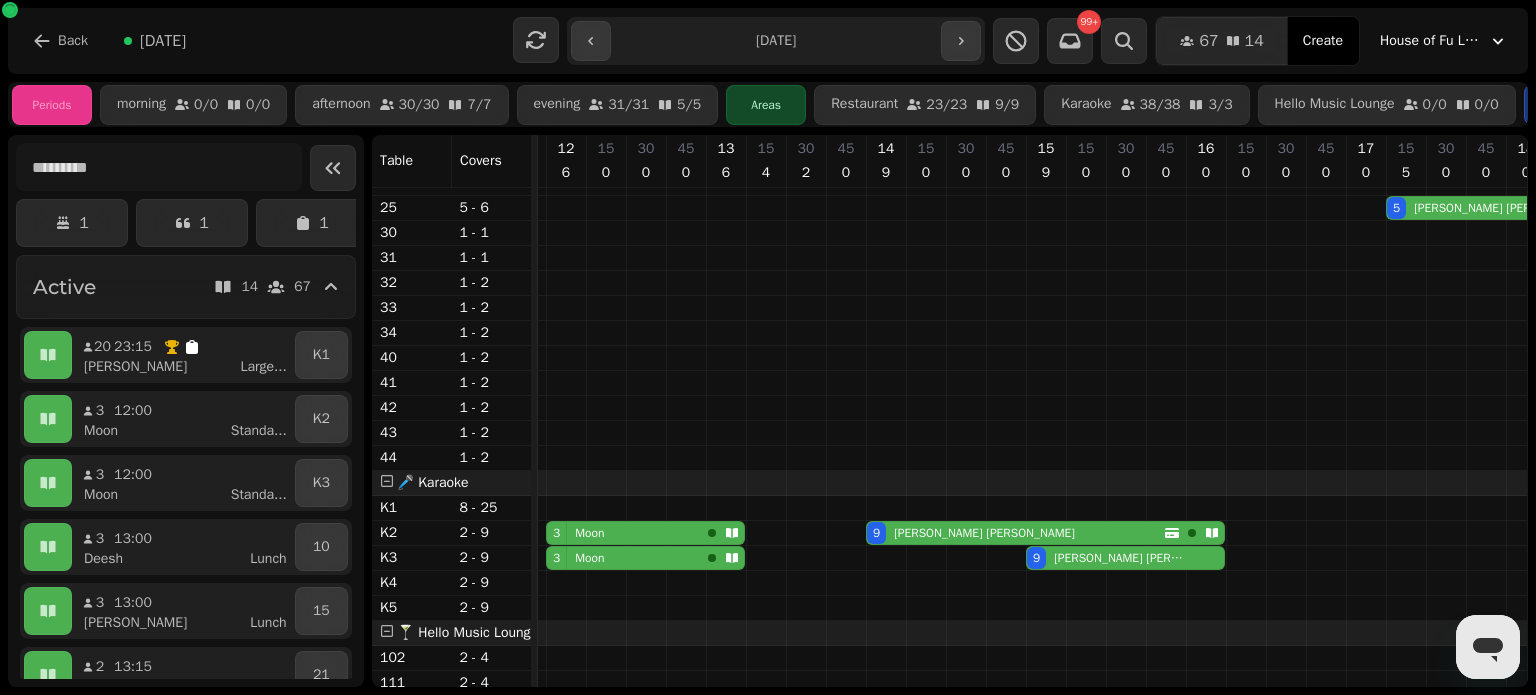 click on "Moon" at bounding box center (589, 558) 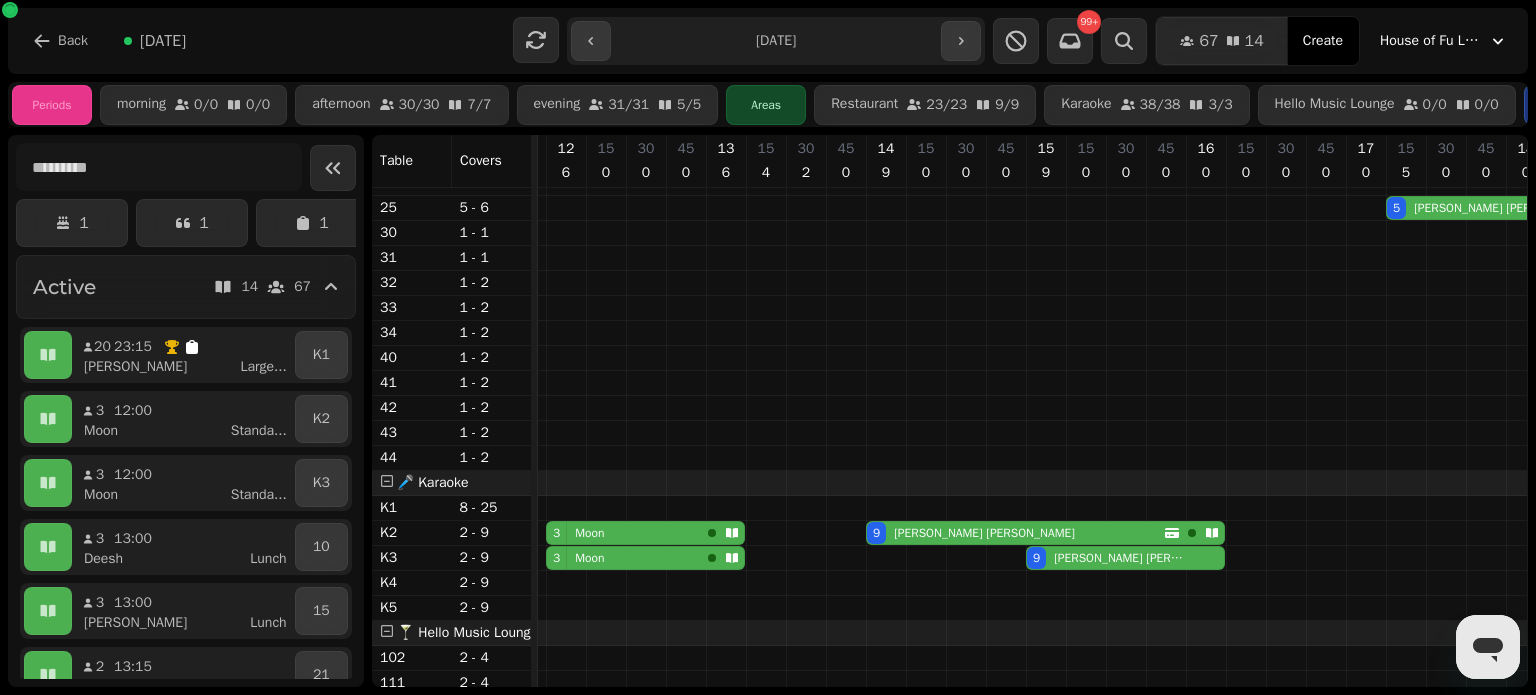 select on "**********" 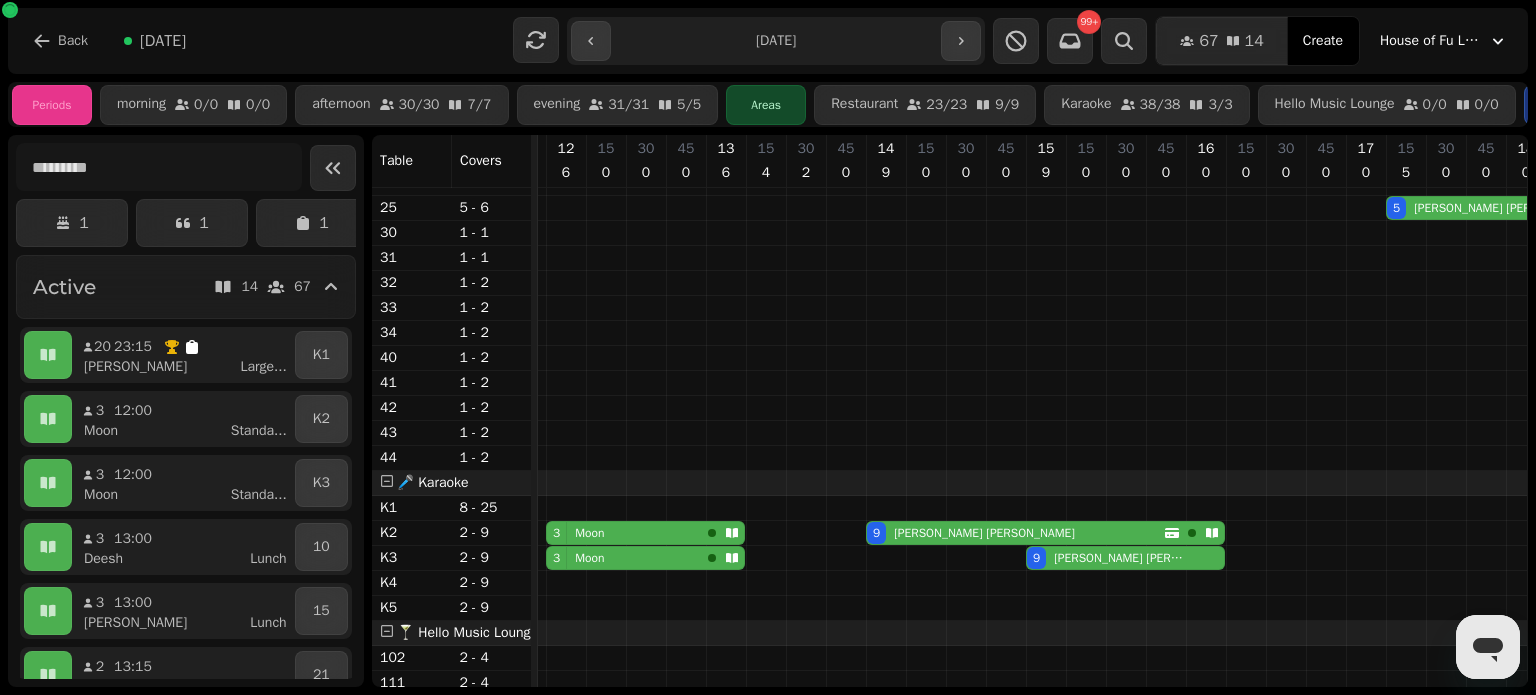 select on "*" 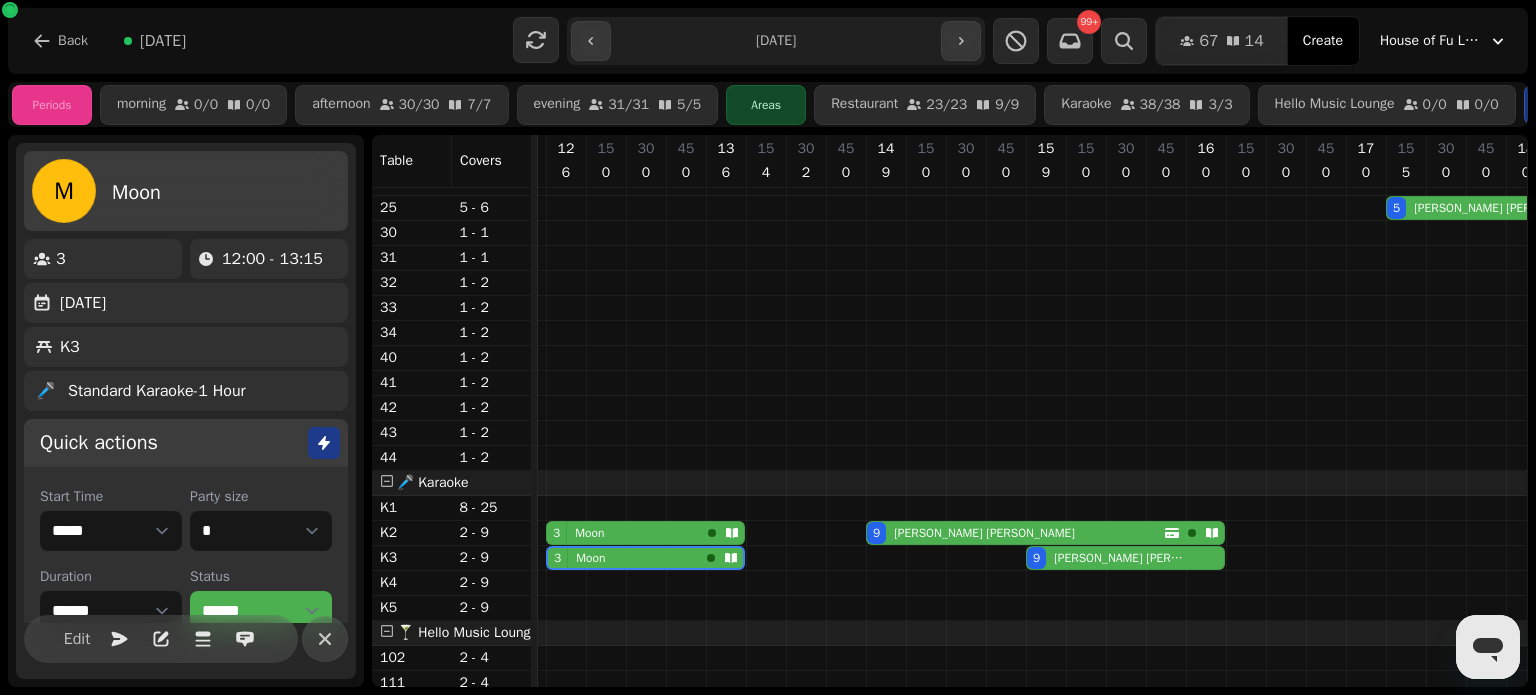 scroll, scrollTop: 0, scrollLeft: 1907, axis: horizontal 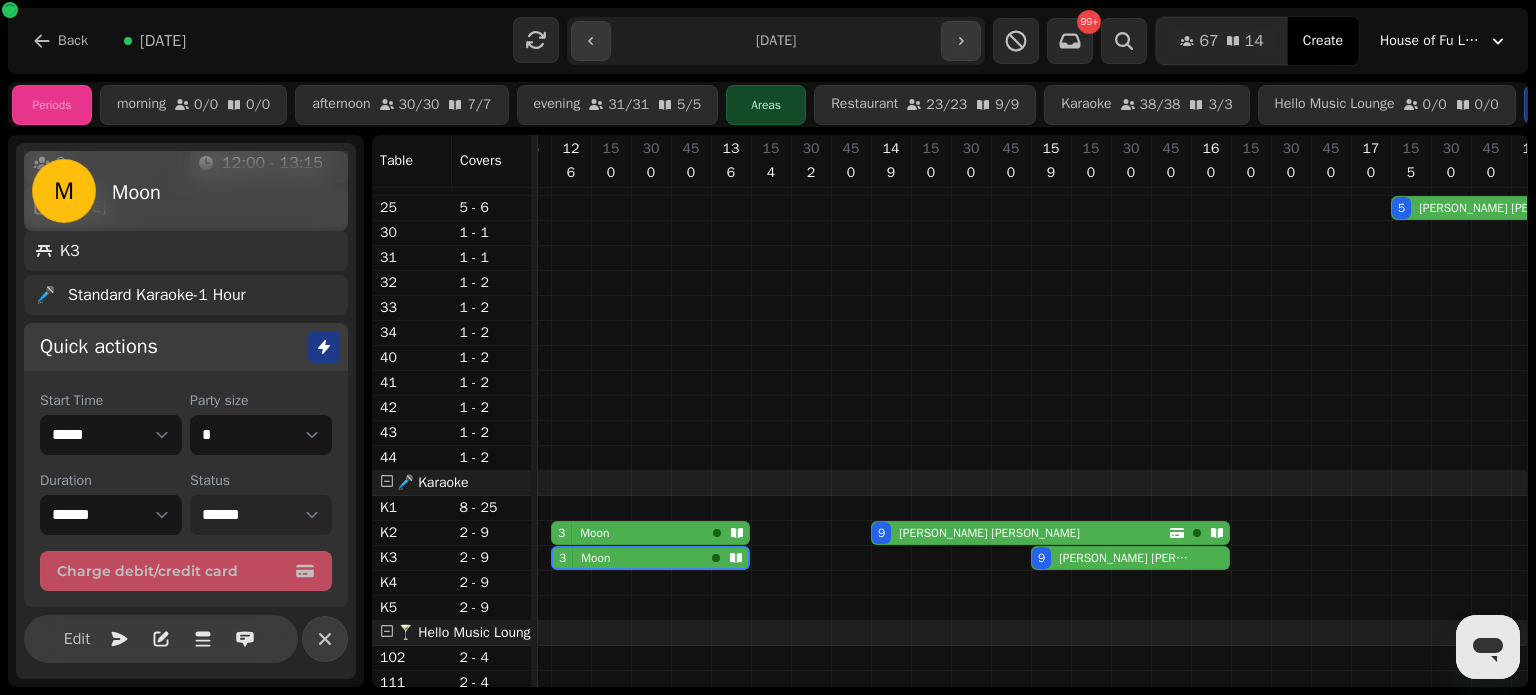 click on "**********" at bounding box center (261, 515) 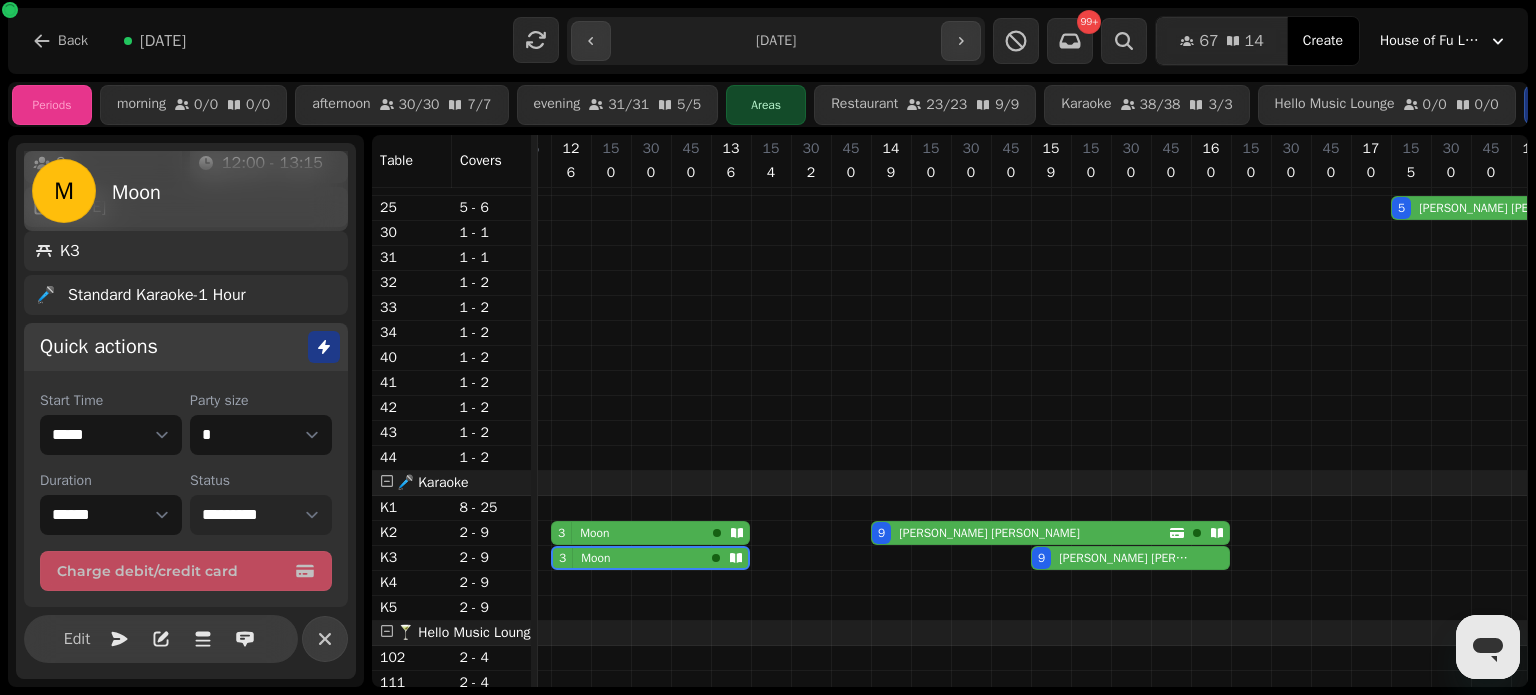 click on "**********" at bounding box center [261, 515] 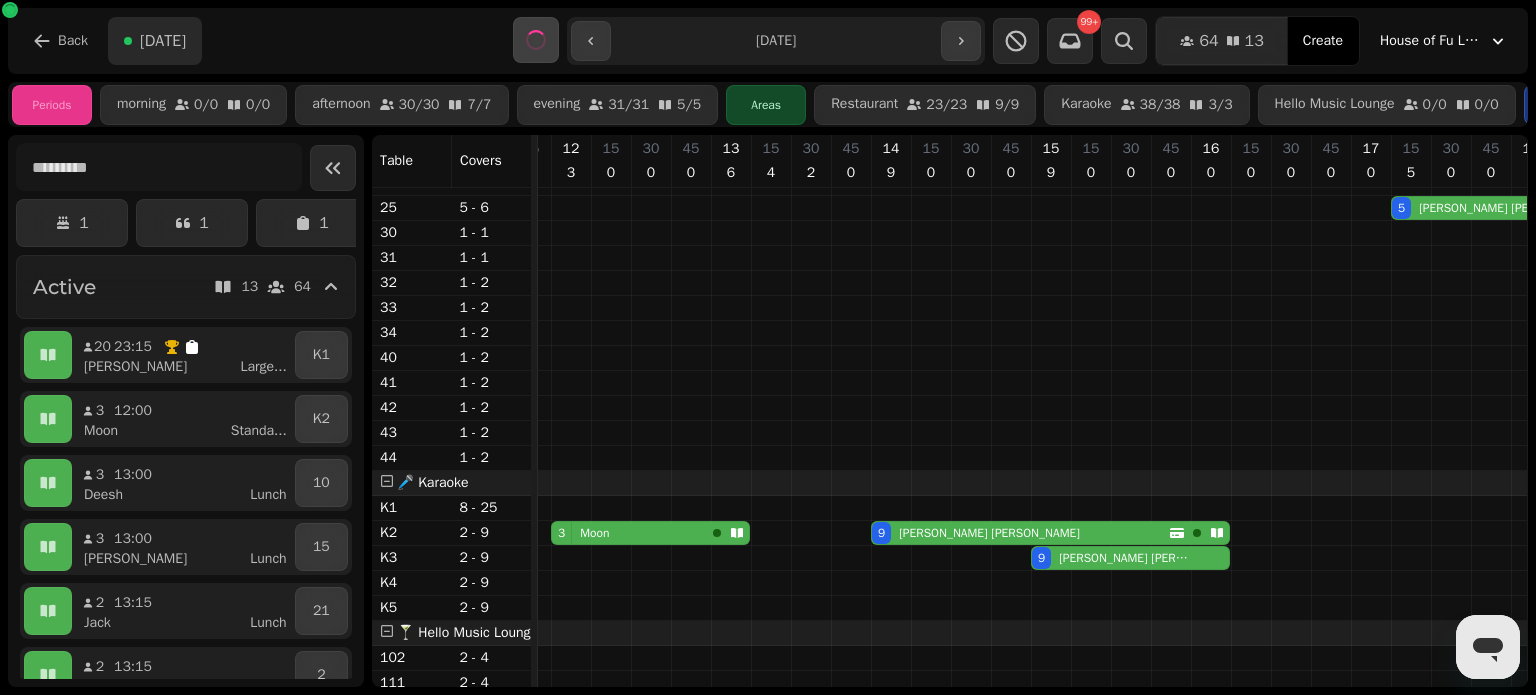 click on "[DATE]" at bounding box center [163, 41] 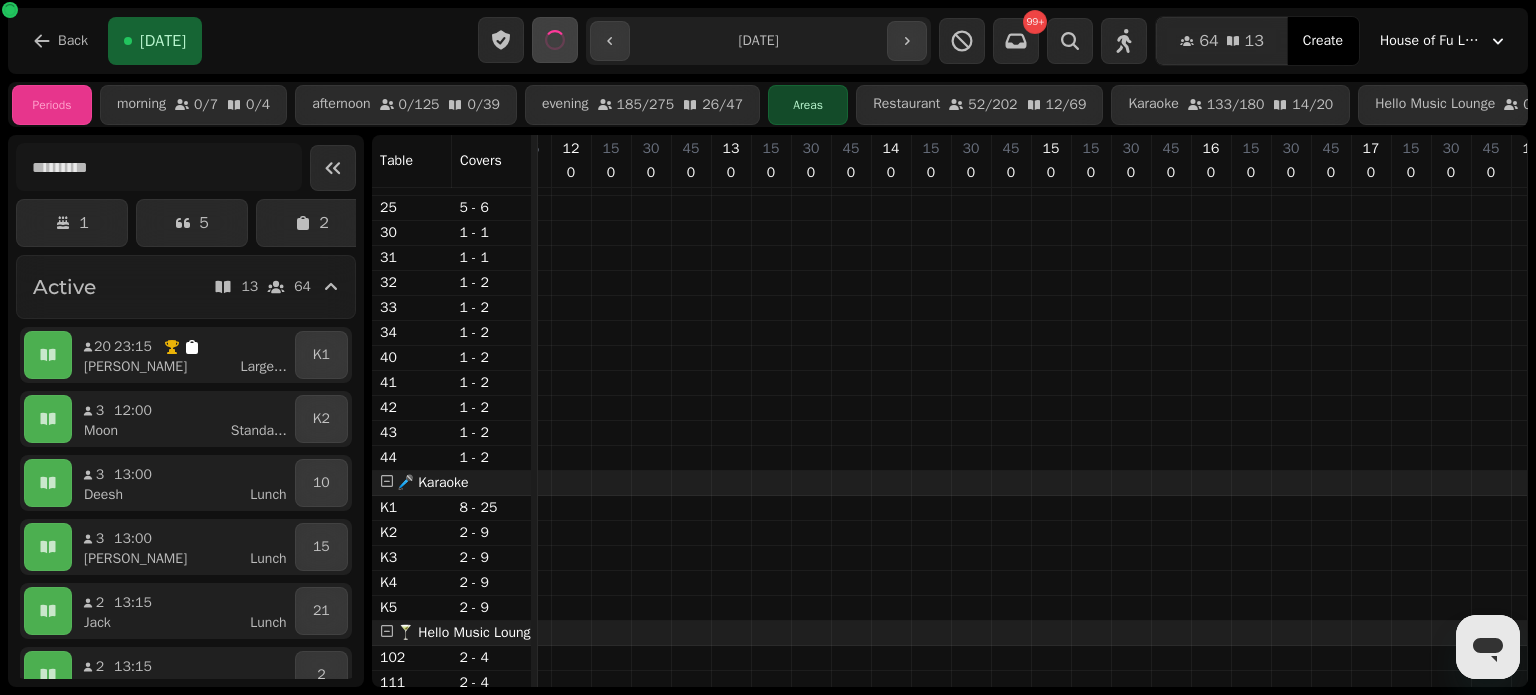 scroll, scrollTop: 0, scrollLeft: 2850, axis: horizontal 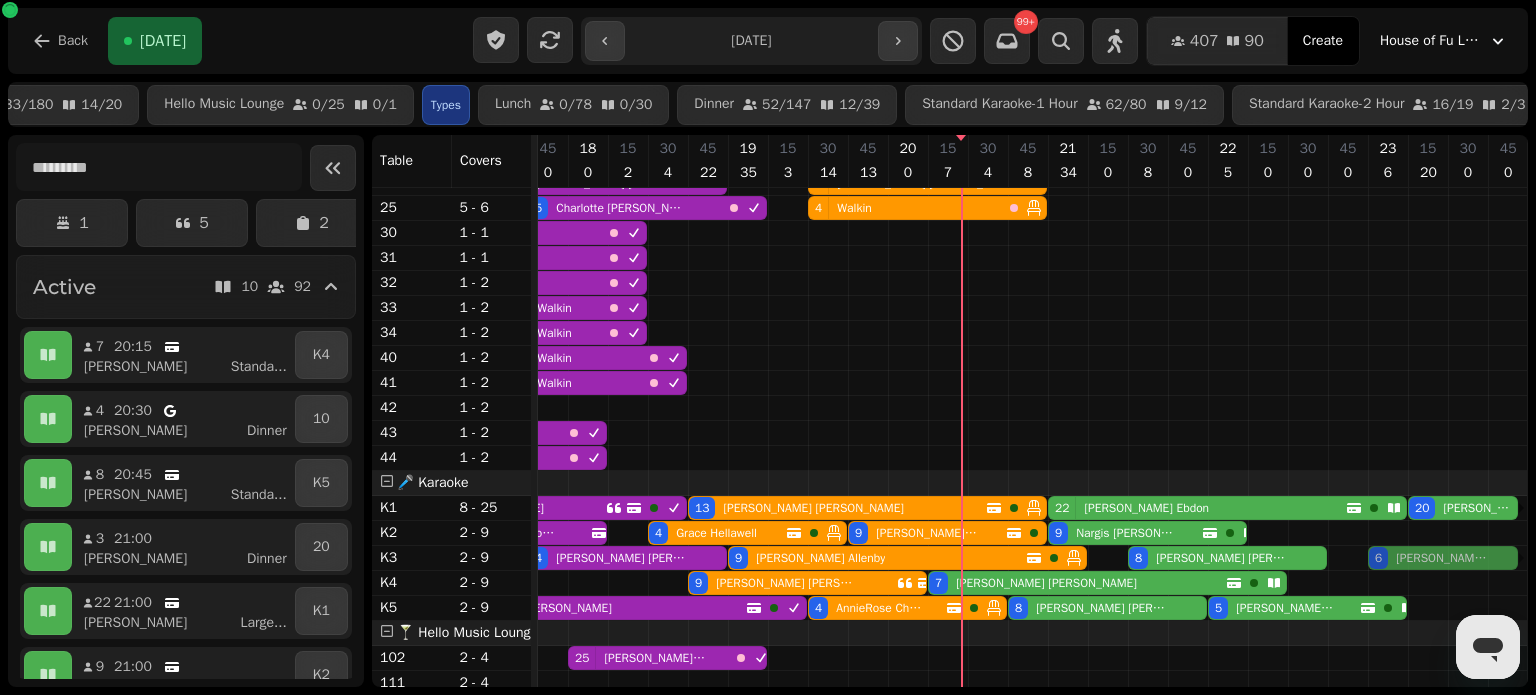 drag, startPoint x: 1396, startPoint y: 535, endPoint x: 1398, endPoint y: 554, distance: 19.104973 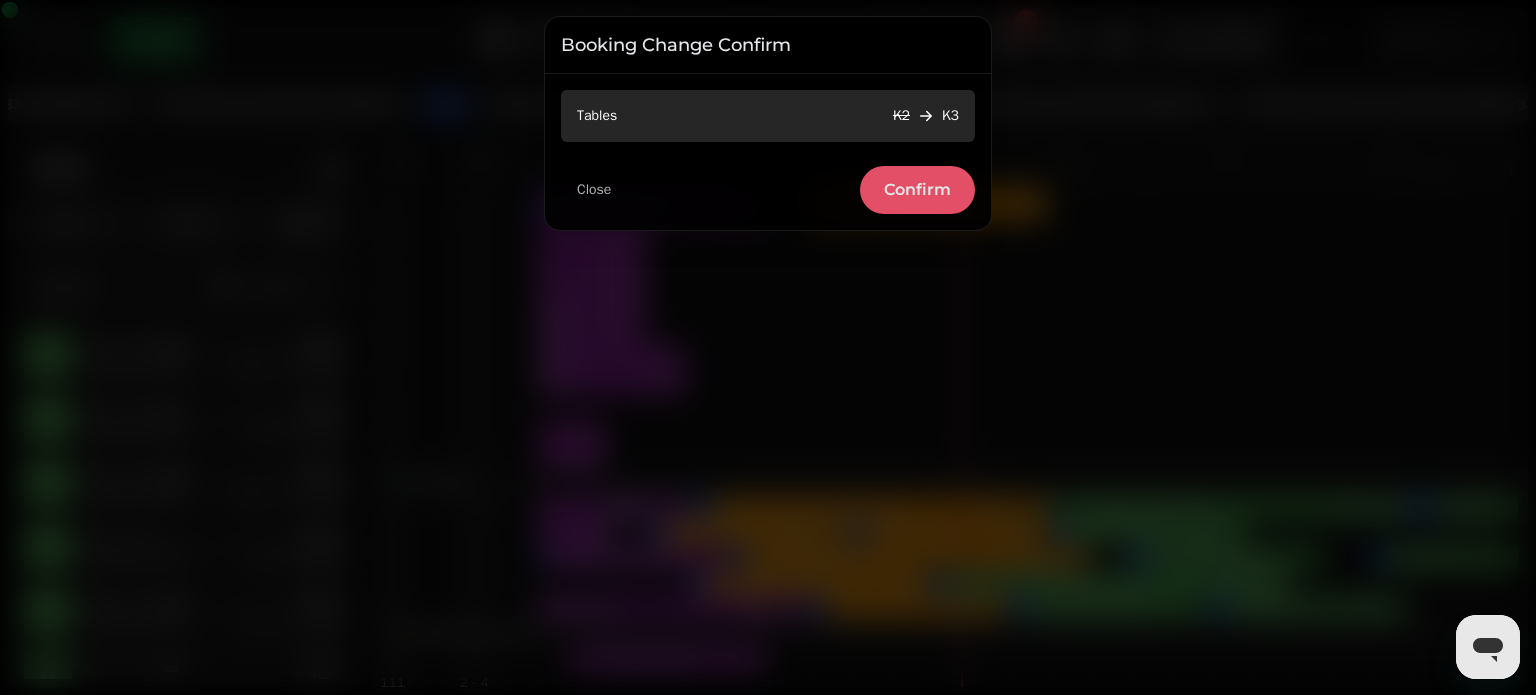 click on "Confirm" at bounding box center (917, 190) 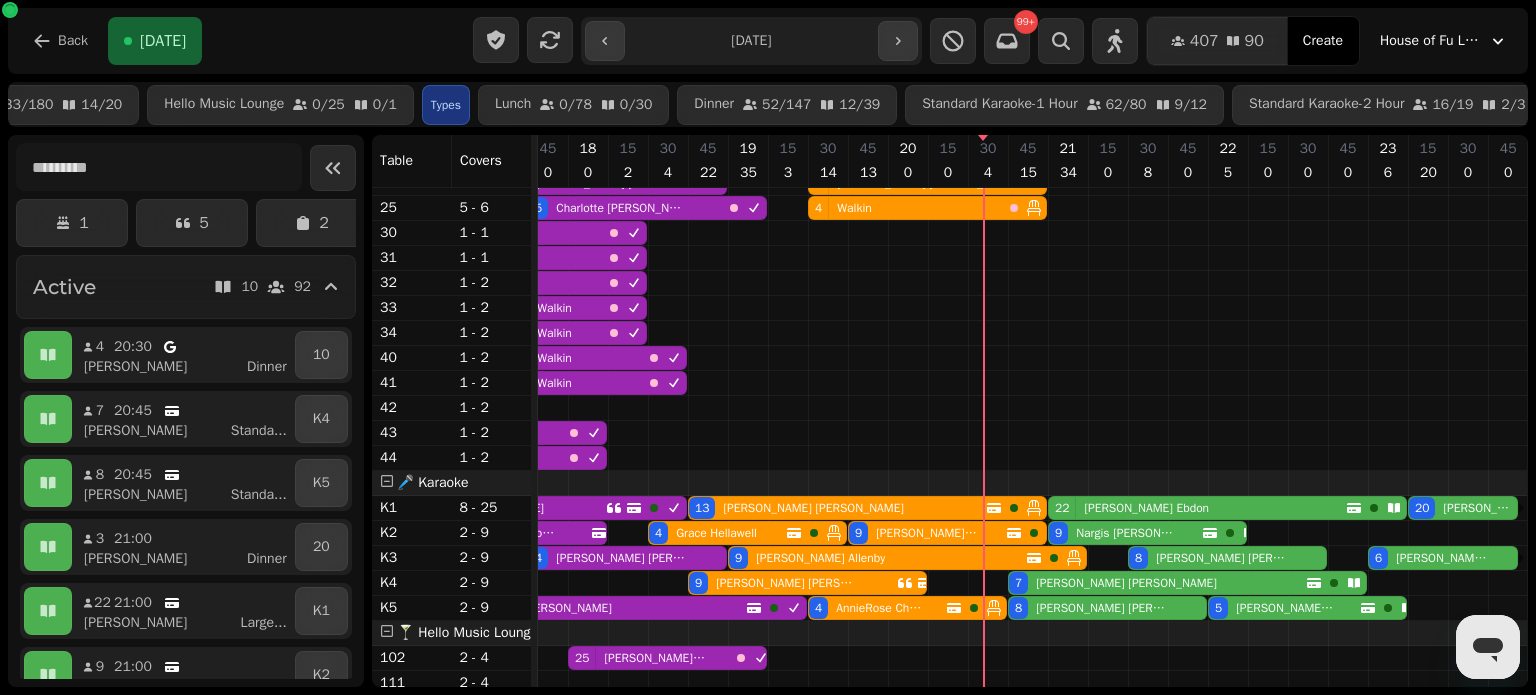 click on "15 0" at bounding box center (948, 161) 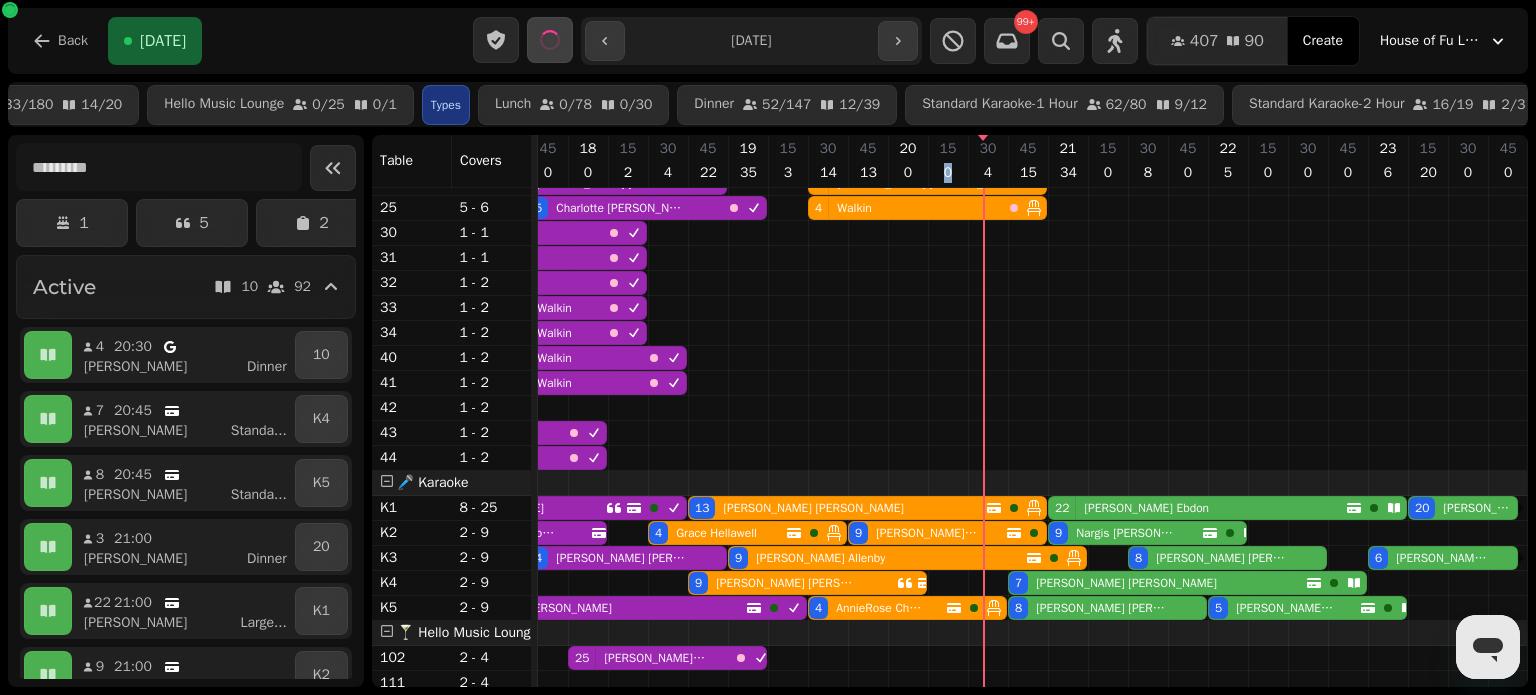 click on "AnnieRose   Chesnutt" at bounding box center [880, 608] 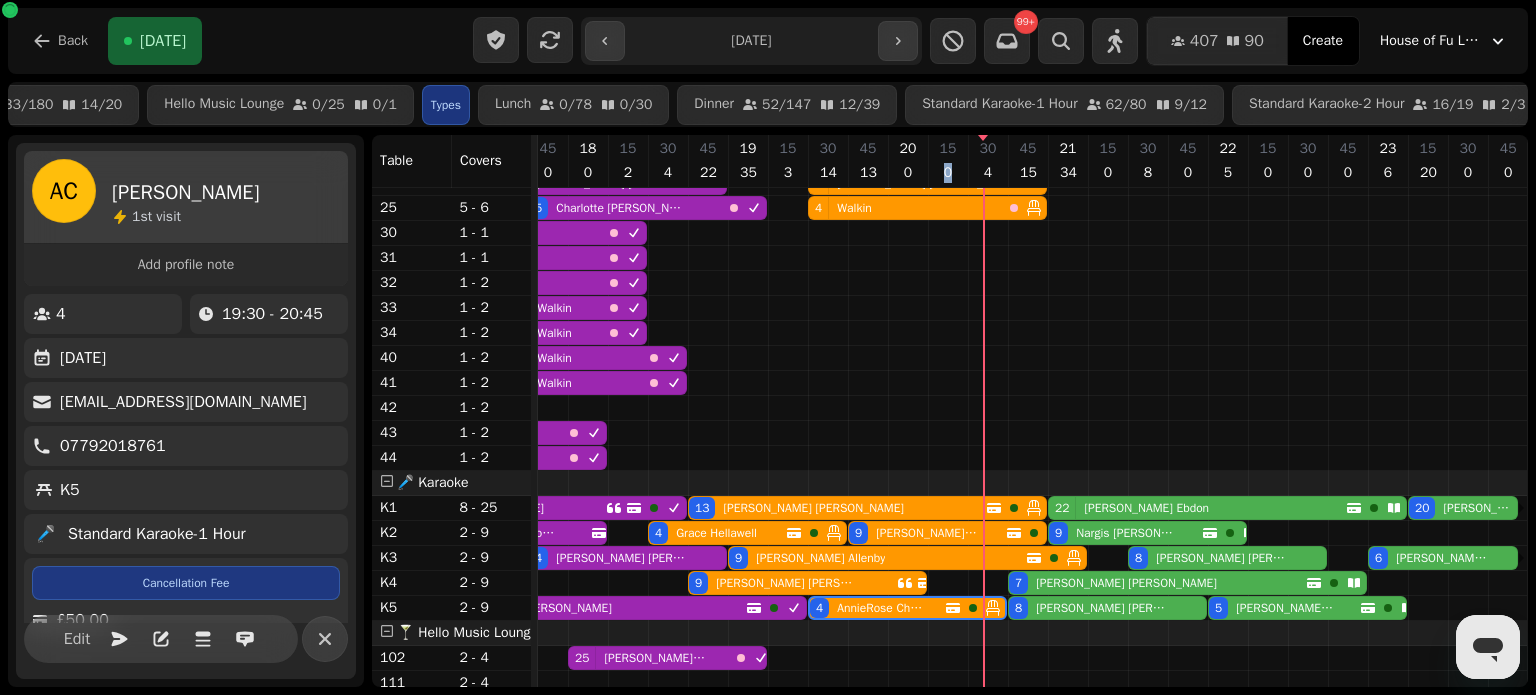 scroll, scrollTop: 324, scrollLeft: 0, axis: vertical 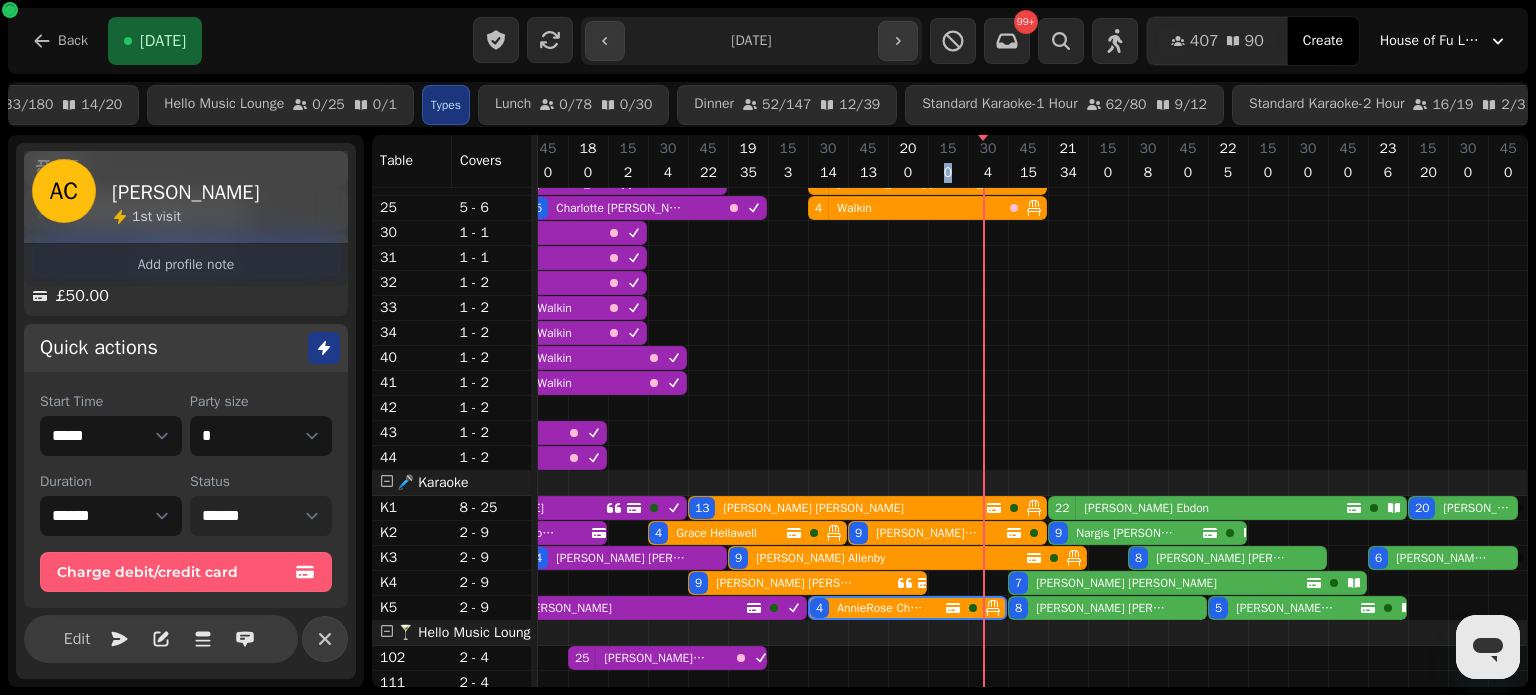 click on "**********" at bounding box center [261, 516] 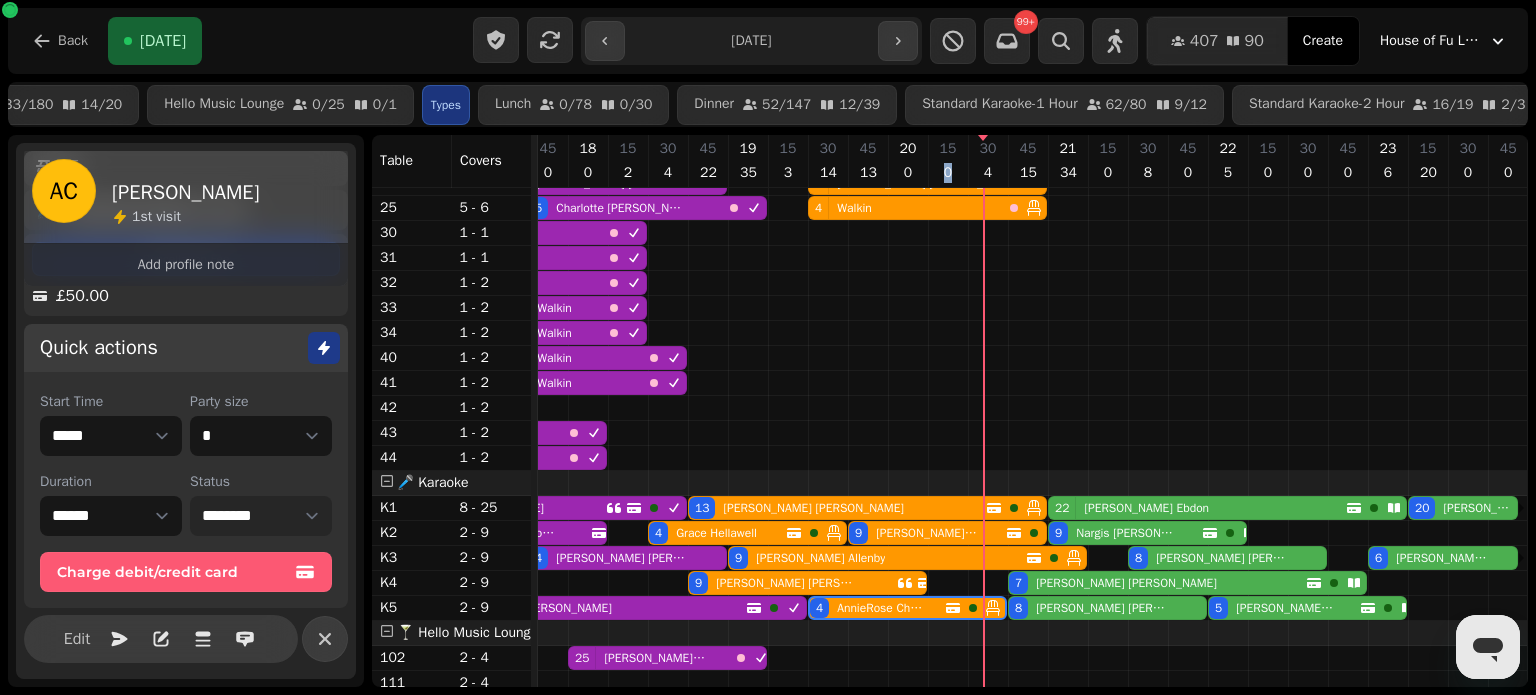 click on "**********" at bounding box center (261, 516) 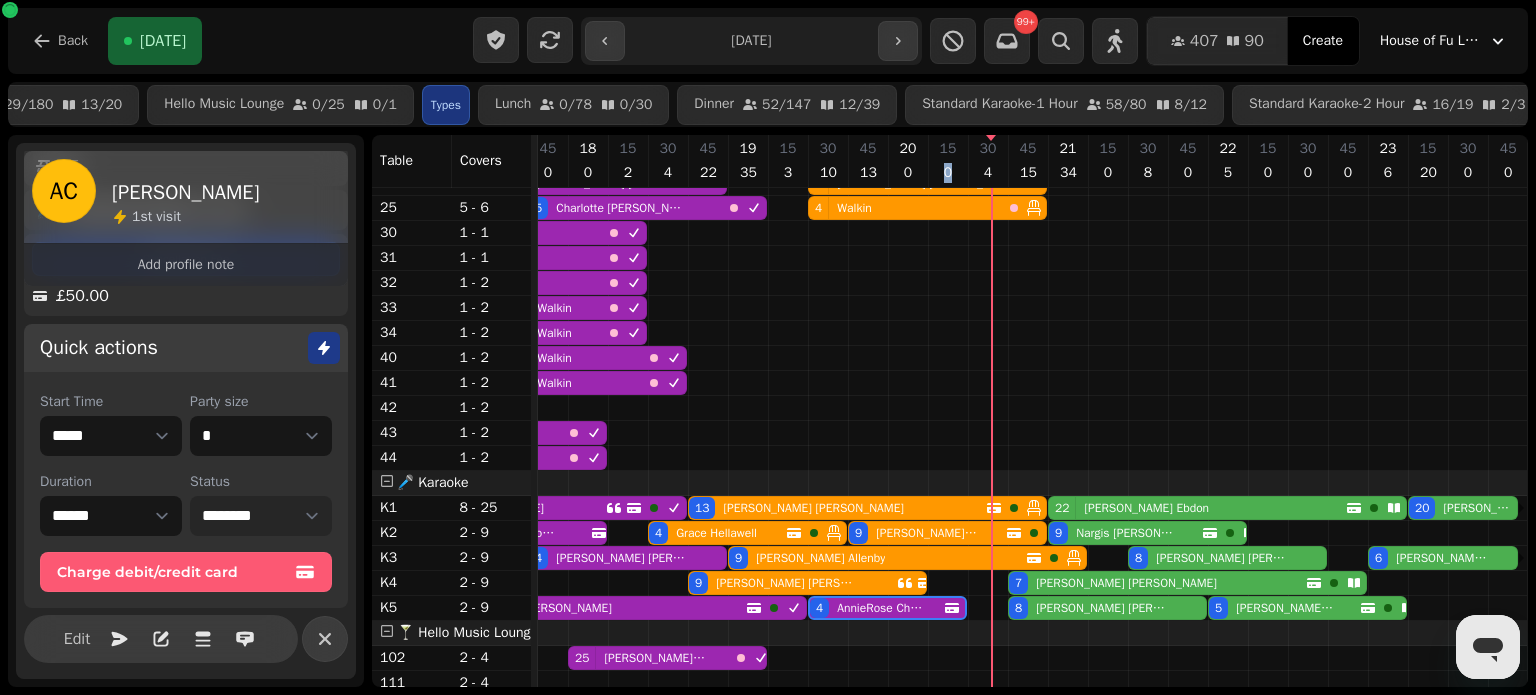 scroll, scrollTop: 388, scrollLeft: 2849, axis: both 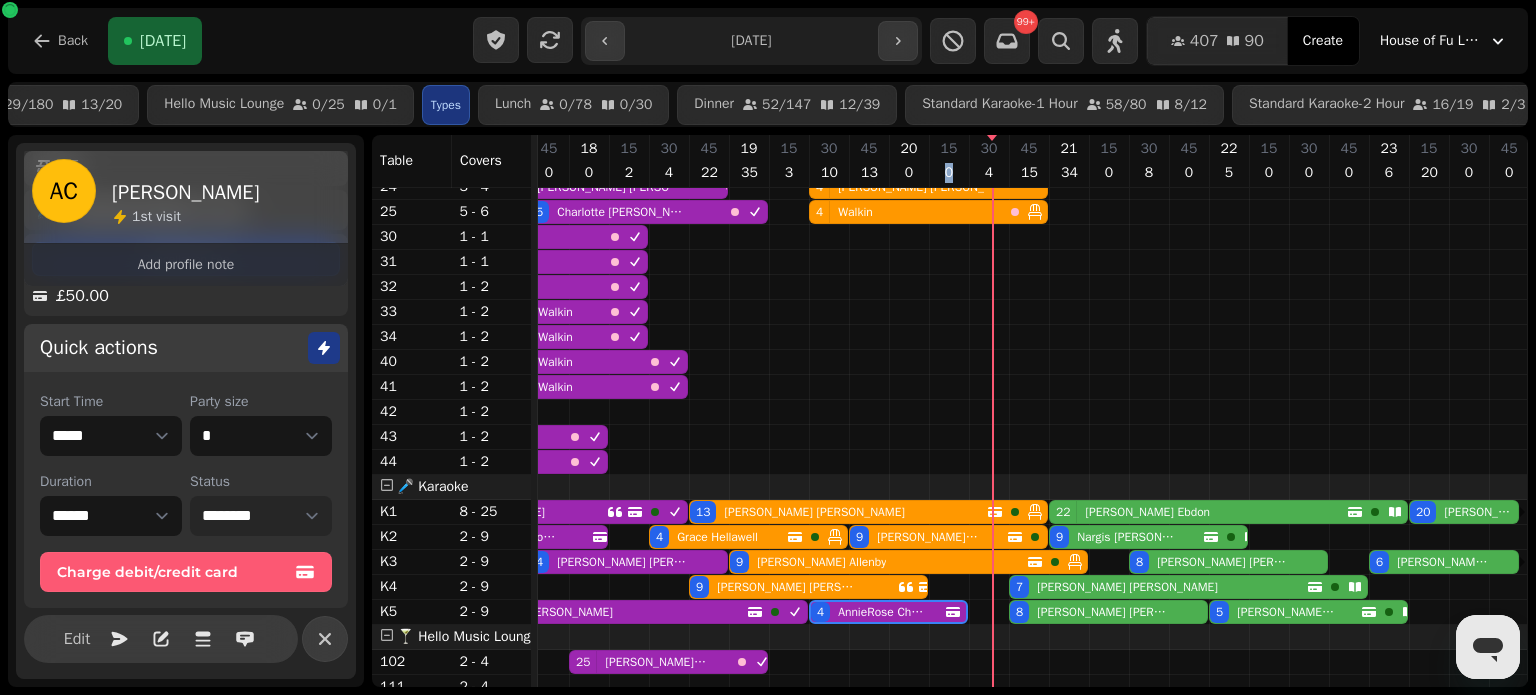 click on "Hannah   Pearson" at bounding box center [1127, 587] 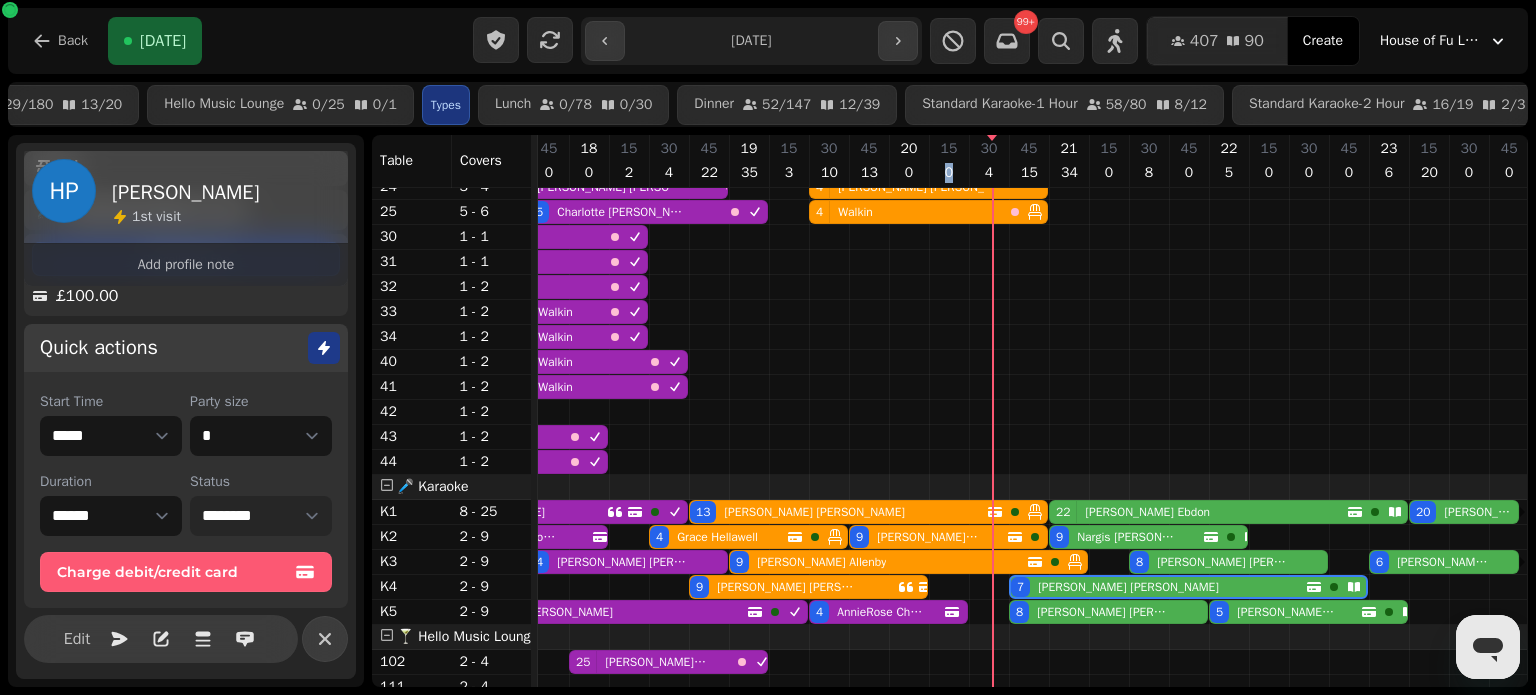 scroll, scrollTop: 0, scrollLeft: 2850, axis: horizontal 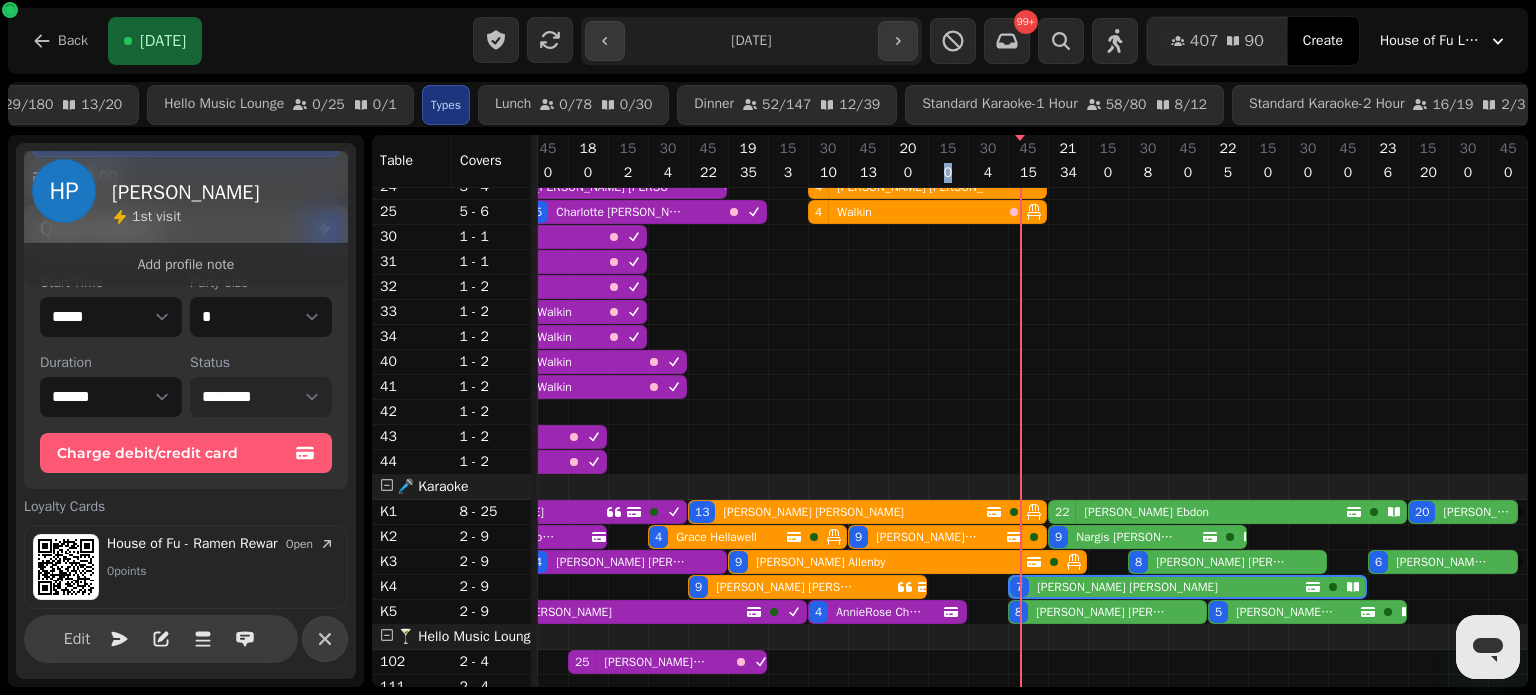 click on "**********" at bounding box center [261, 397] 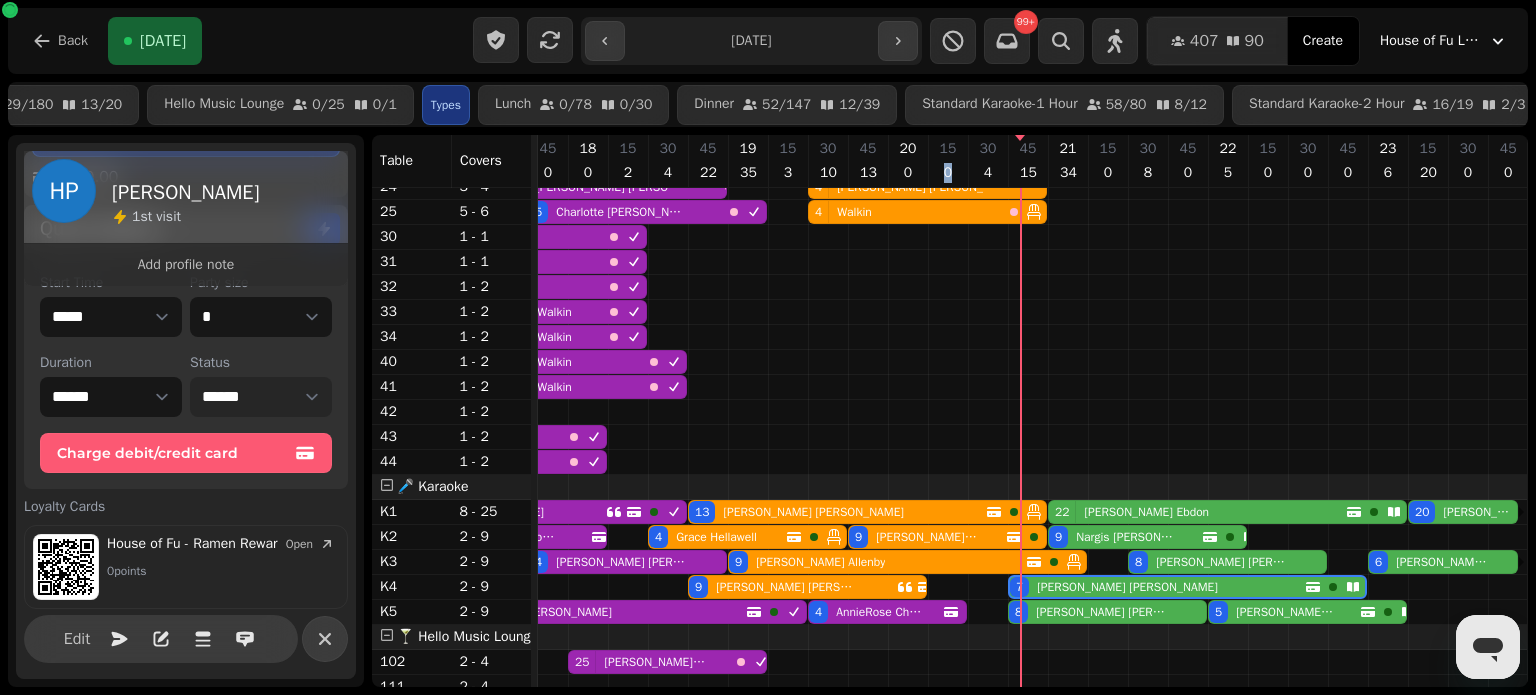 click on "**********" at bounding box center (261, 397) 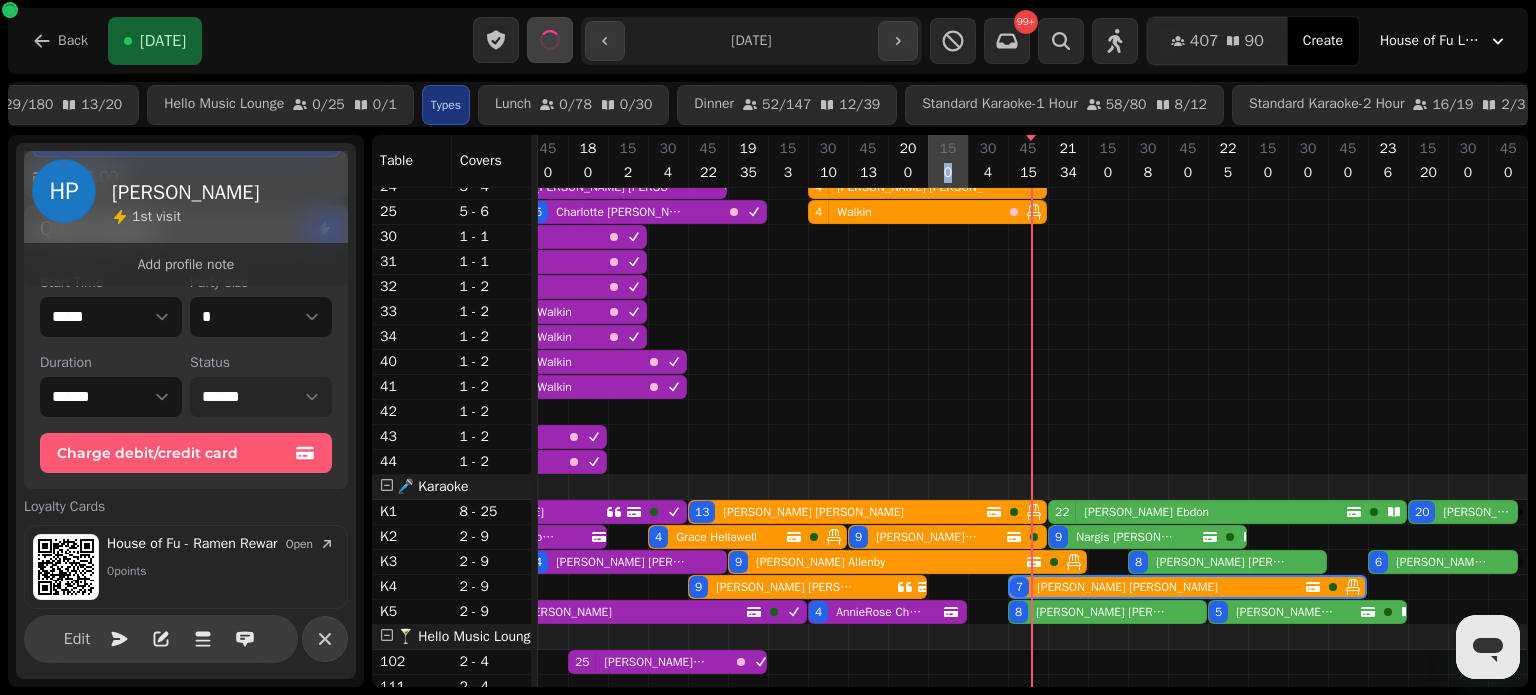 click on "Lewis   Baxter" at bounding box center [1101, 612] 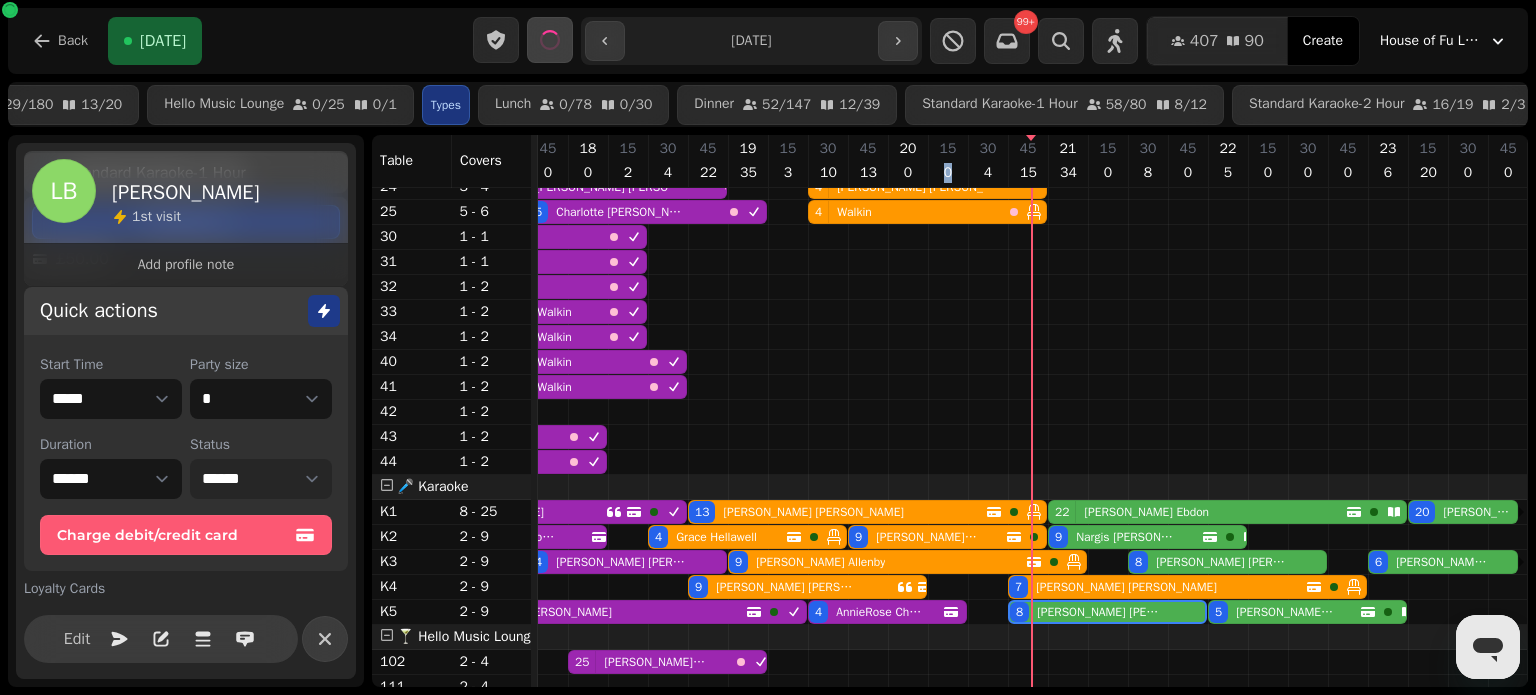 click on "**********" at bounding box center [261, 479] 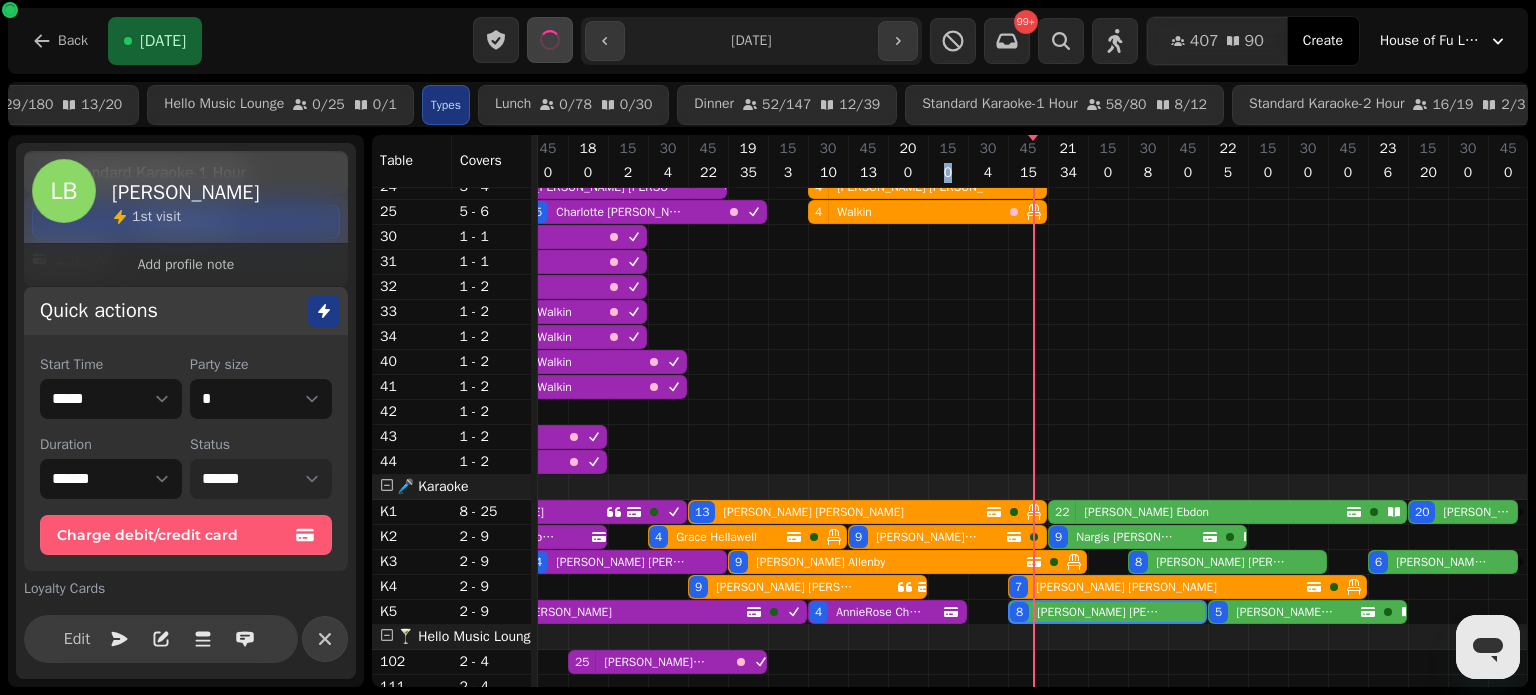 scroll, scrollTop: 360, scrollLeft: 0, axis: vertical 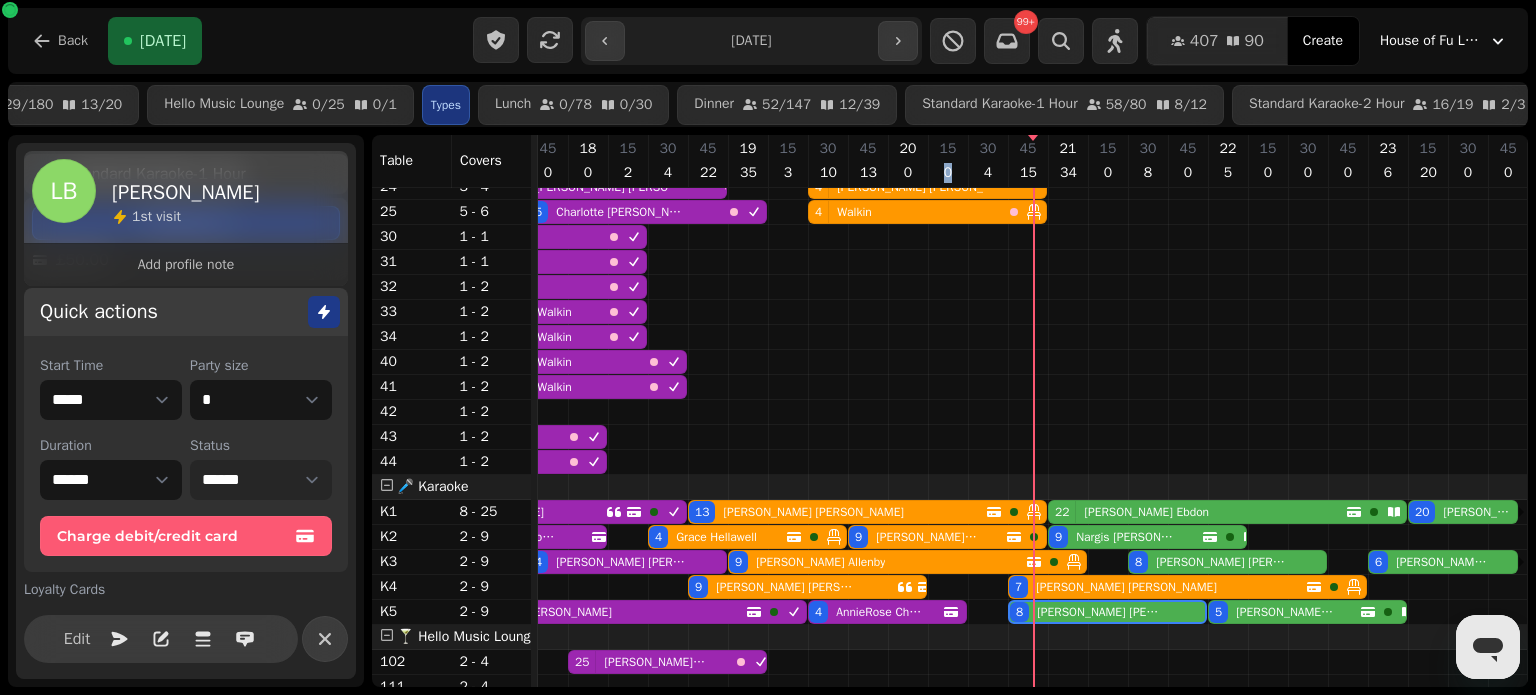 click on "**********" at bounding box center (261, 480) 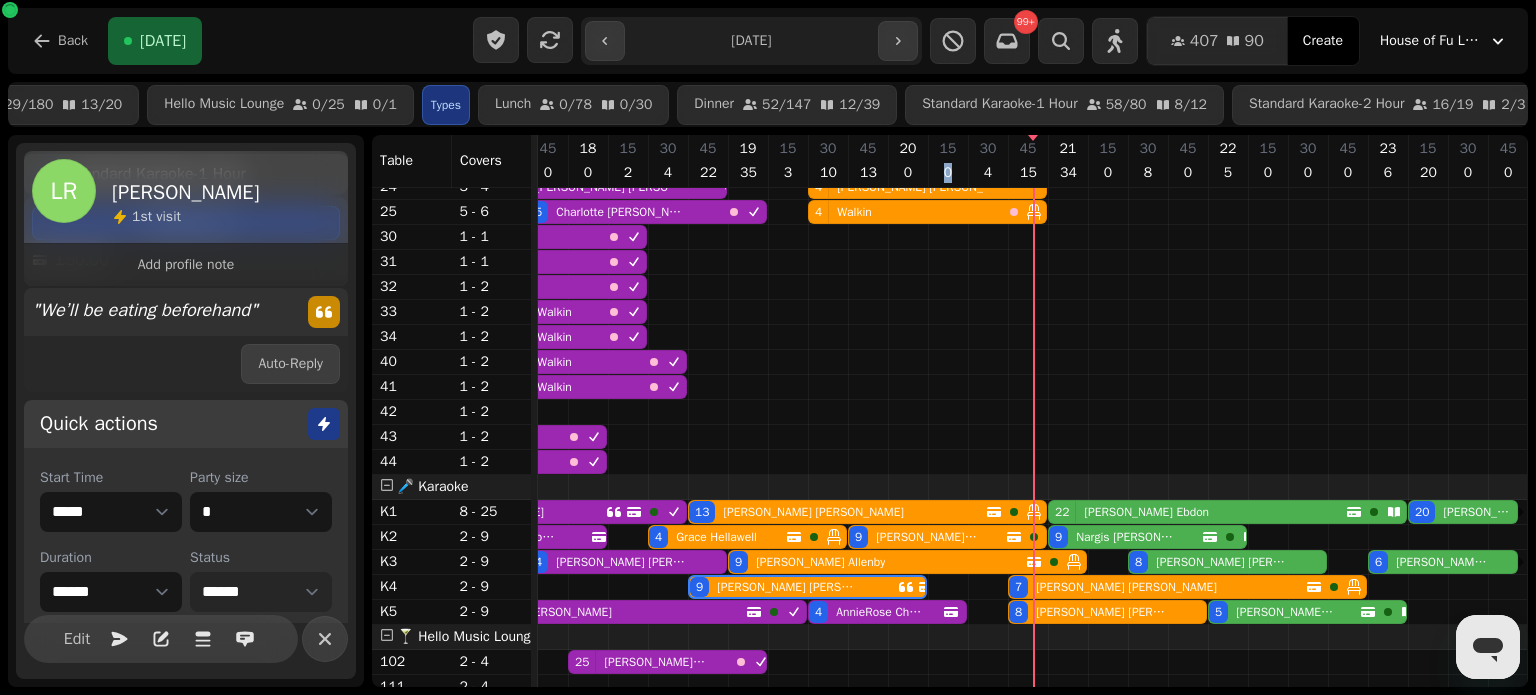 click on "**********" at bounding box center [261, 592] 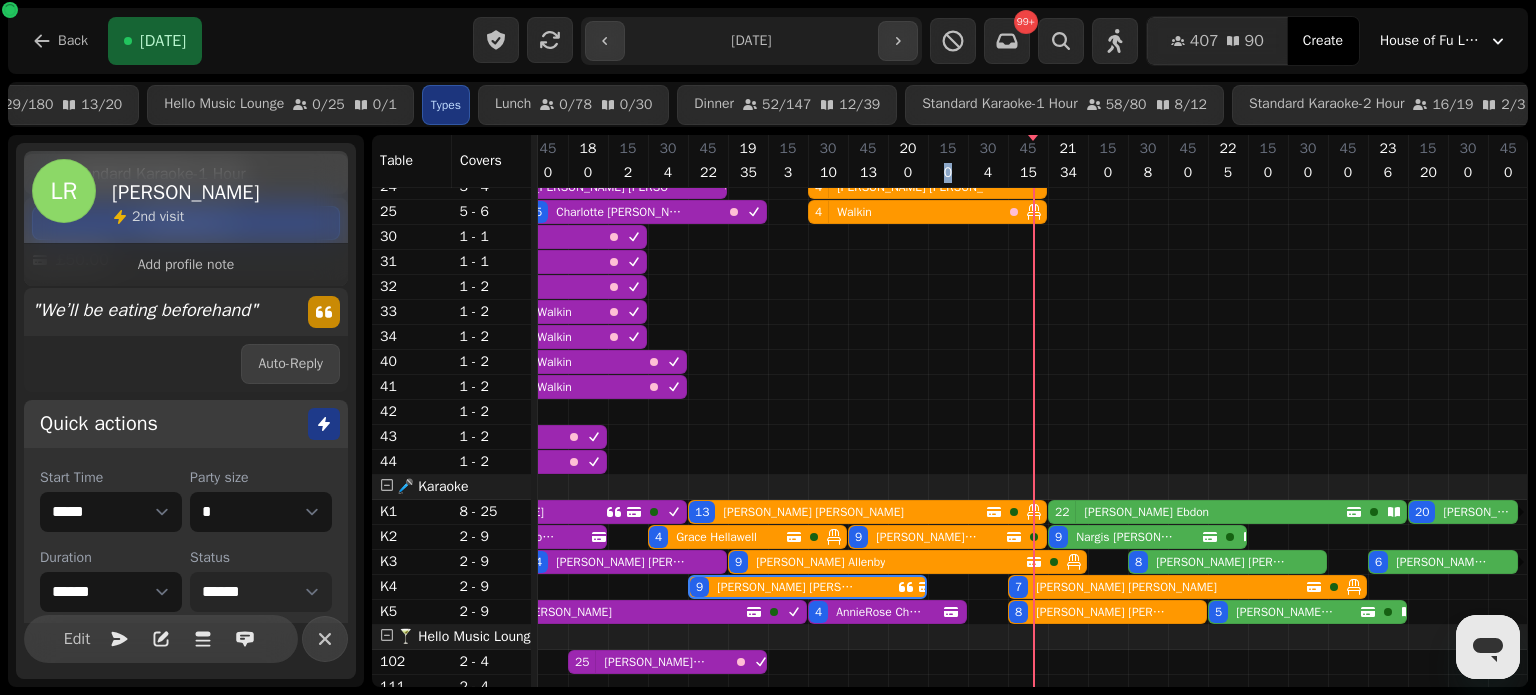 click on "**********" at bounding box center [261, 592] 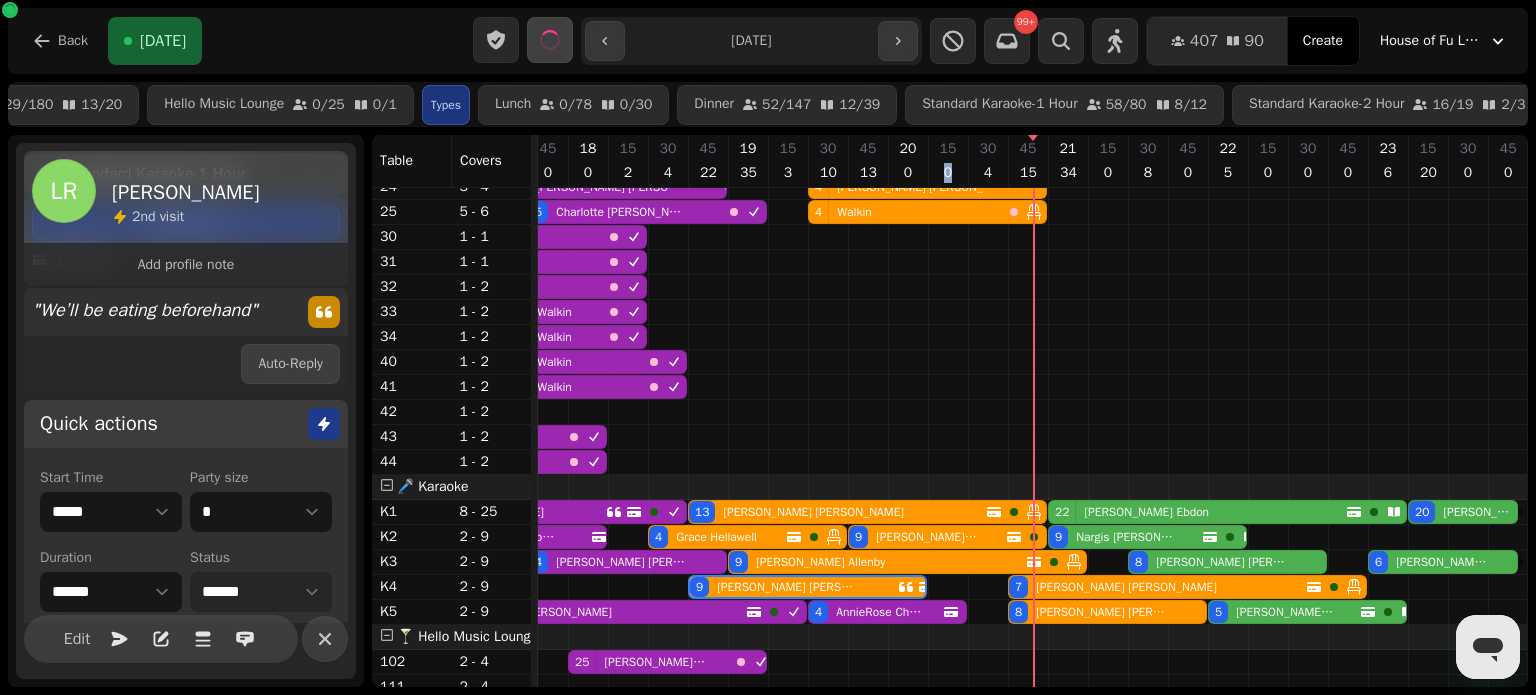click on "**********" at bounding box center (261, 592) 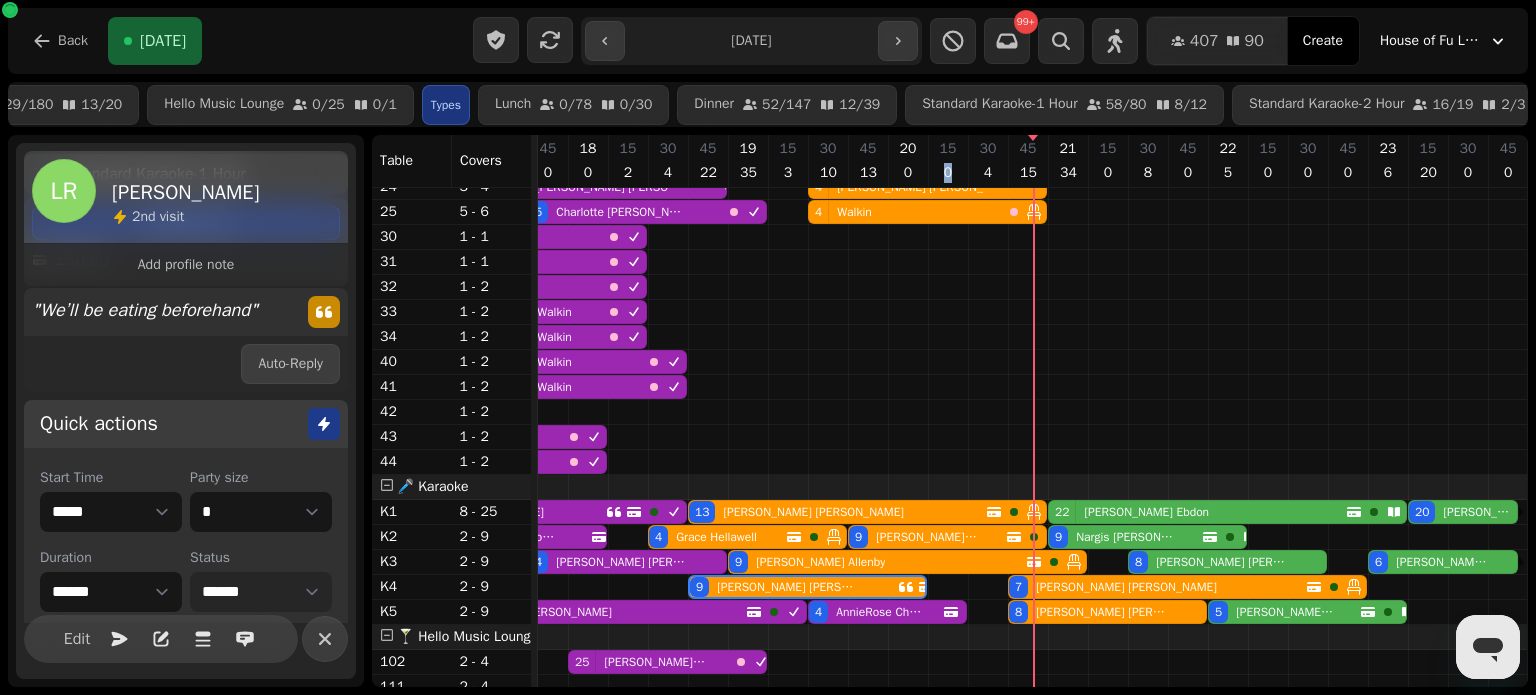 scroll, scrollTop: 443, scrollLeft: 0, axis: vertical 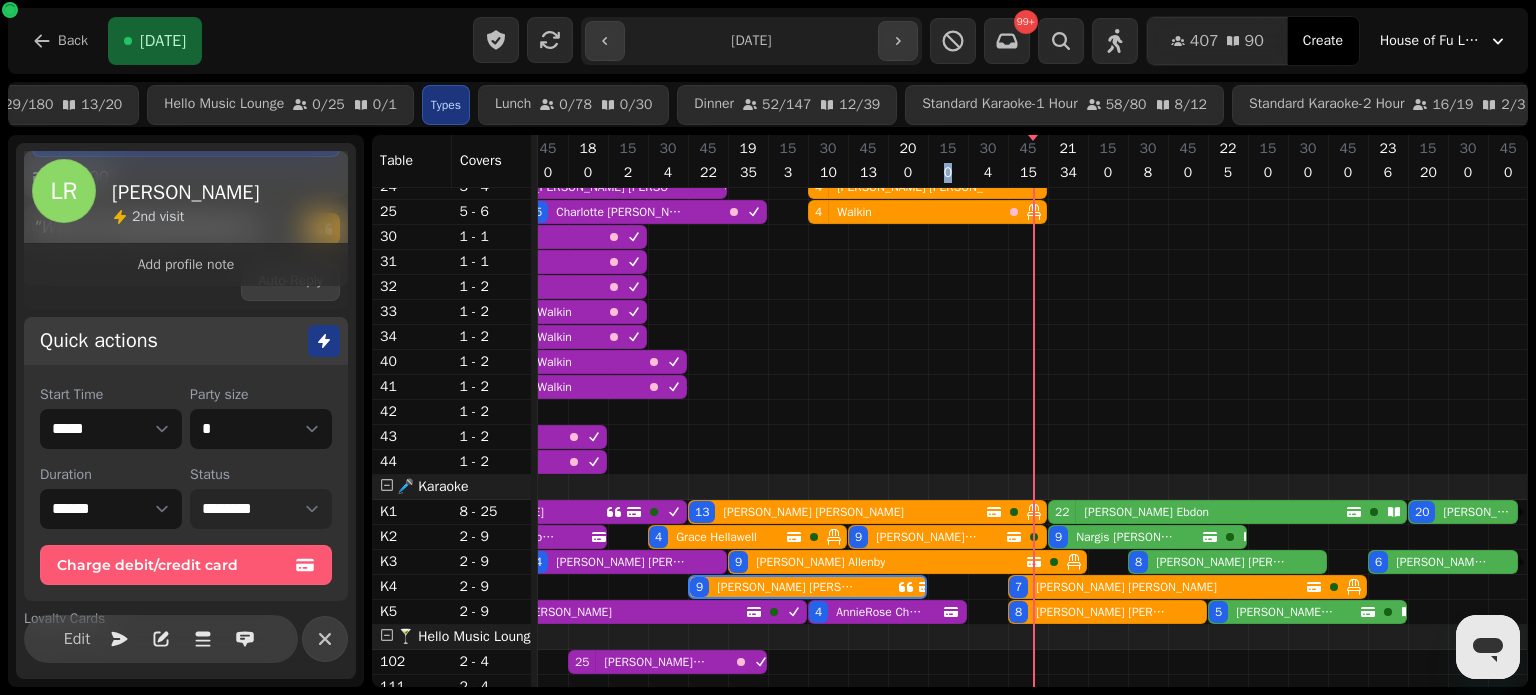 click on "**********" at bounding box center (261, 509) 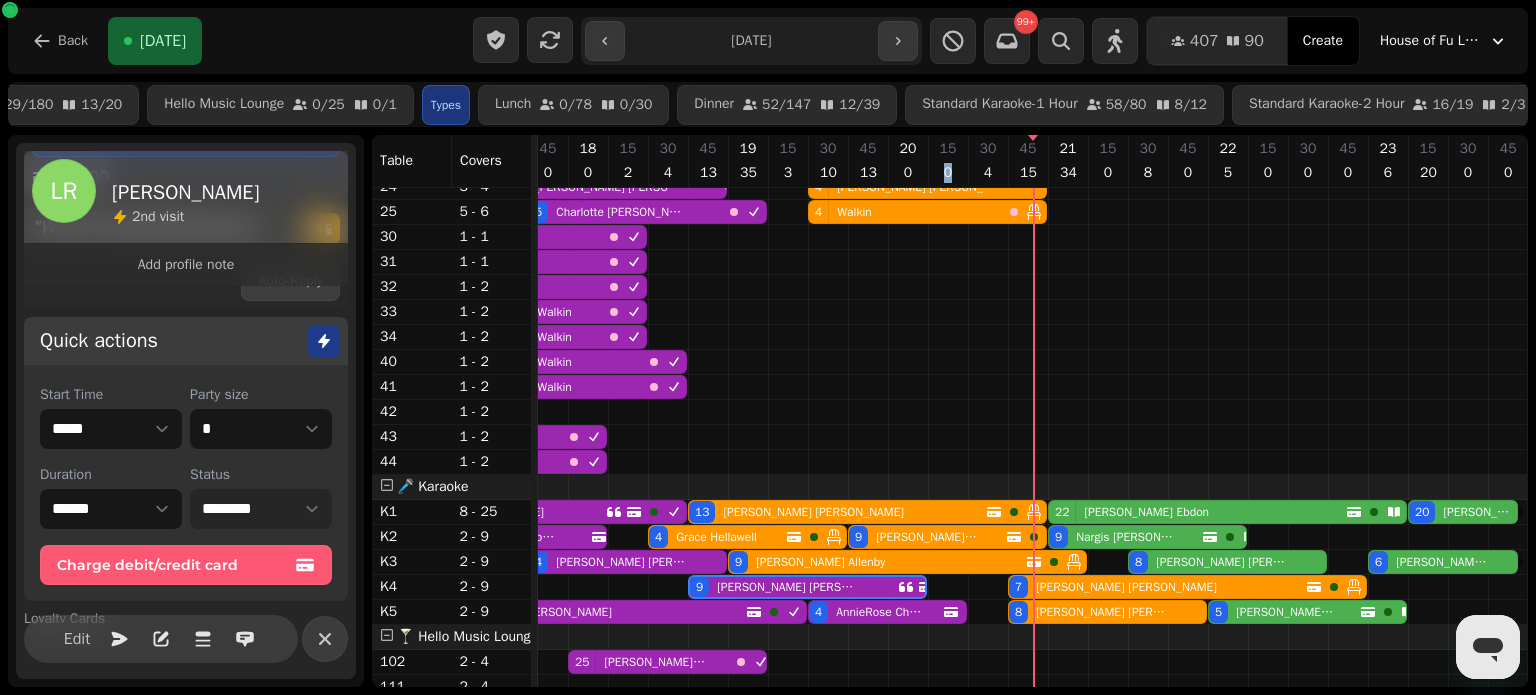 click on "4 Grace   Hellawell" at bounding box center (717, 537) 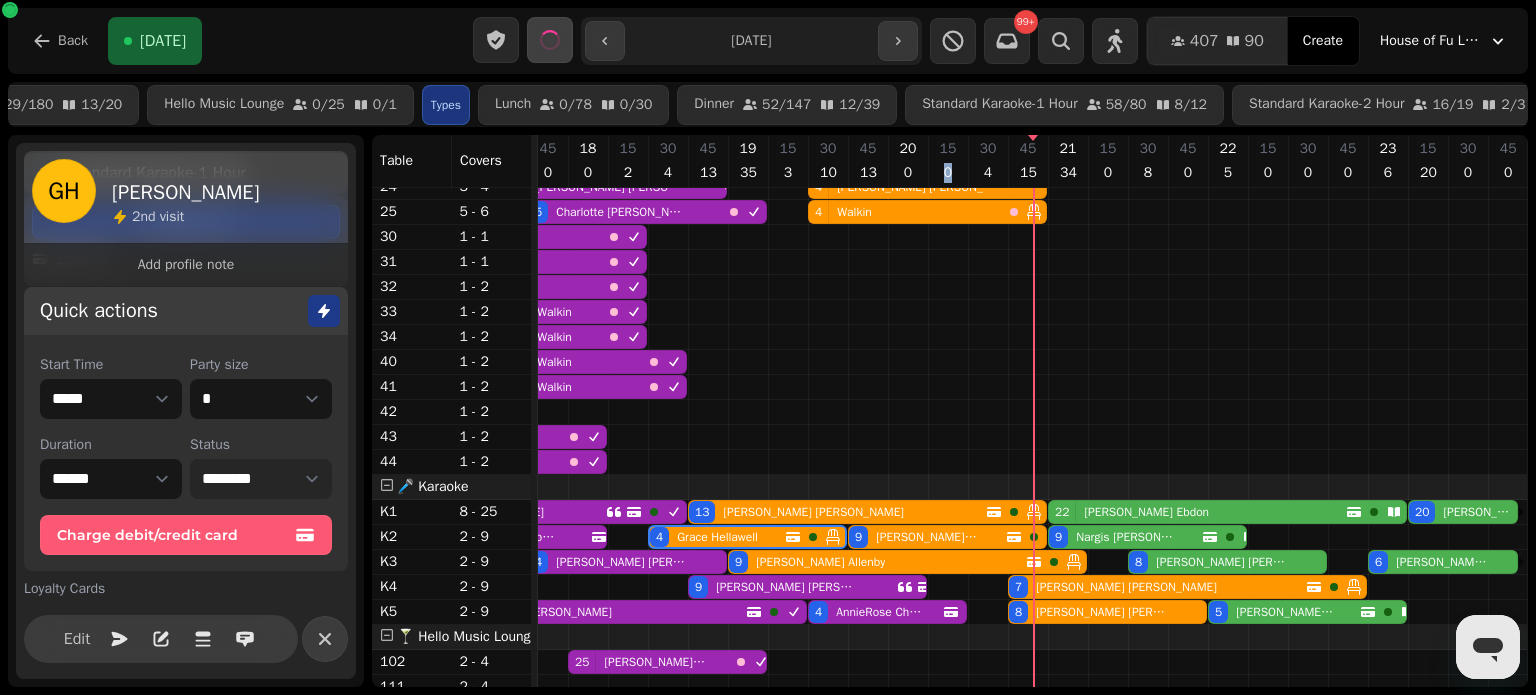 click on "**********" at bounding box center (261, 479) 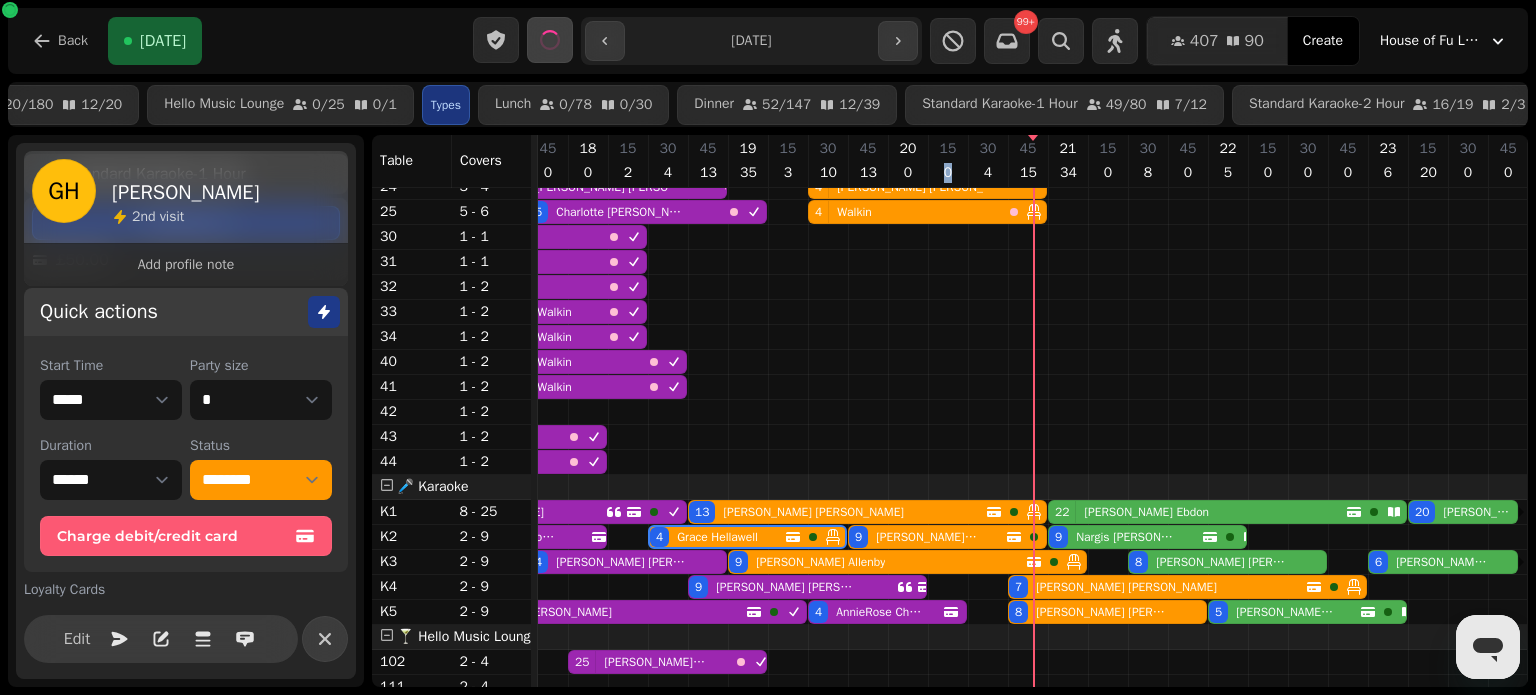 click on "Start Time ***** ***** ***** ***** ***** ***** ***** ***** ***** ***** ***** ***** ***** ***** ***** ***** ***** ***** ***** ***** ***** ***** ***** ***** ***** ***** ***** ***** ***** ***** ***** ***** ***** ***** ***** ***** ***** ***** ***** ***** ***** ***** ***** ***** ***** ***** ***** ***** ***** ***** ***** ***** ***** ***** ***** ***** ***** ***** ***** ***** ***** ***** ***** ***** ***** ***** ***** ***** ***** ***** ***** ***** ***** ***** ***** ***** ***** ***** ***** ***** ***** ***** ***** ***** ***** ***** ***** ***** ***** ***** ***** ***** ***** ***** ***** ***** Party size * * * * * * * * * ** ** ** ** ** ** ** ** ** ** ** ** ** ** ** ** ** ** ** ** ** ** ** ** ** ** ** ** ** ** ** ** ** ** ** ** ** ** ** ** ** ** ** ** ** ** ** ** ** ** ** ** ** ** ** ** ** ** ** ** ** ** ** ** ** ** ** ** ** ** ** ** ** ** ** ** ** ** ** ** ** ** ** ** ** ** ** ** ** ** *** *** *** *** *** *** *** *** *** *** *** *** *** *** *** *** *** *** *** *** *** *** *** *** *** *** *** *** *** *** *** *** *** ***" at bounding box center [186, 456] 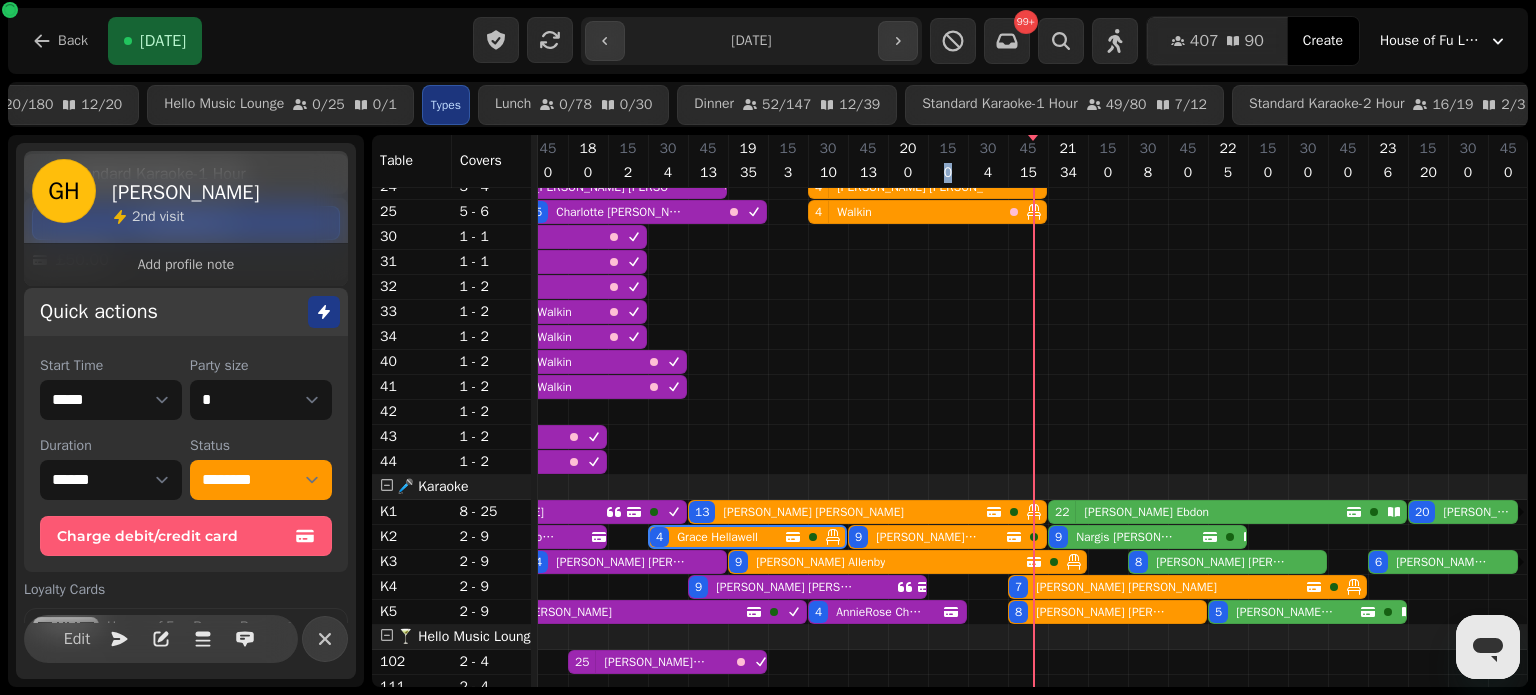 scroll, scrollTop: 443, scrollLeft: 0, axis: vertical 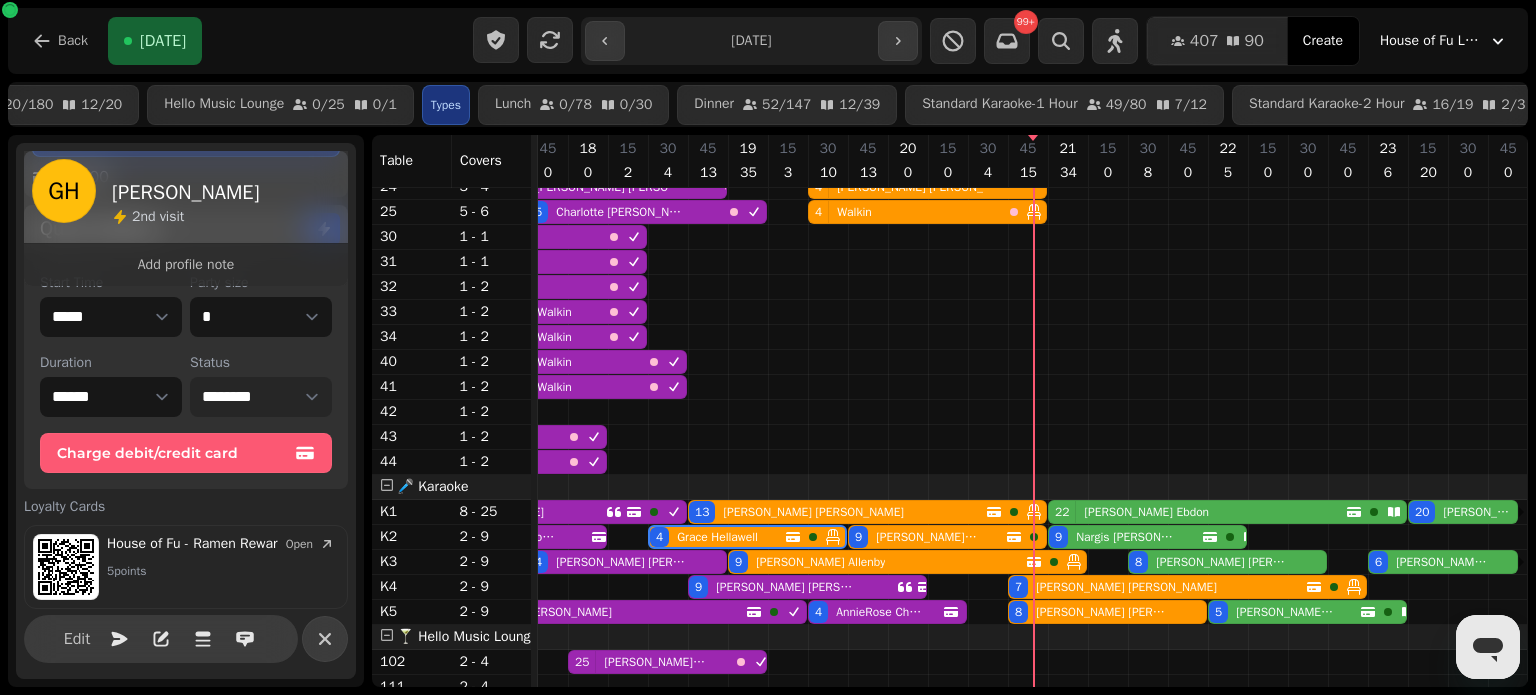 click on "**********" at bounding box center (261, 397) 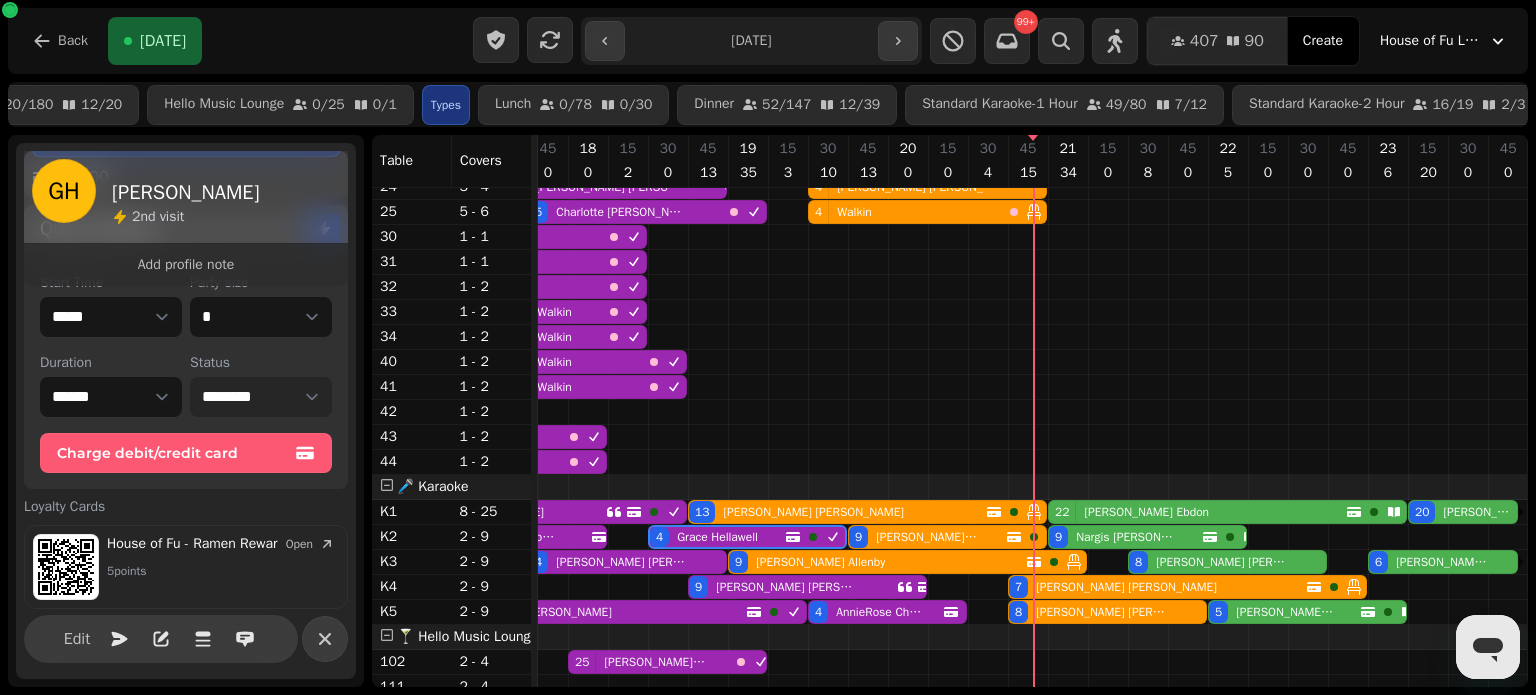 click on "13 Jade   Perry" at bounding box center (837, 512) 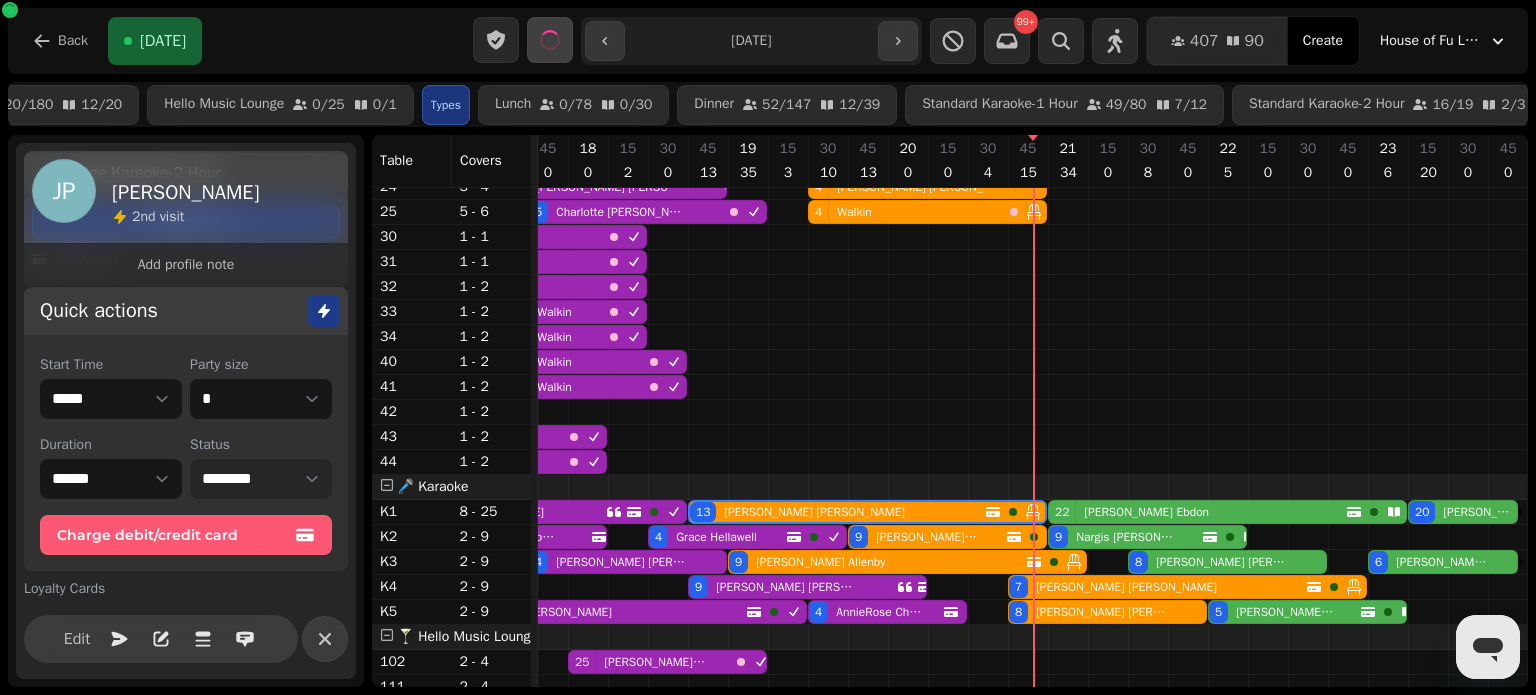 click on "**********" at bounding box center [261, 479] 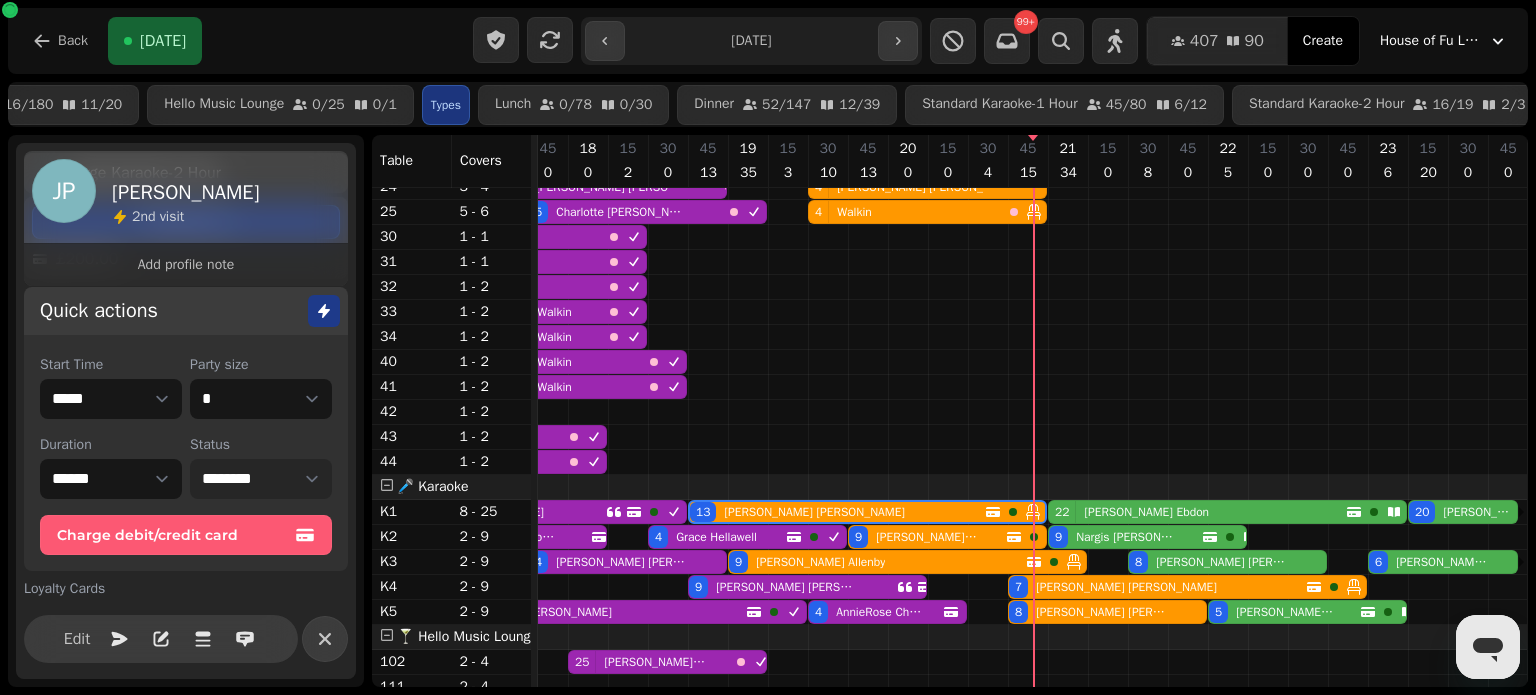 click on "**********" at bounding box center (261, 479) 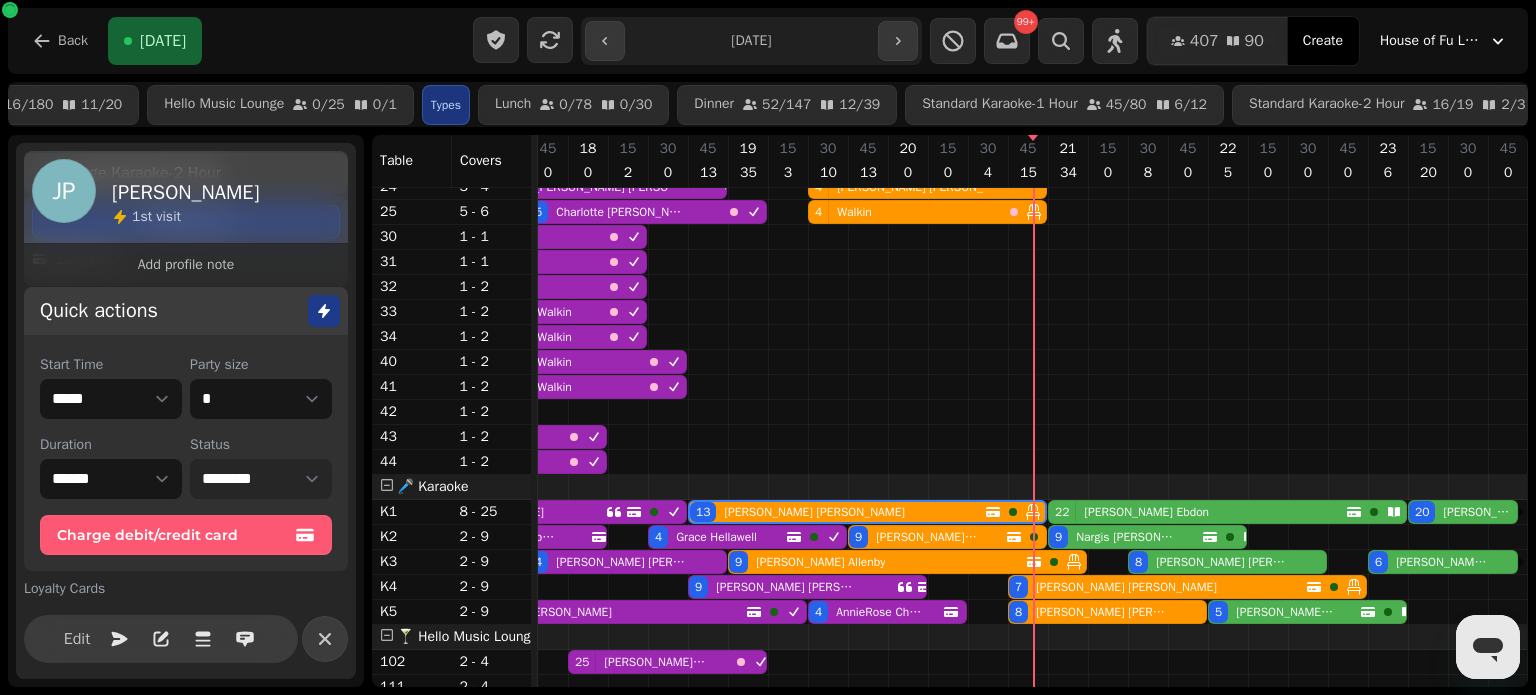 scroll, scrollTop: 360, scrollLeft: 0, axis: vertical 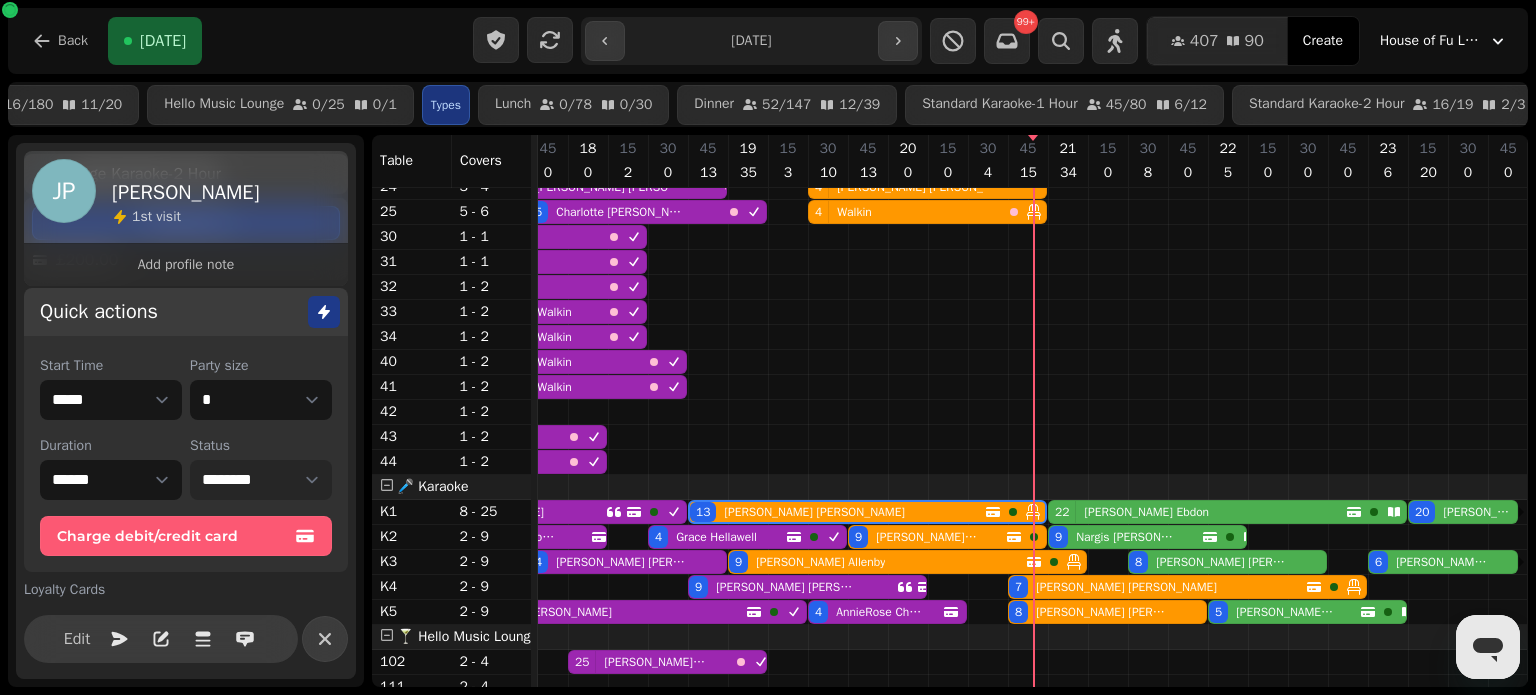 click on "**********" at bounding box center [261, 480] 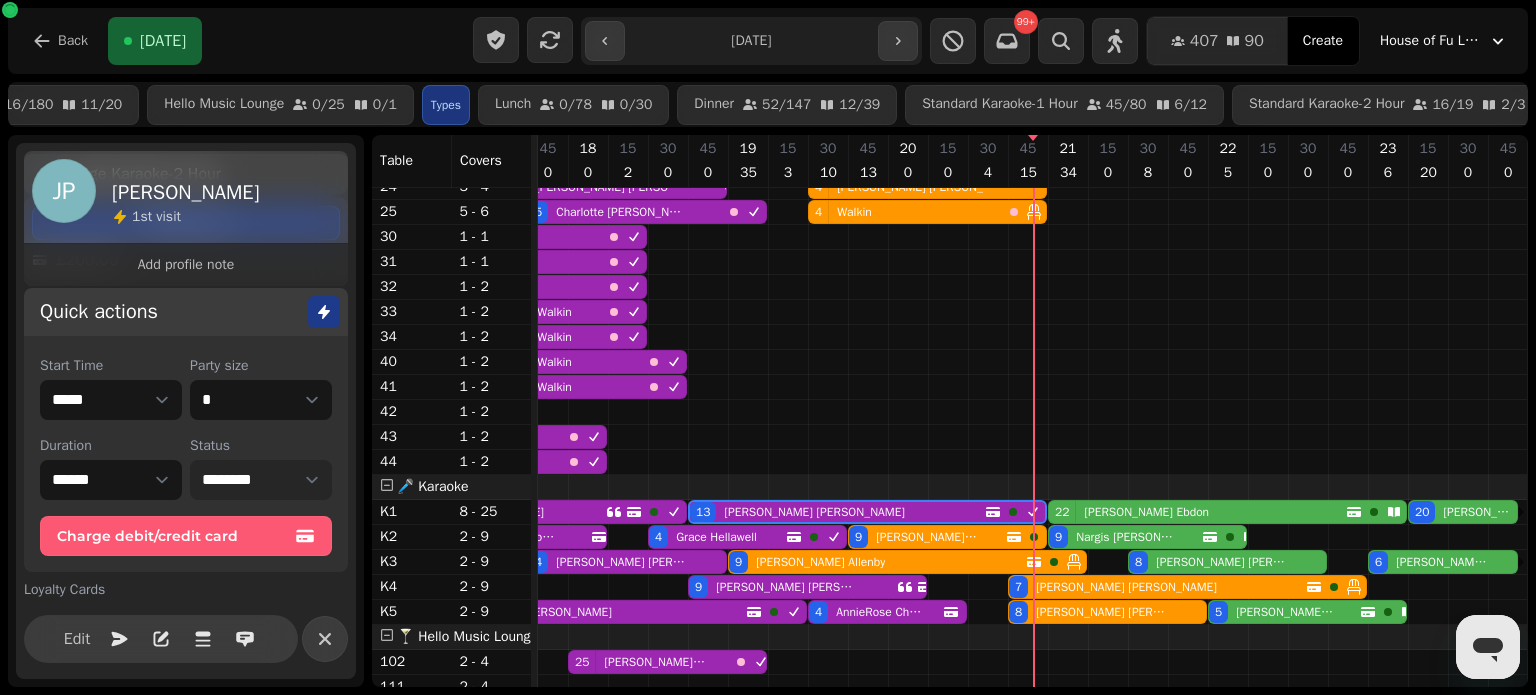 click on "9 Chloe   Foyster" at bounding box center [927, 537] 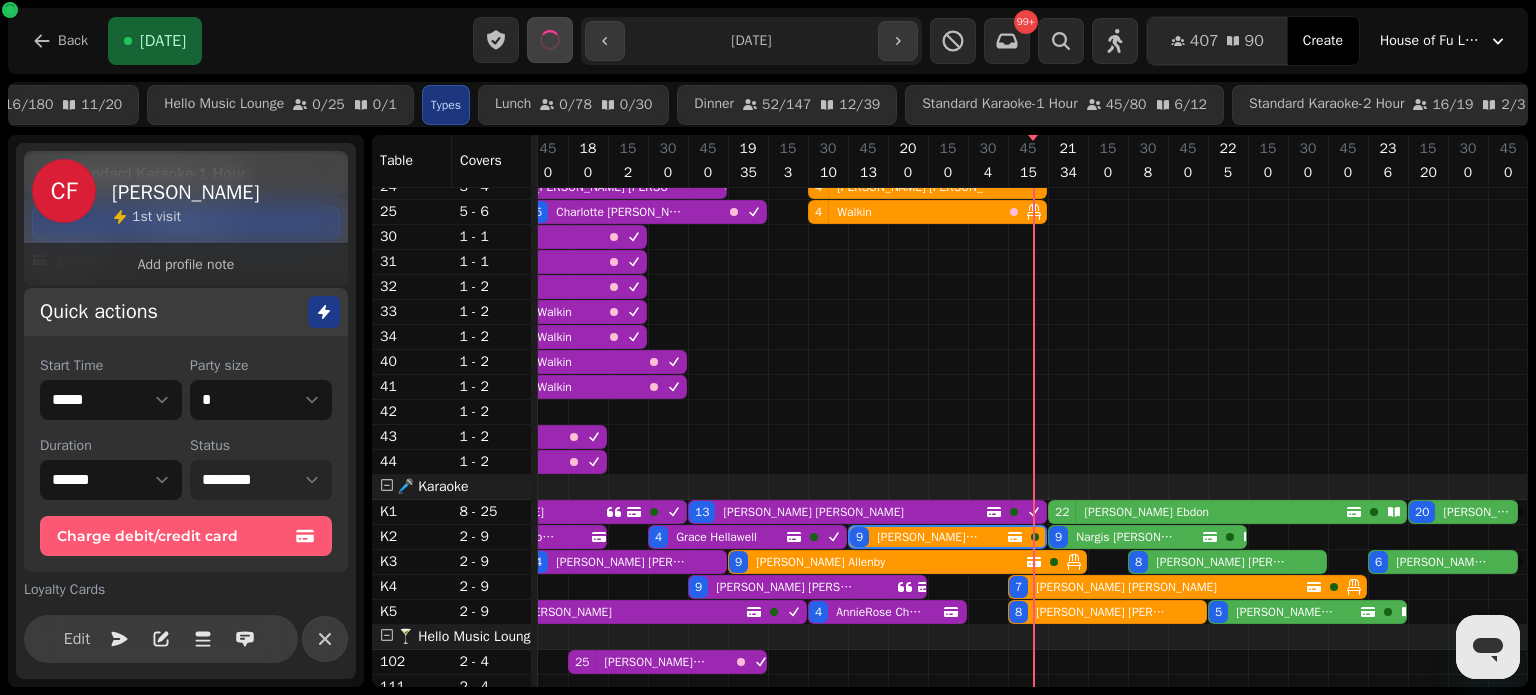 click on "**********" at bounding box center [261, 480] 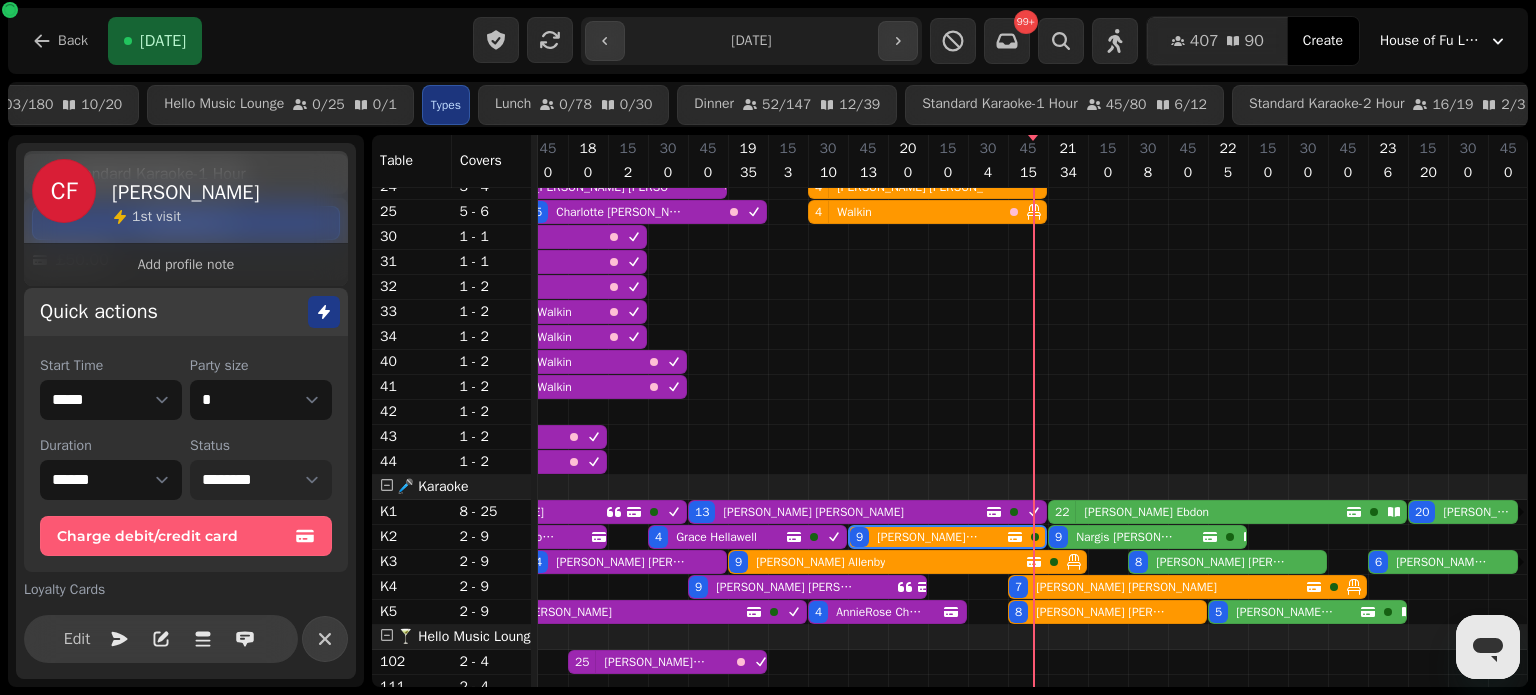 click on "**********" at bounding box center [261, 480] 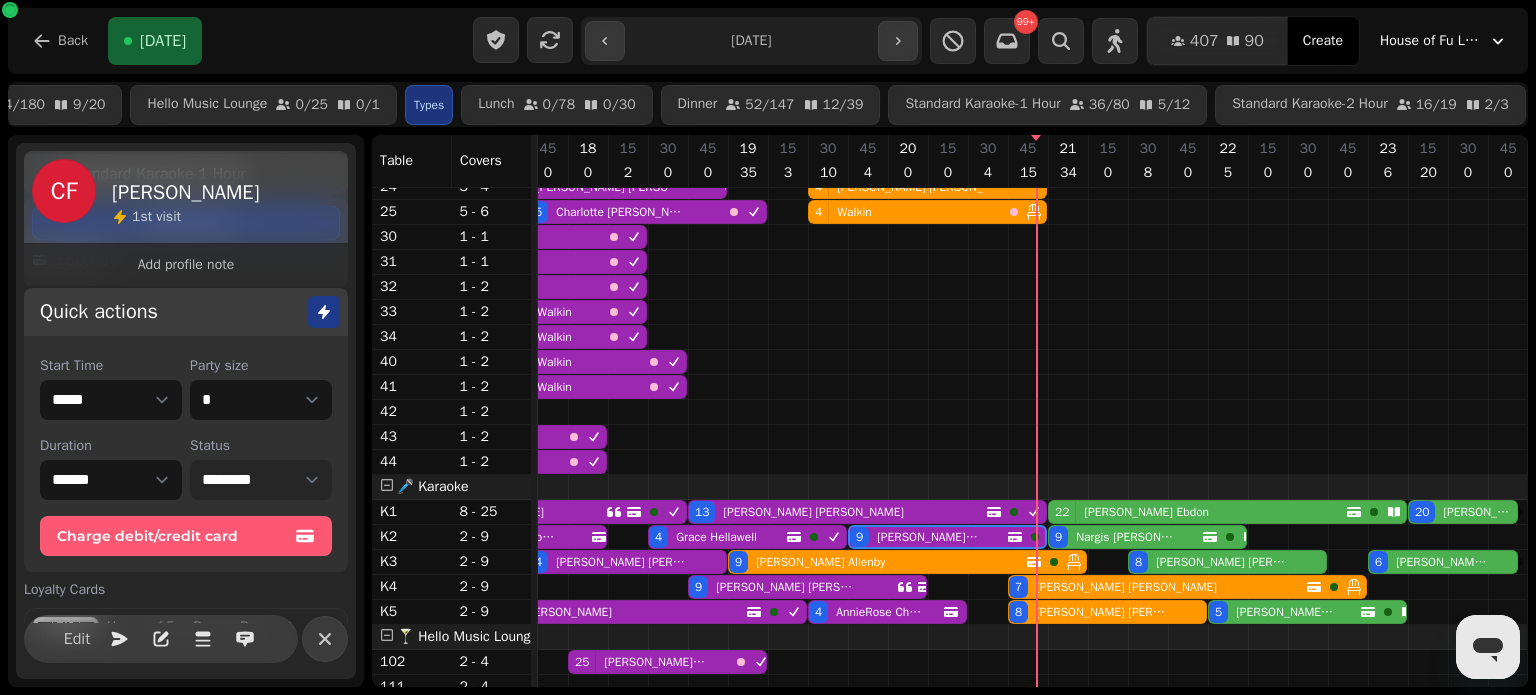 scroll, scrollTop: 443, scrollLeft: 0, axis: vertical 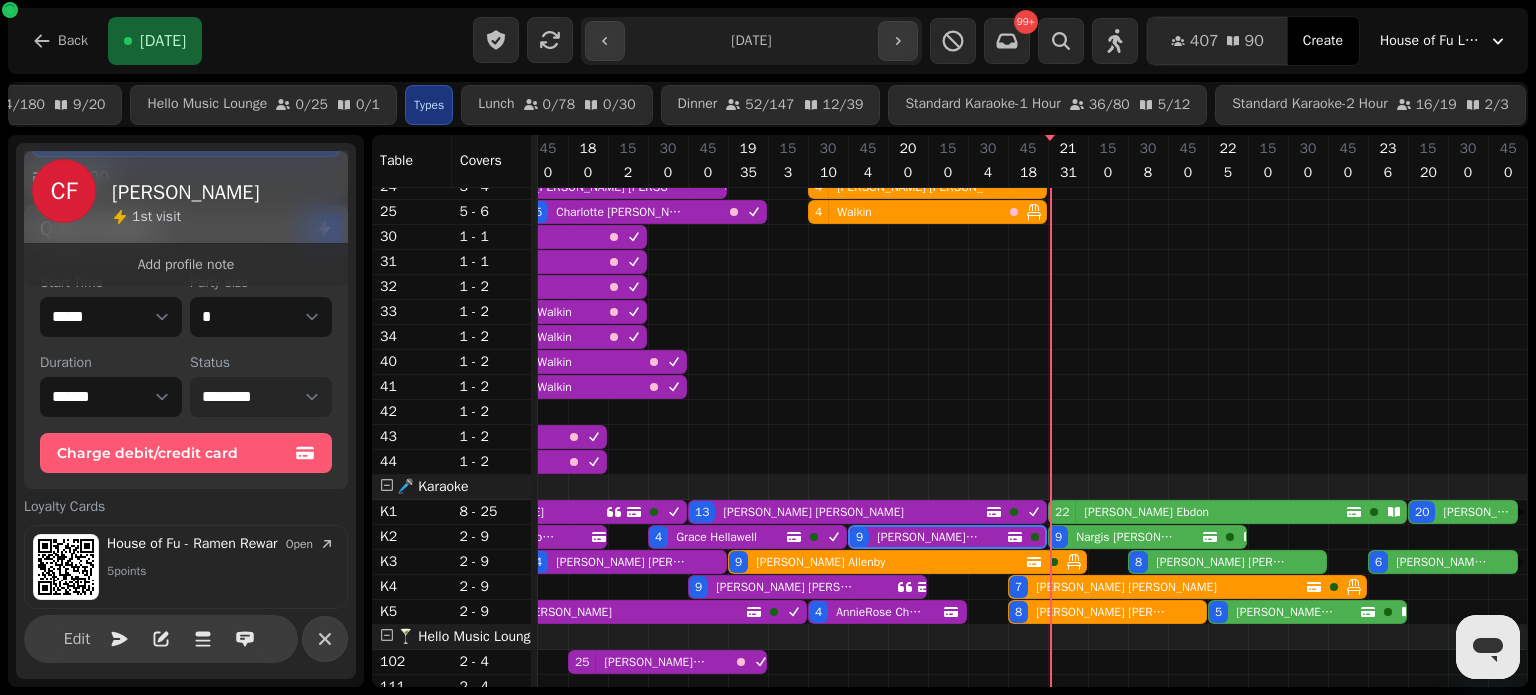 click on "Kate   Ebdon" at bounding box center [1146, 512] 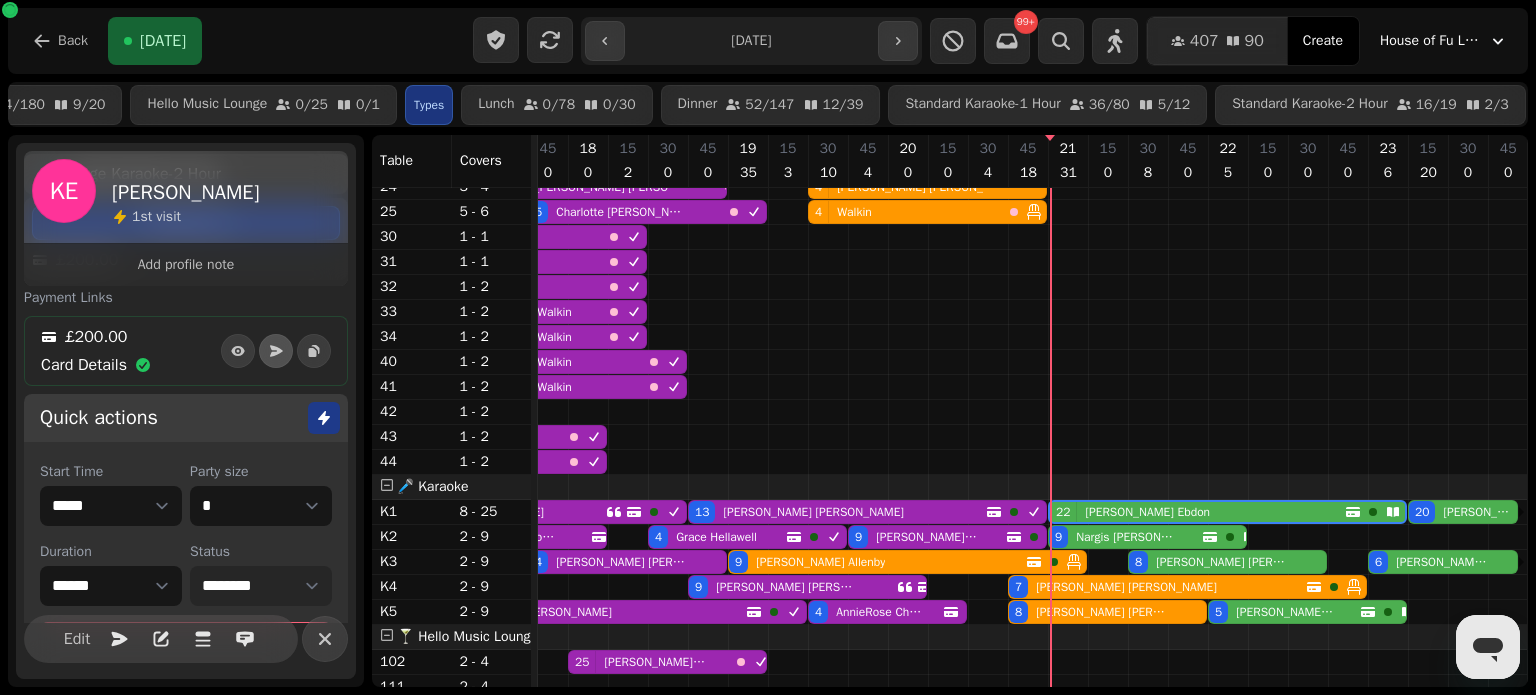 scroll, scrollTop: 399, scrollLeft: 0, axis: vertical 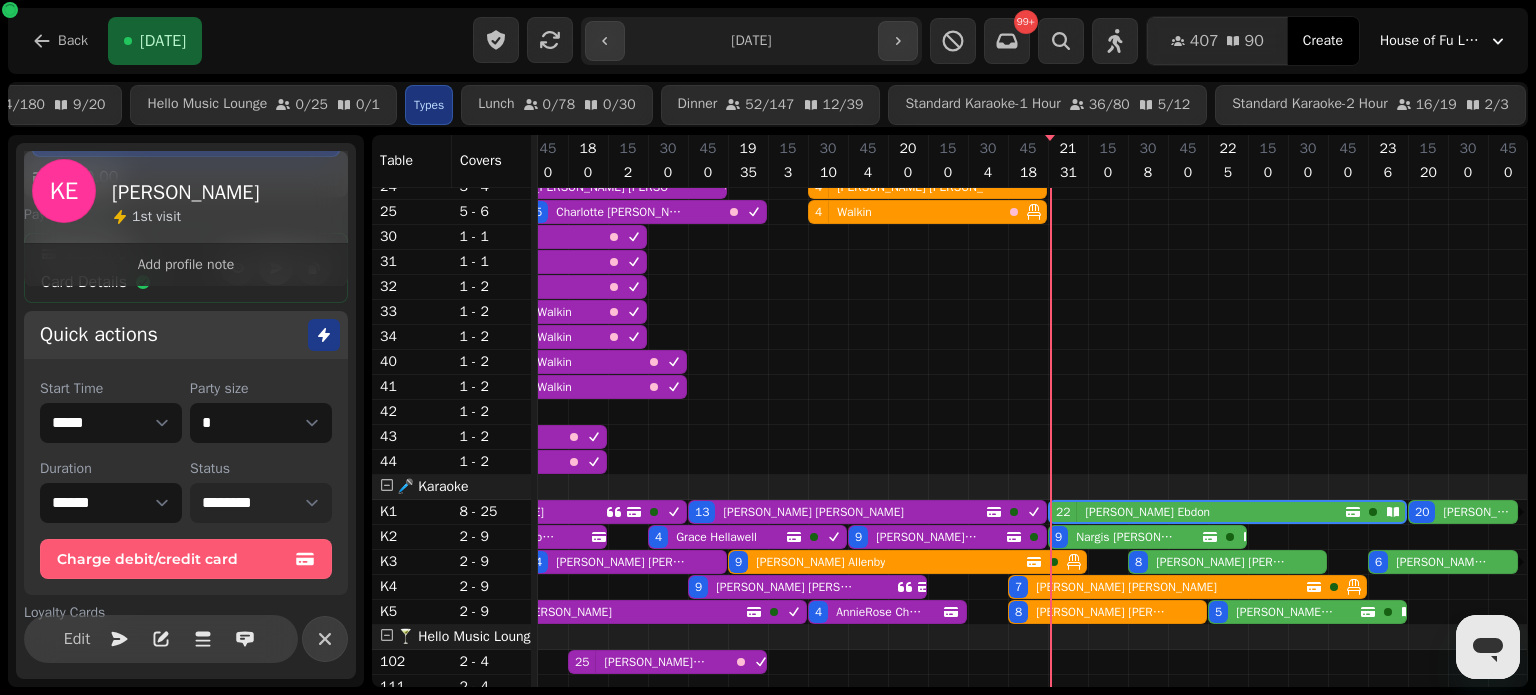 click on "**********" at bounding box center [261, 503] 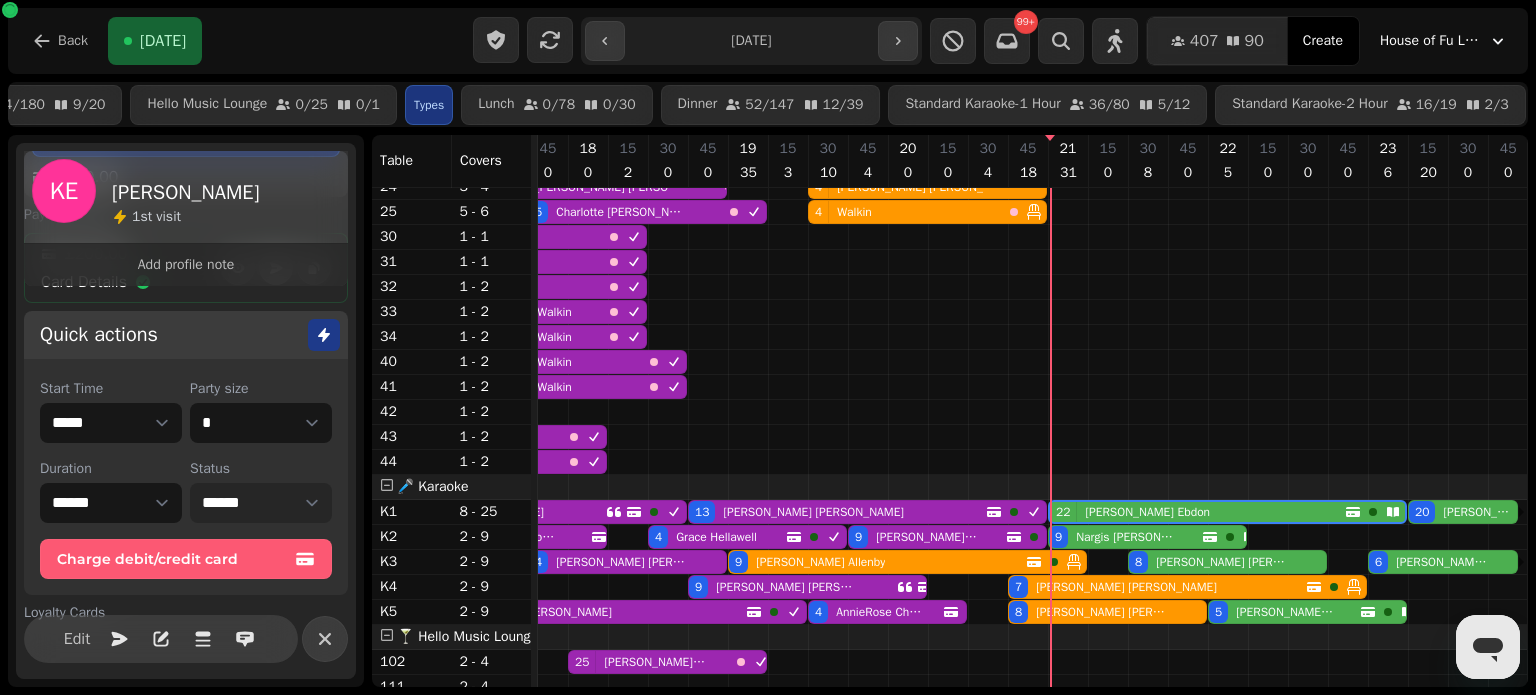 click on "**********" at bounding box center [261, 503] 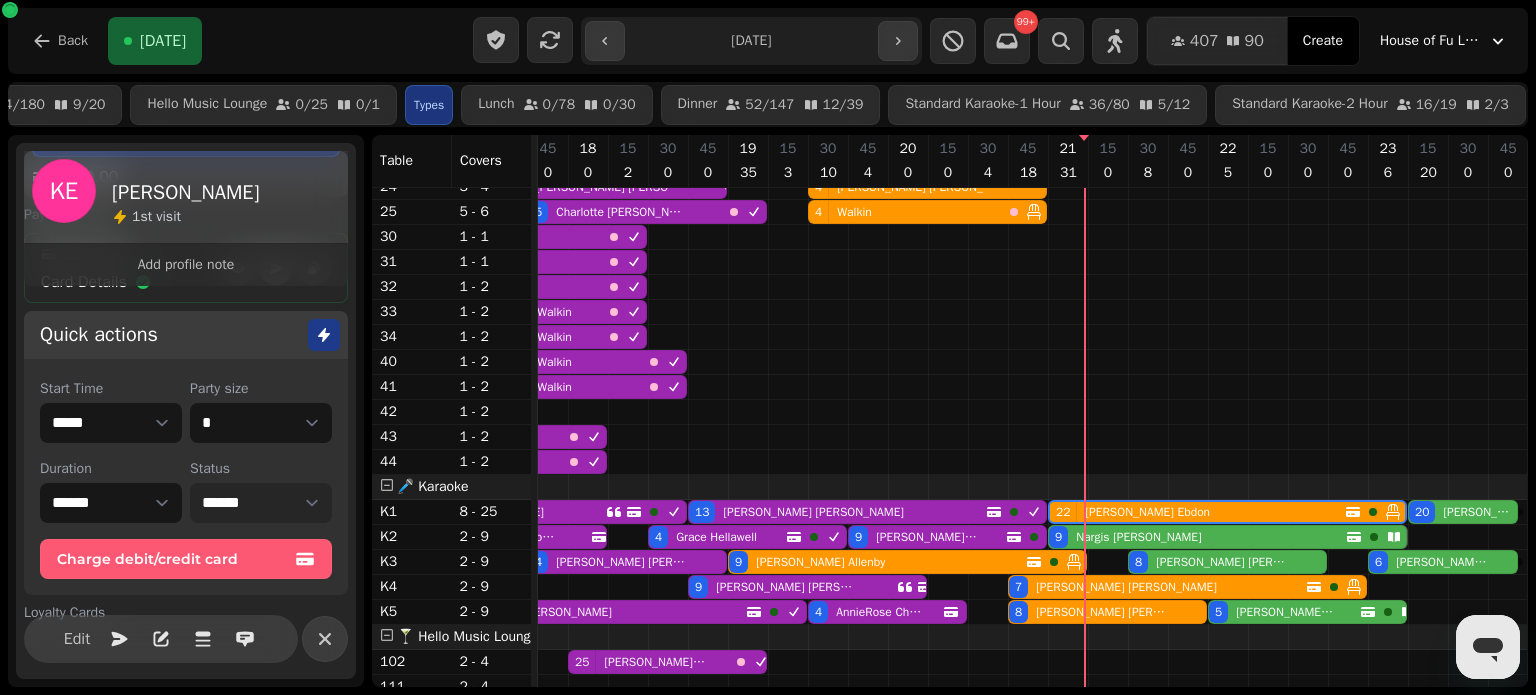 drag, startPoint x: 1242, startPoint y: 531, endPoint x: 1398, endPoint y: 531, distance: 156 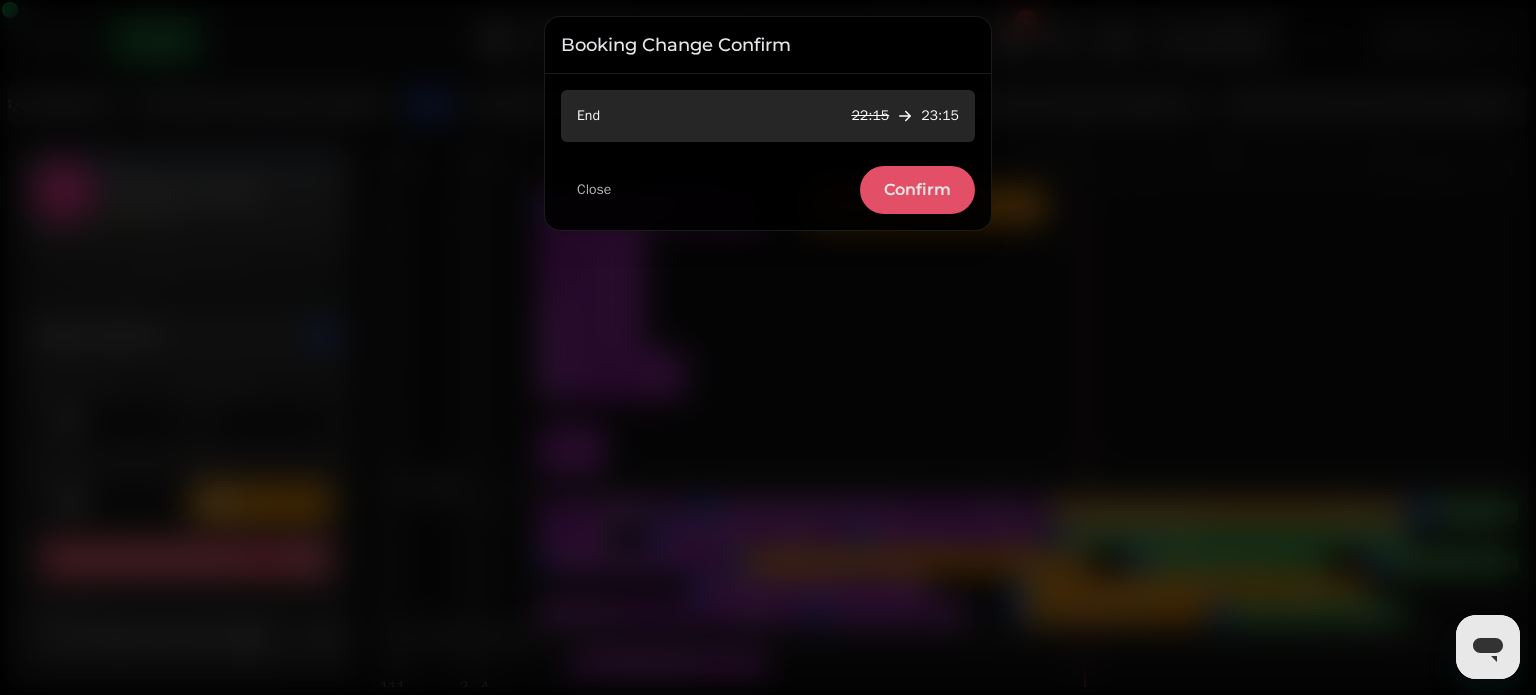 click on "Confirm" at bounding box center (917, 190) 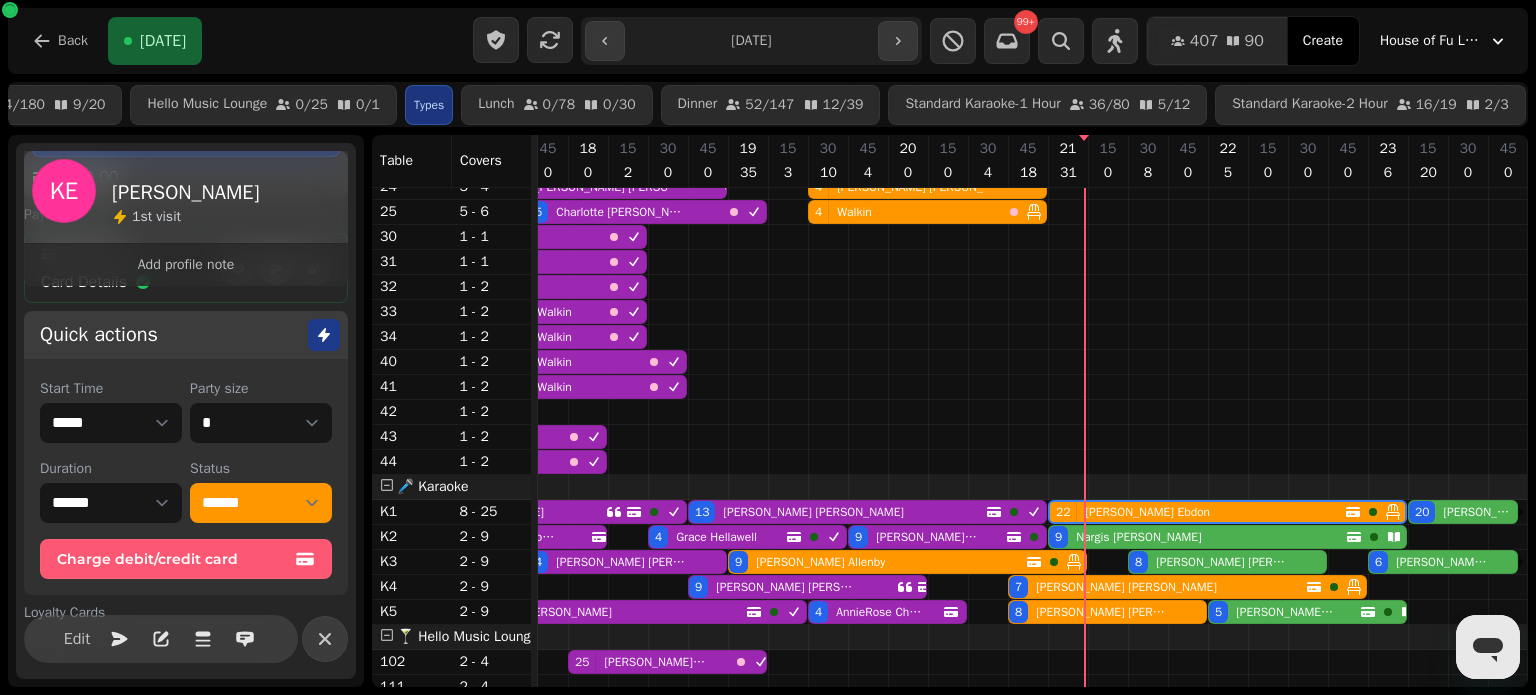 click on "9 Nargis   Ola-Craig" at bounding box center (1197, 537) 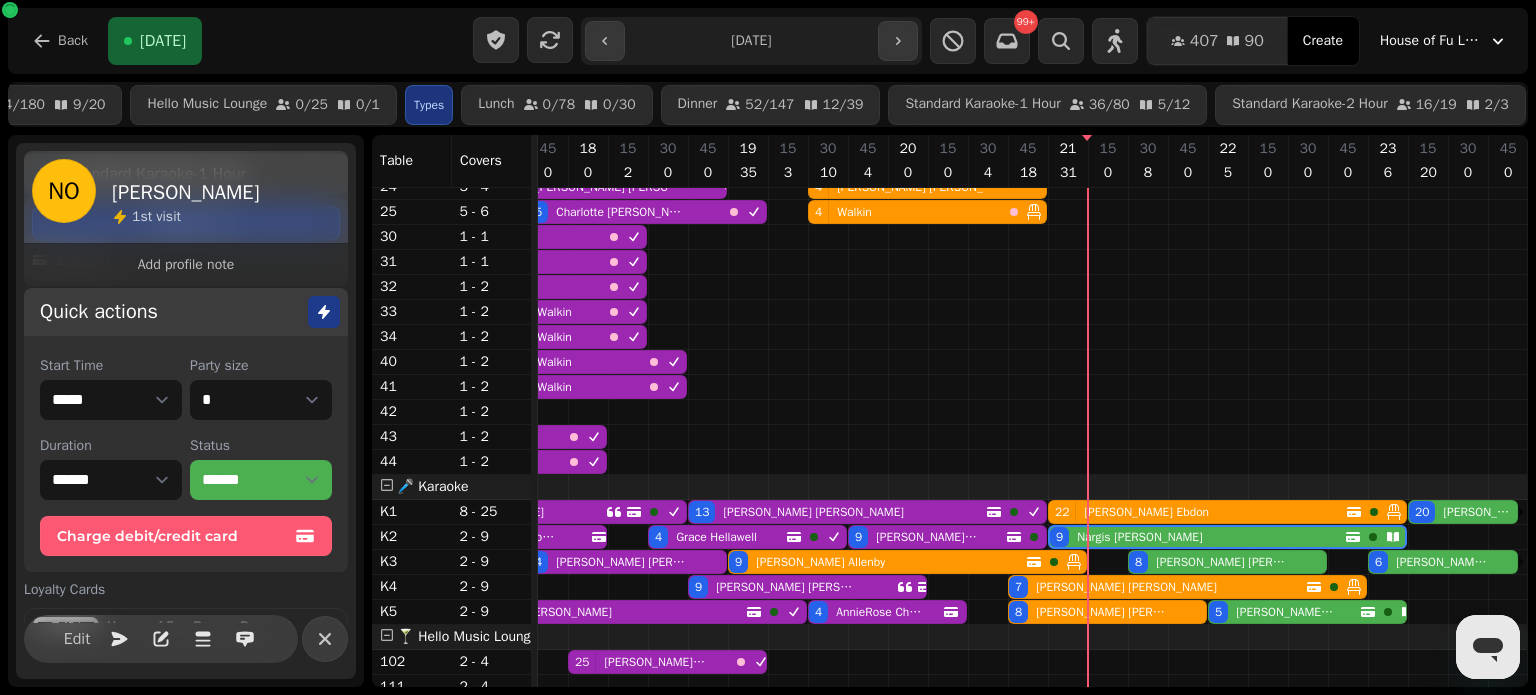 scroll, scrollTop: 443, scrollLeft: 0, axis: vertical 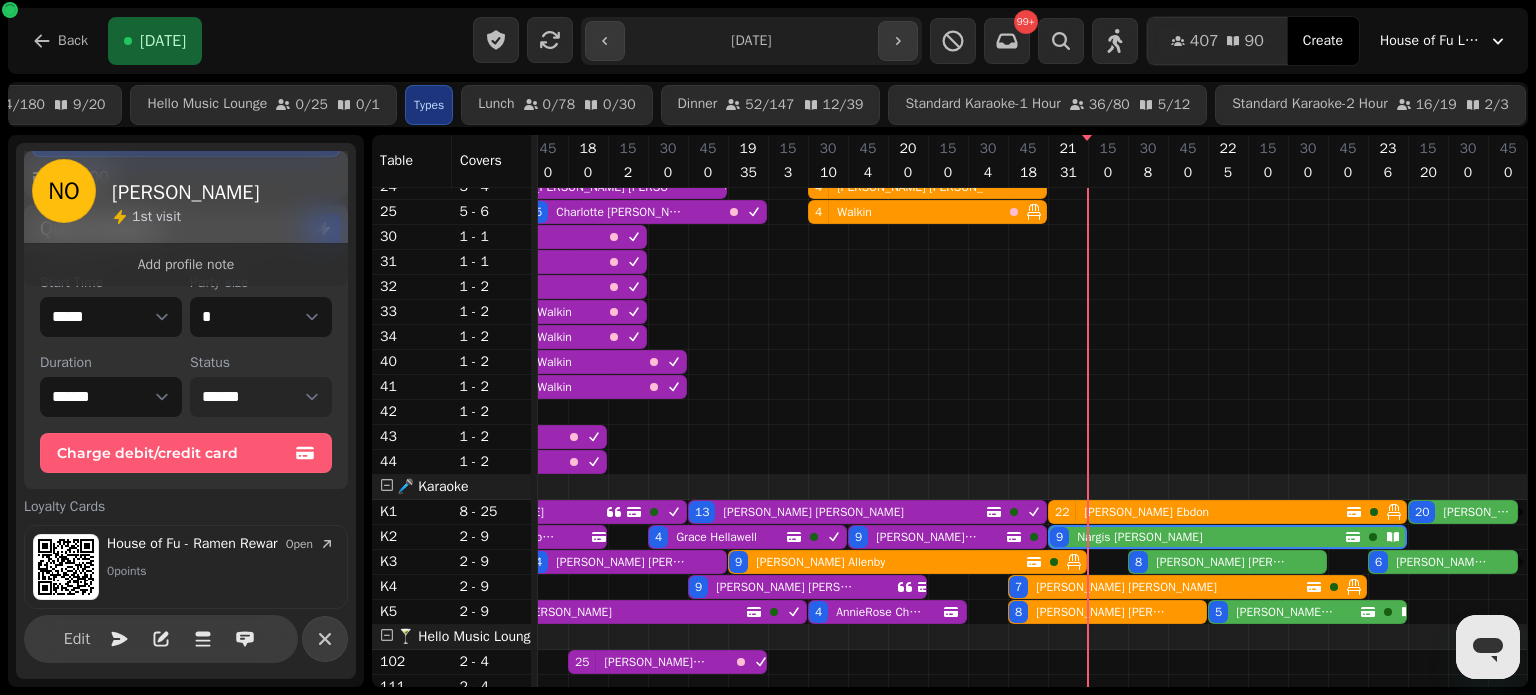 click on "**********" at bounding box center [261, 397] 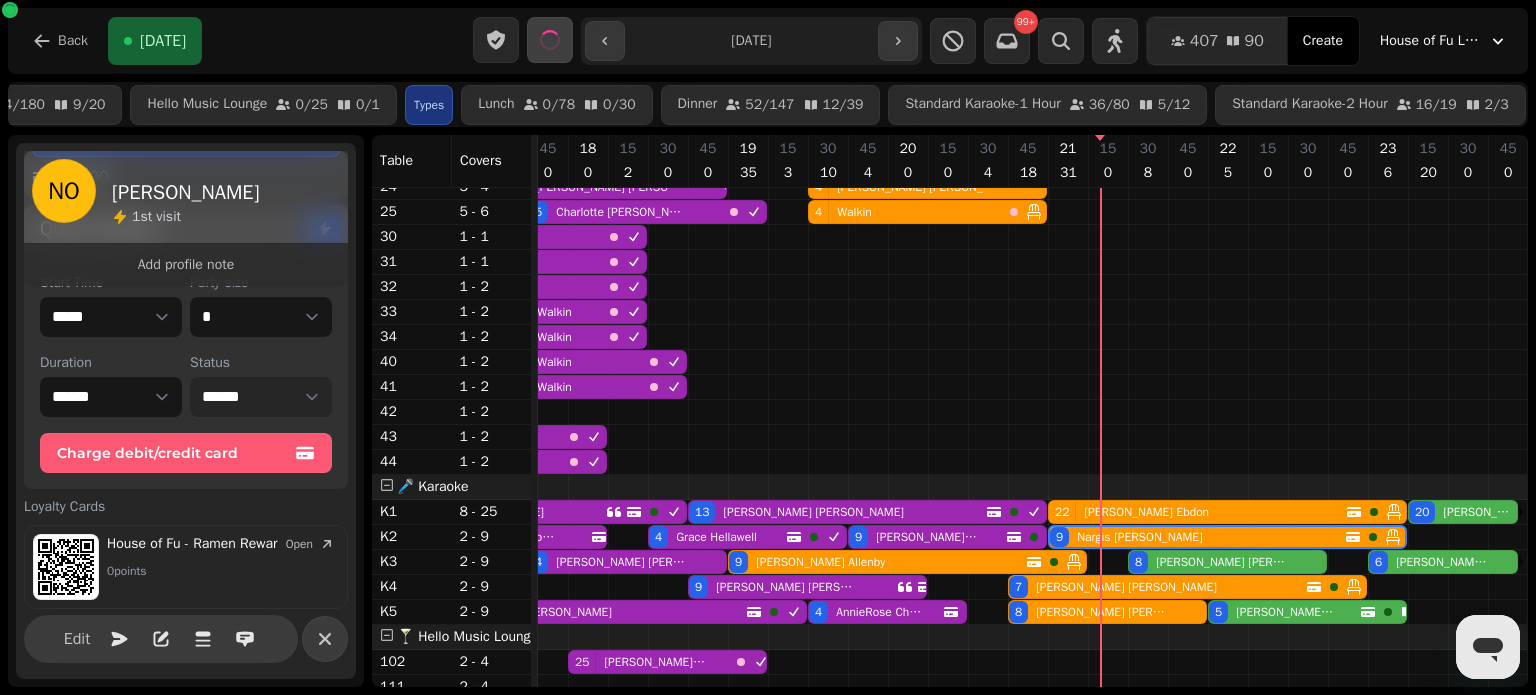 click on "9 Chloe   Allenby" at bounding box center (877, 562) 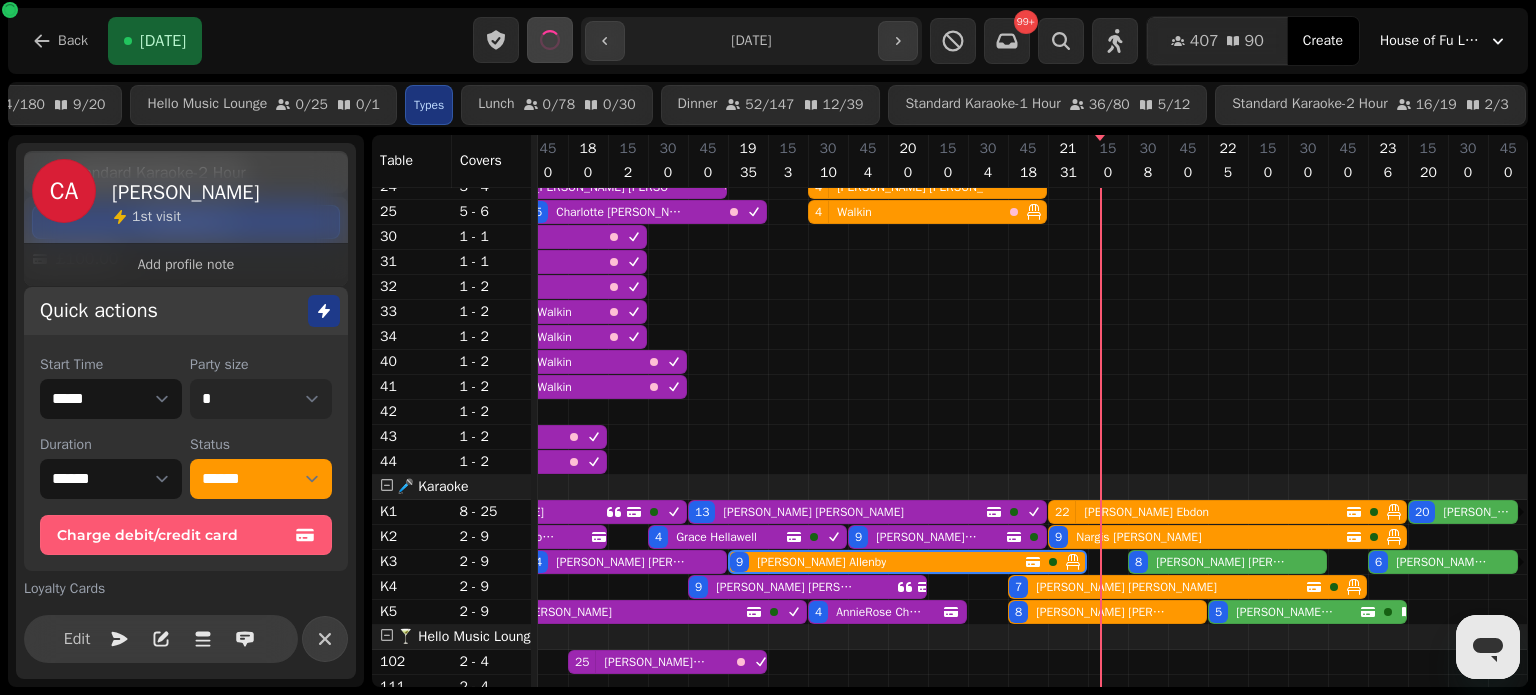 click on "* * * * * * * * * ** ** ** ** ** ** ** ** ** ** ** ** ** ** ** ** ** ** ** ** ** ** ** ** ** ** ** ** ** ** ** ** ** ** ** ** ** ** ** ** ** ** ** ** ** ** ** ** ** ** ** ** ** ** ** ** ** ** ** ** ** ** ** ** ** ** ** ** ** ** ** ** ** ** ** ** ** ** ** ** ** ** ** ** ** ** ** ** ** ** *** *** *** *** *** *** *** *** *** *** *** *** *** *** *** *** *** *** *** *** *** *** *** *** *** *** *** *** *** *** *** *** *** *** *** *** *** *** *** *** *** *** *** *** *** *** *** *** *** *** *** *** *** *** *** *** *** *** *** *** *** *** *** *** *** *** *** *** *** *** *** *** *** *** *** *** *** *** *** *** *** *** *** *** *** *** *** *** *** *** *** *** *** *** *** *** *** *** *** *** *** *** *** *** *** *** *** *** *** *** *** *** *** *** *** *** *** *** *** *** *** *** *** *** *** *** *** *** *** *** *** *** *** *** *** *** *** *** *** *** *** *** *** *** *** *** *** *** *** *** ***" at bounding box center (261, 399) 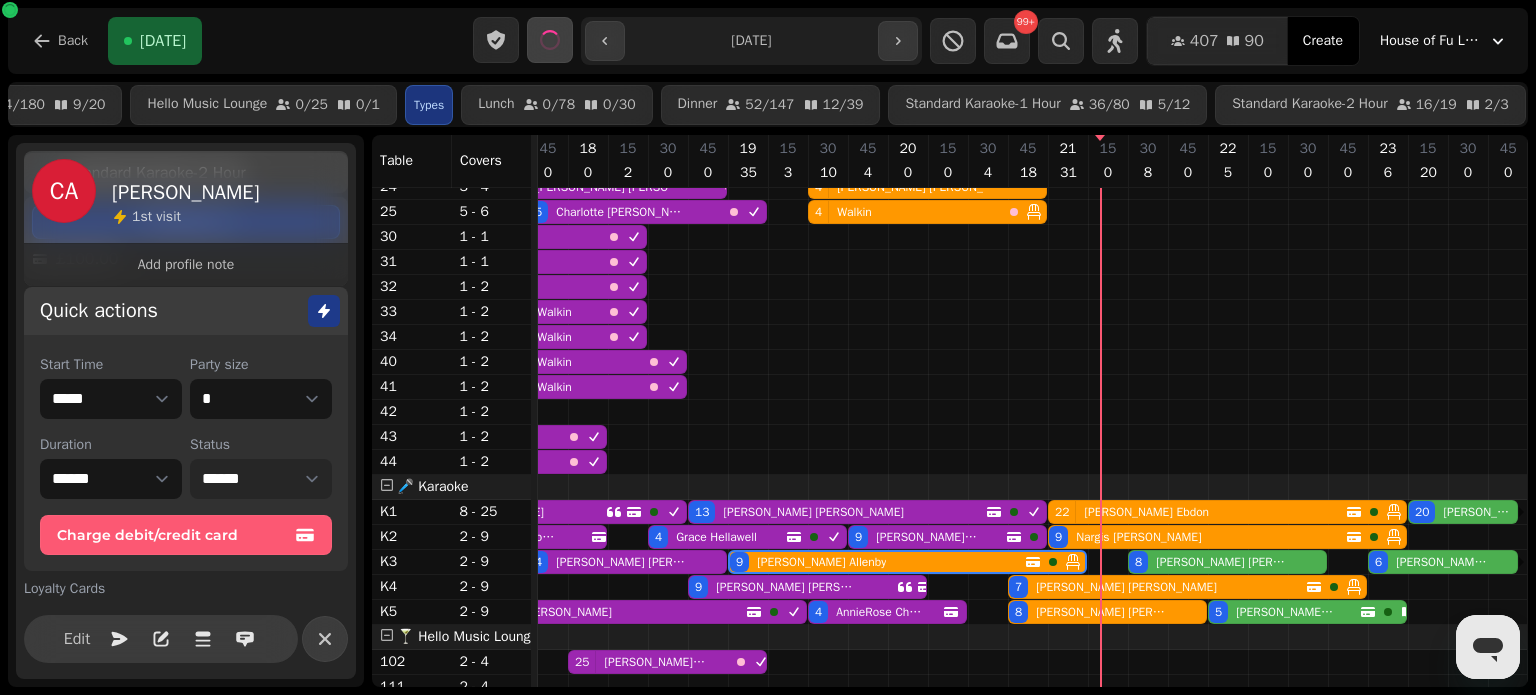 click on "**********" at bounding box center [261, 479] 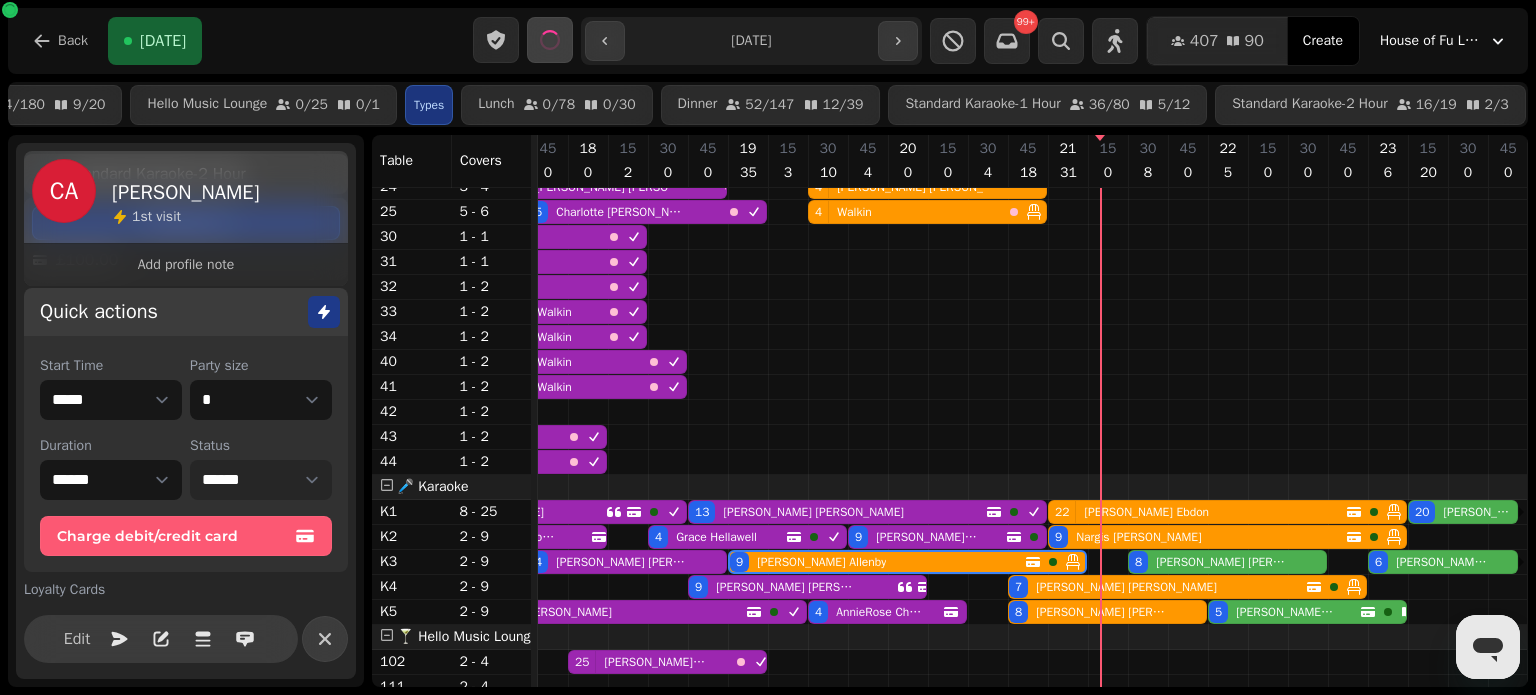 click on "**********" at bounding box center (261, 480) 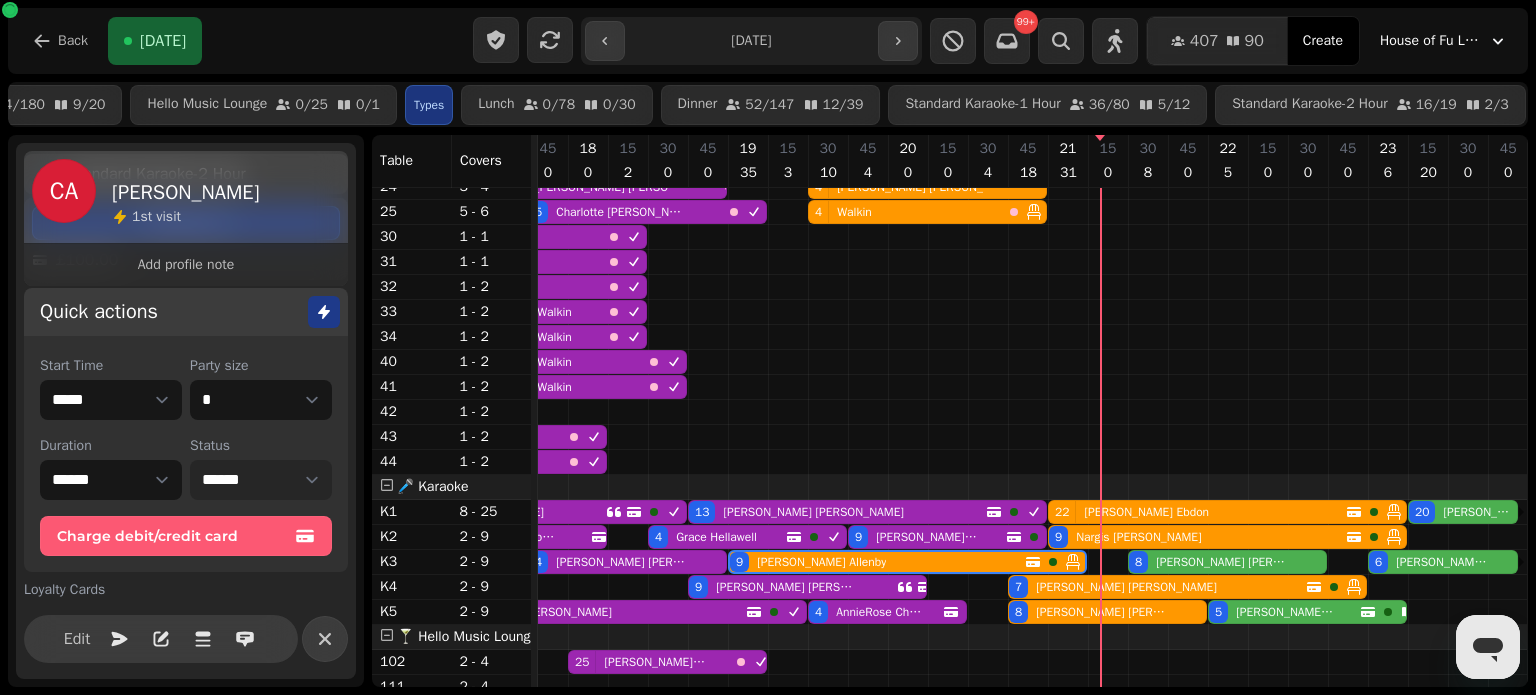 click on "**********" at bounding box center [261, 480] 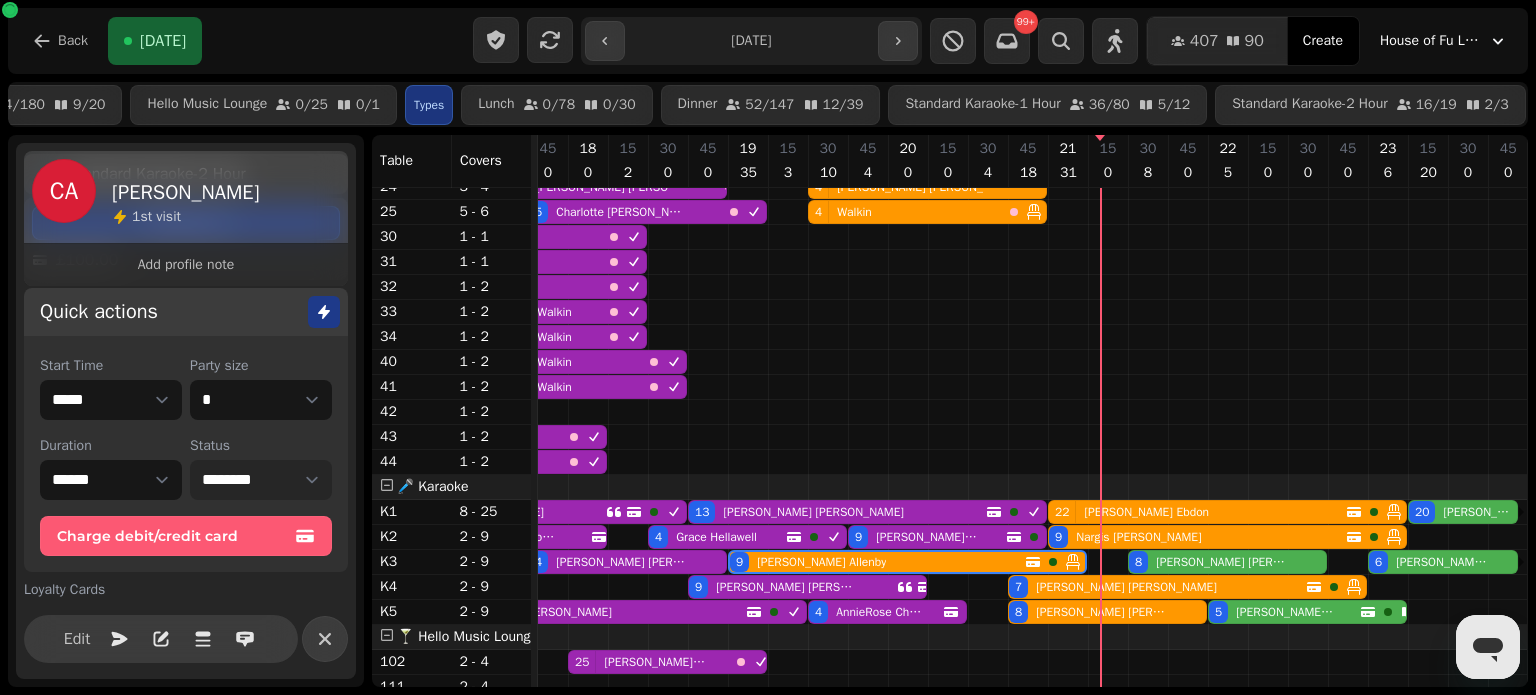 click on "**********" at bounding box center [261, 480] 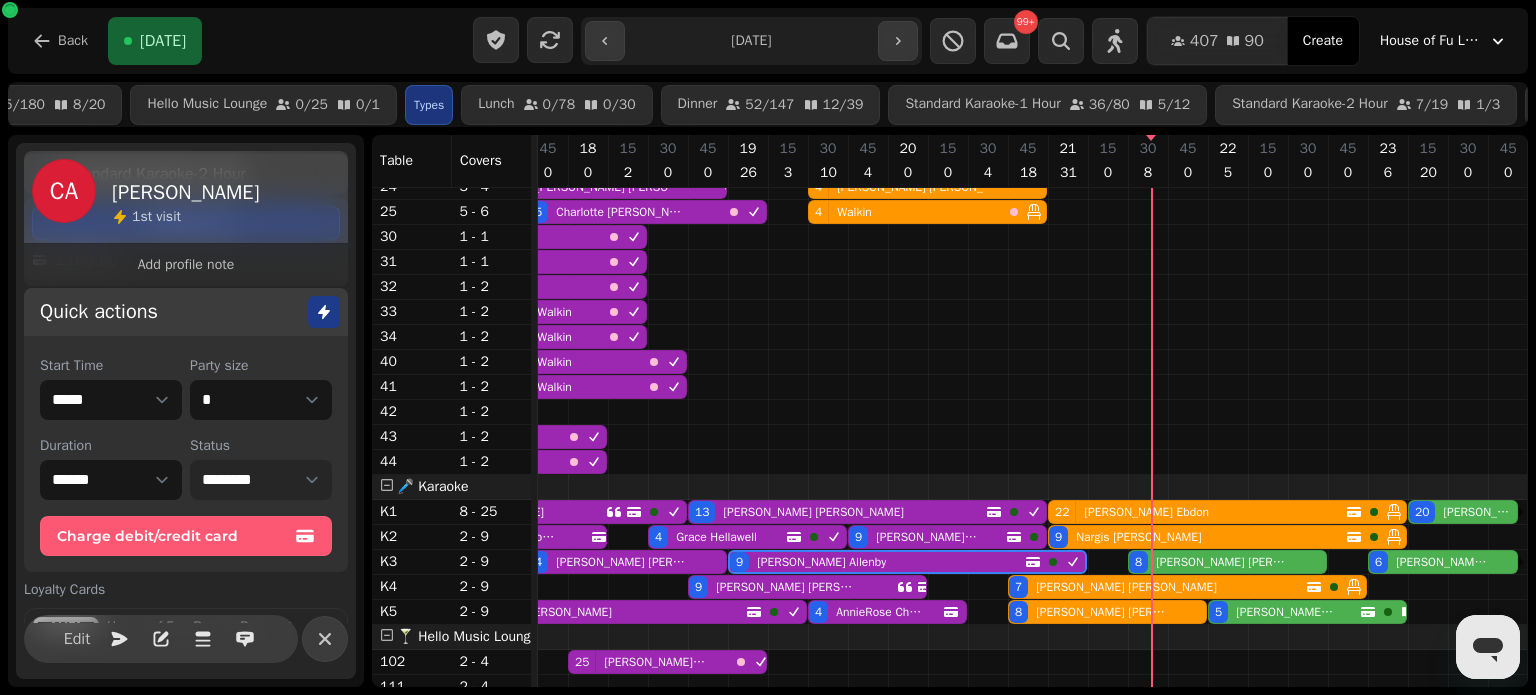 click on "8 John   Sams" at bounding box center (1227, 562) 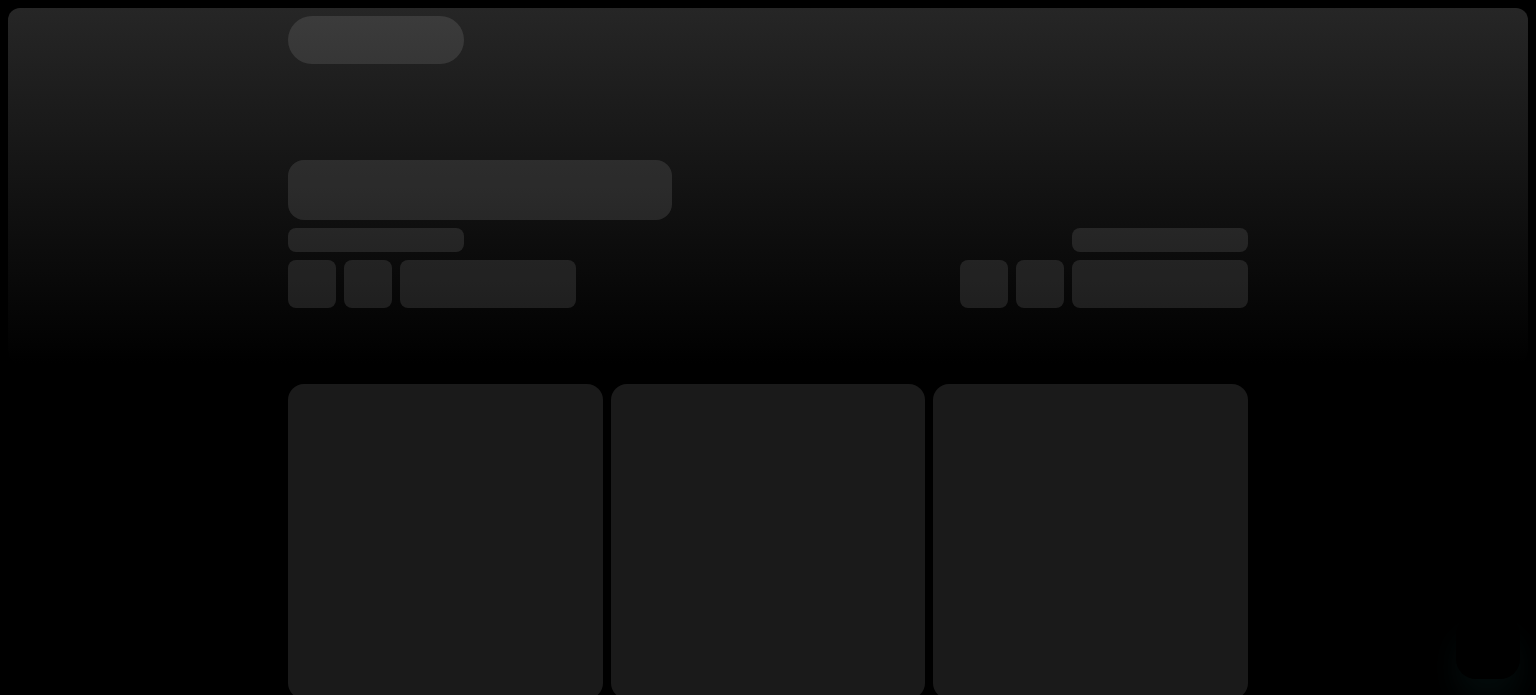 scroll, scrollTop: 0, scrollLeft: 0, axis: both 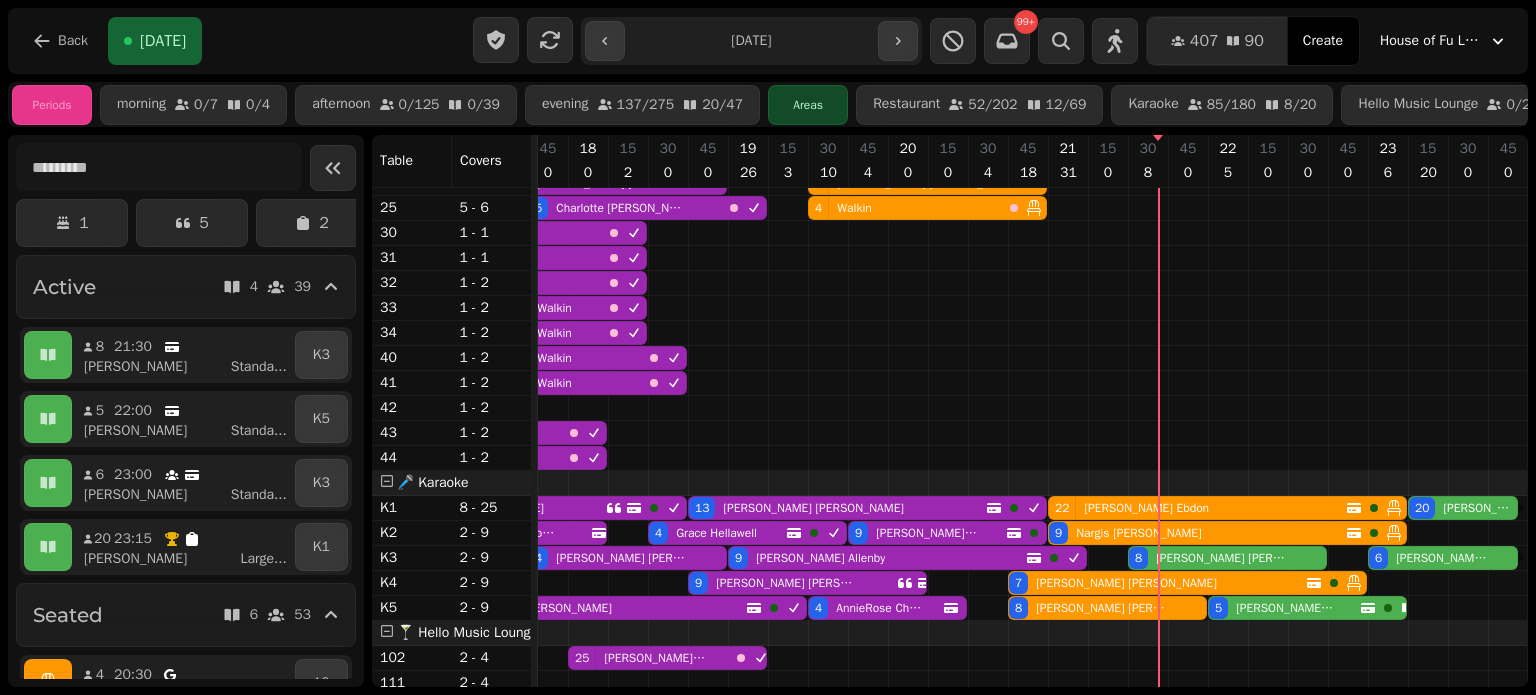 click on "8 John   Sams" at bounding box center (1227, 558) 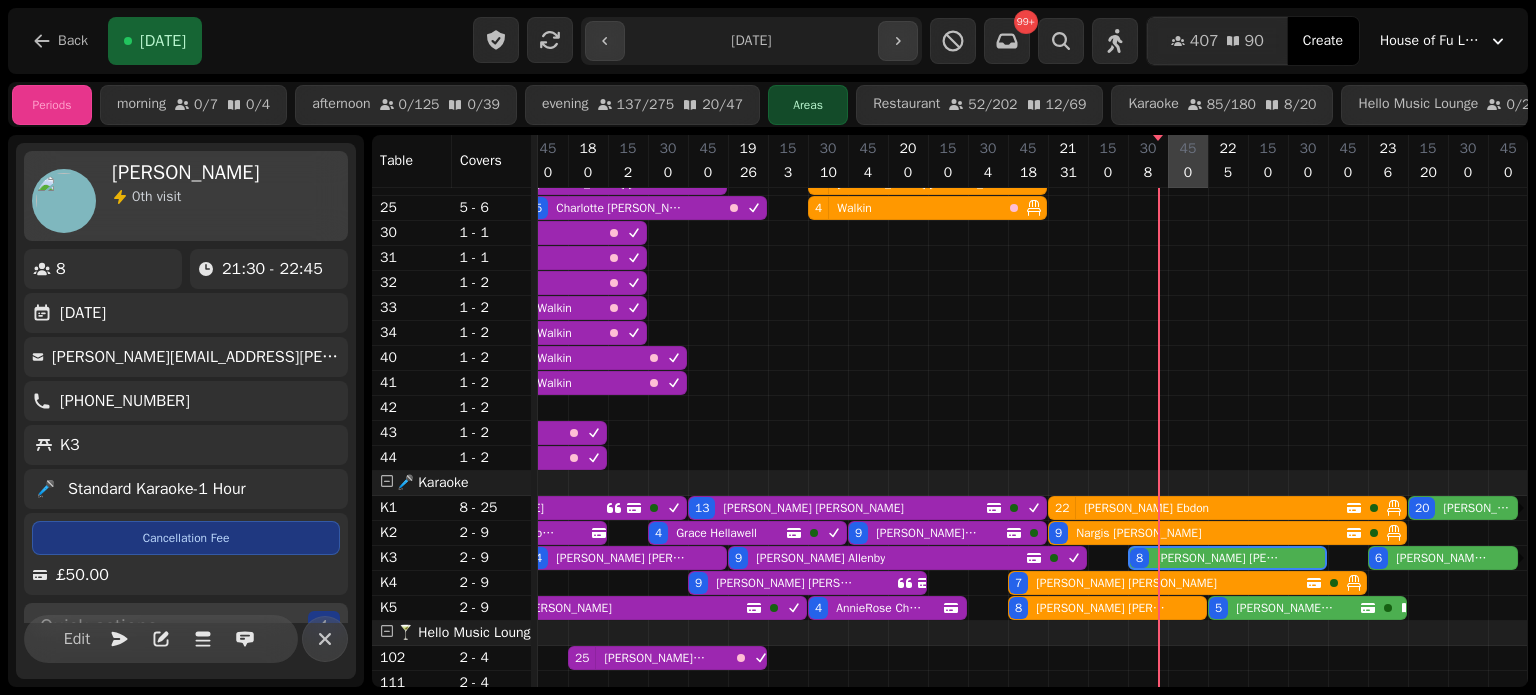 scroll, scrollTop: 392, scrollLeft: 2850, axis: both 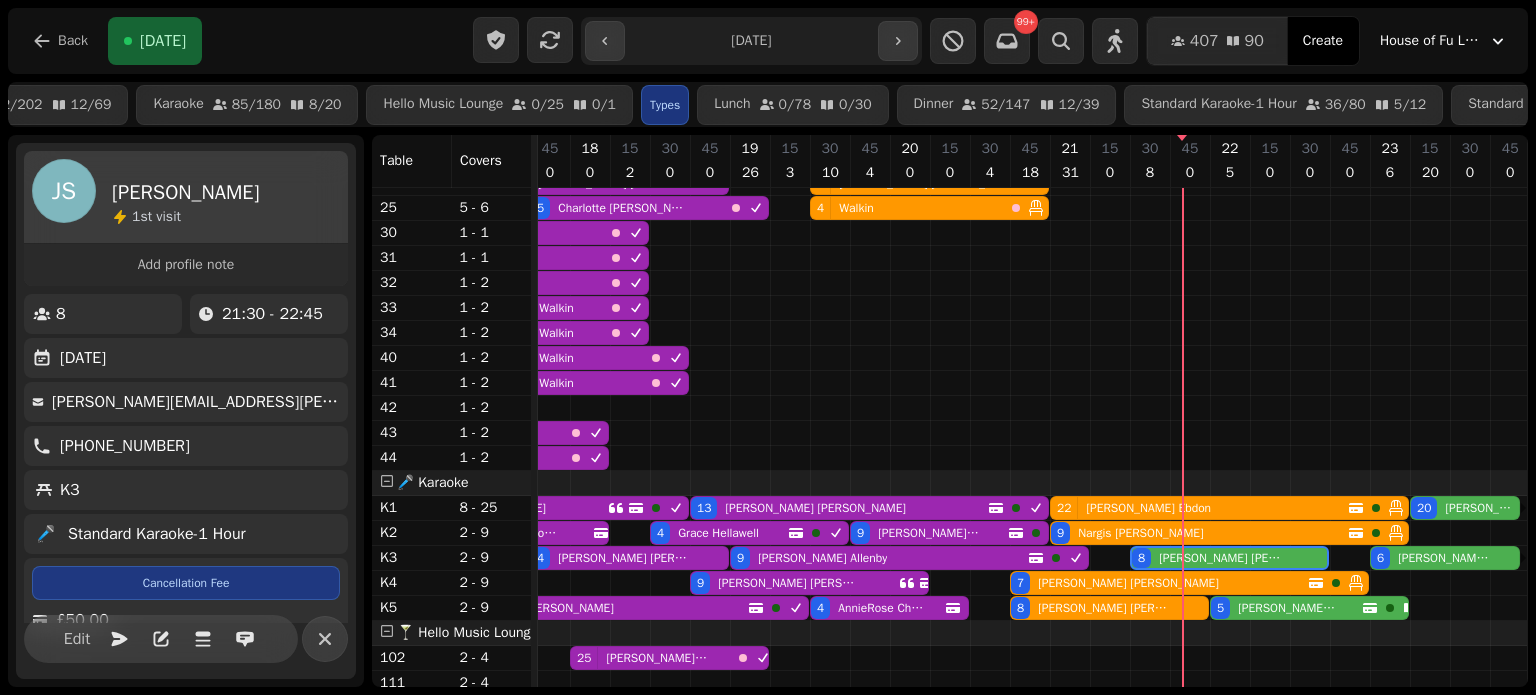 click on "Hadley   Brown" at bounding box center (1287, 608) 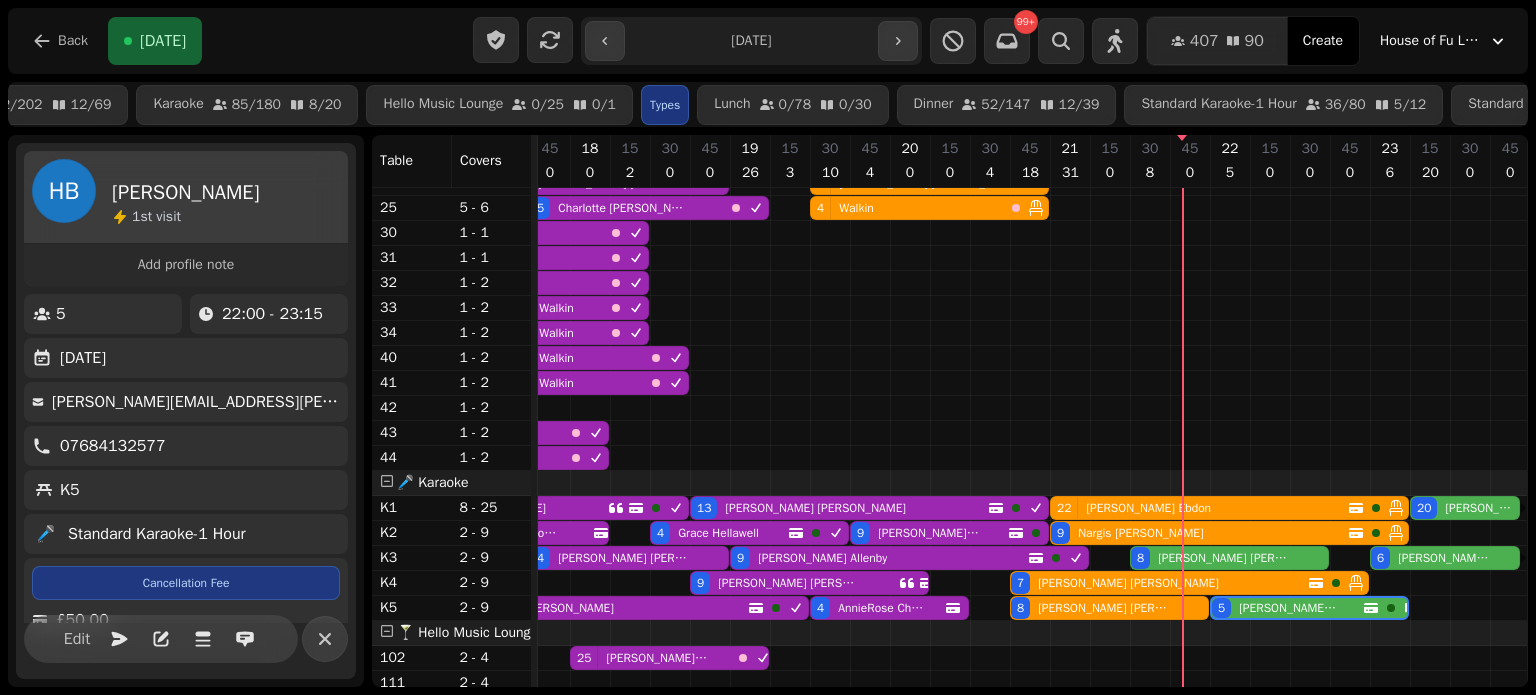 scroll, scrollTop: 0, scrollLeft: 2850, axis: horizontal 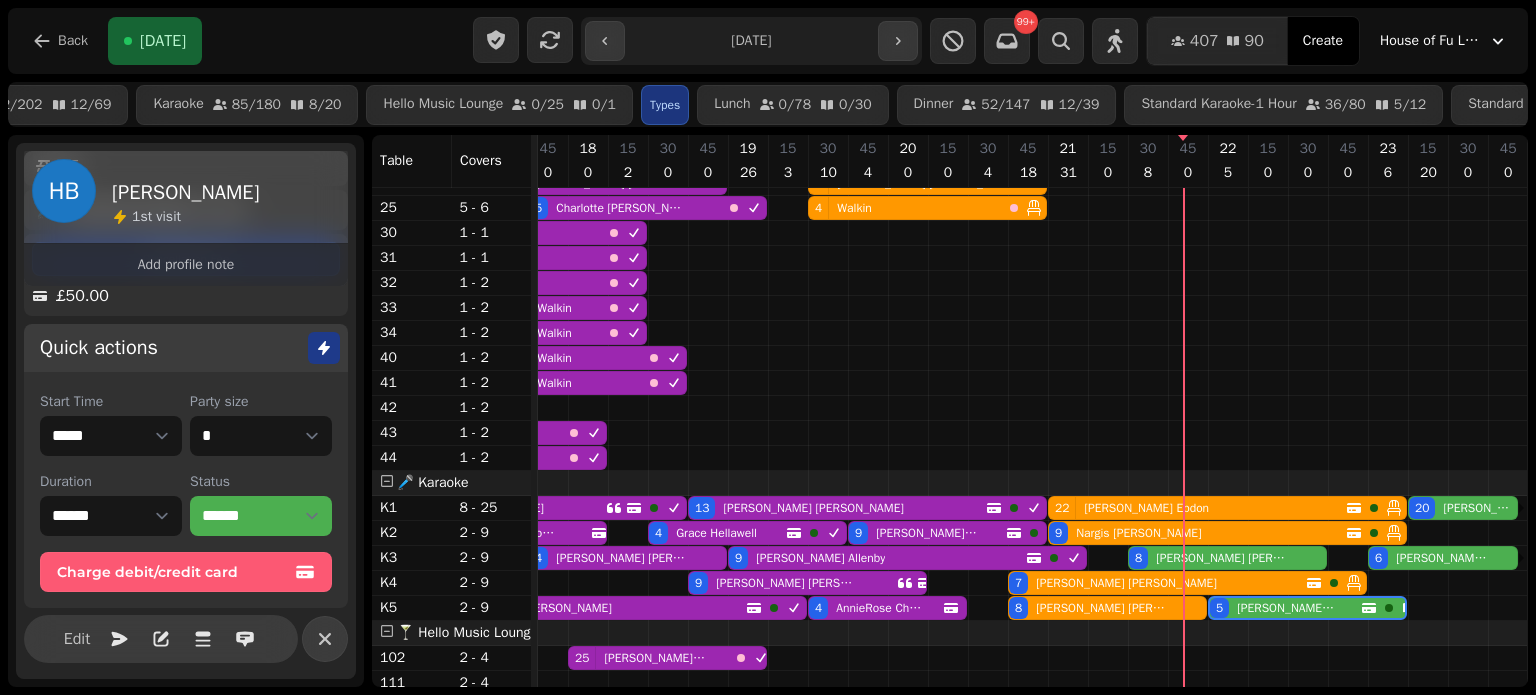 click on "John   Sams" at bounding box center (1221, 558) 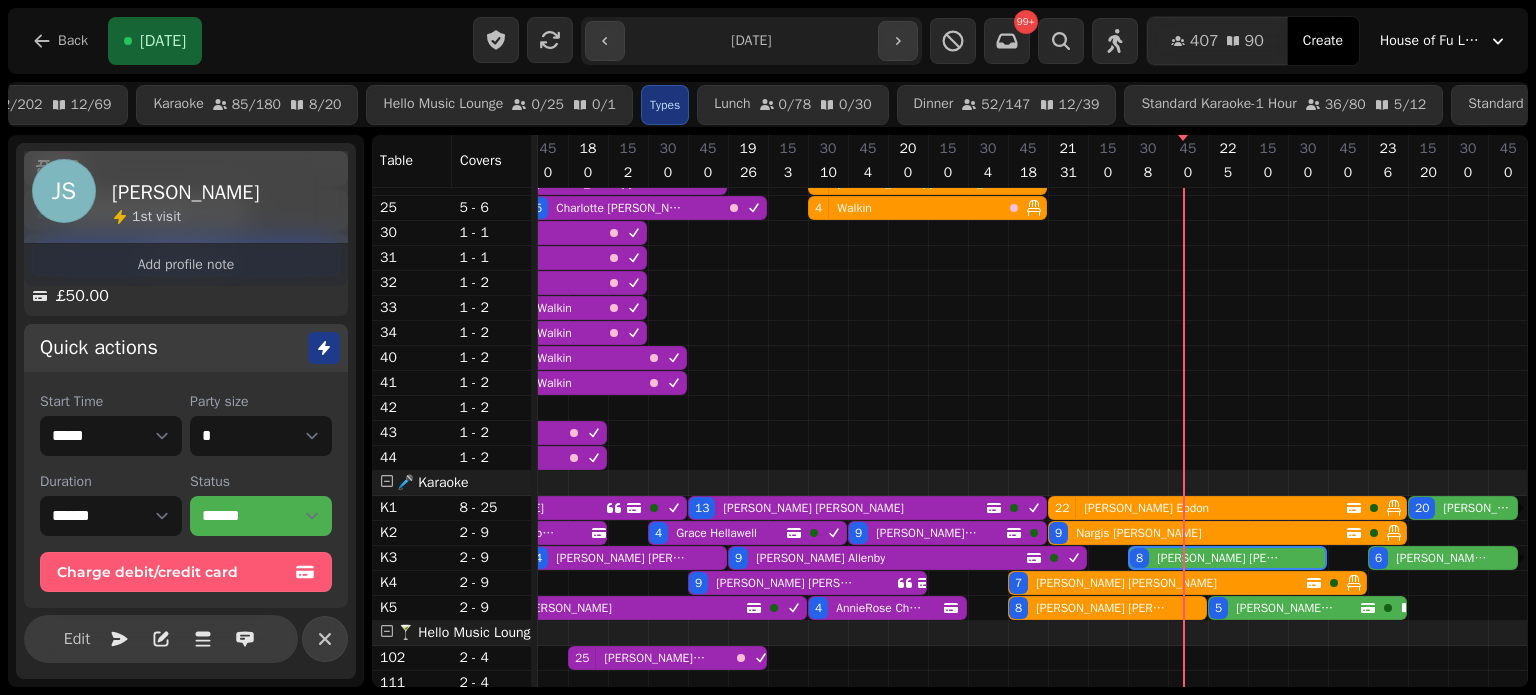 click on "John   Sams" at bounding box center [1221, 558] 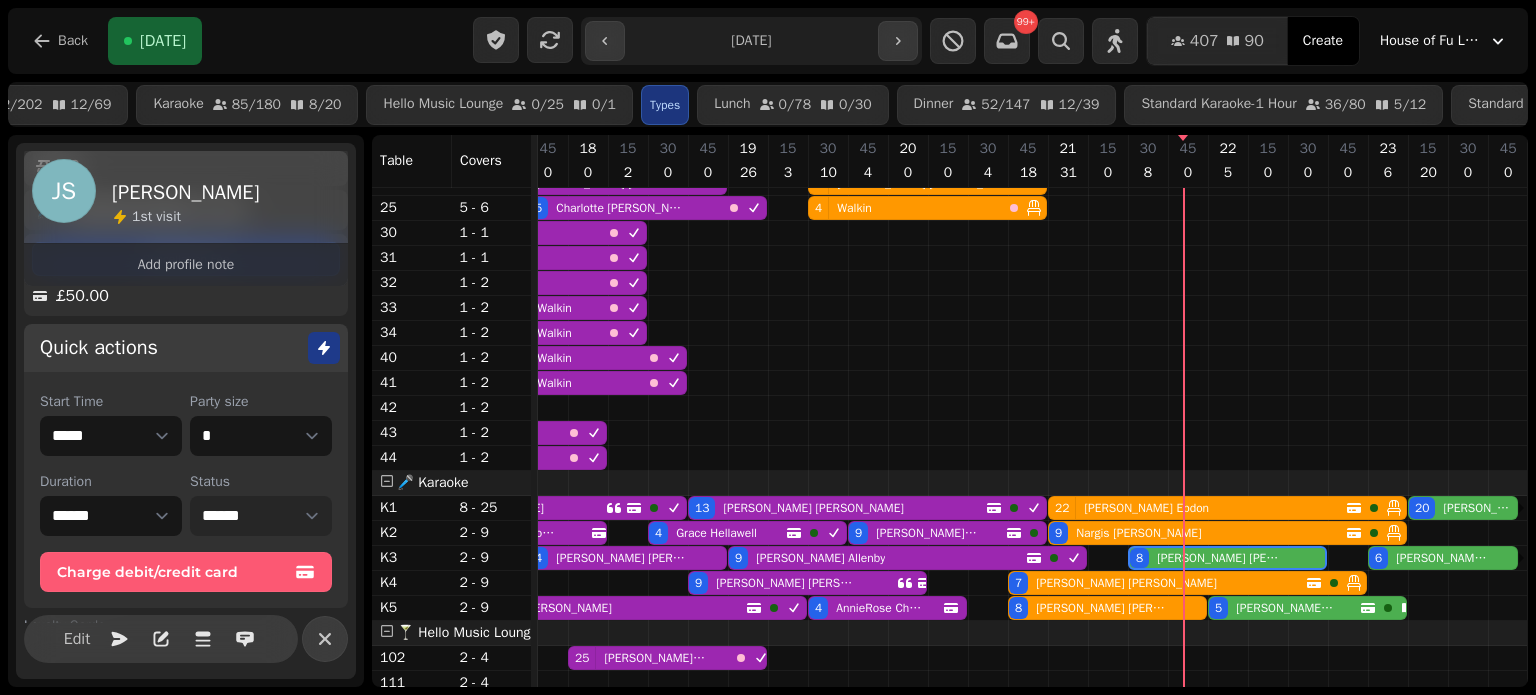 click on "**********" at bounding box center [261, 516] 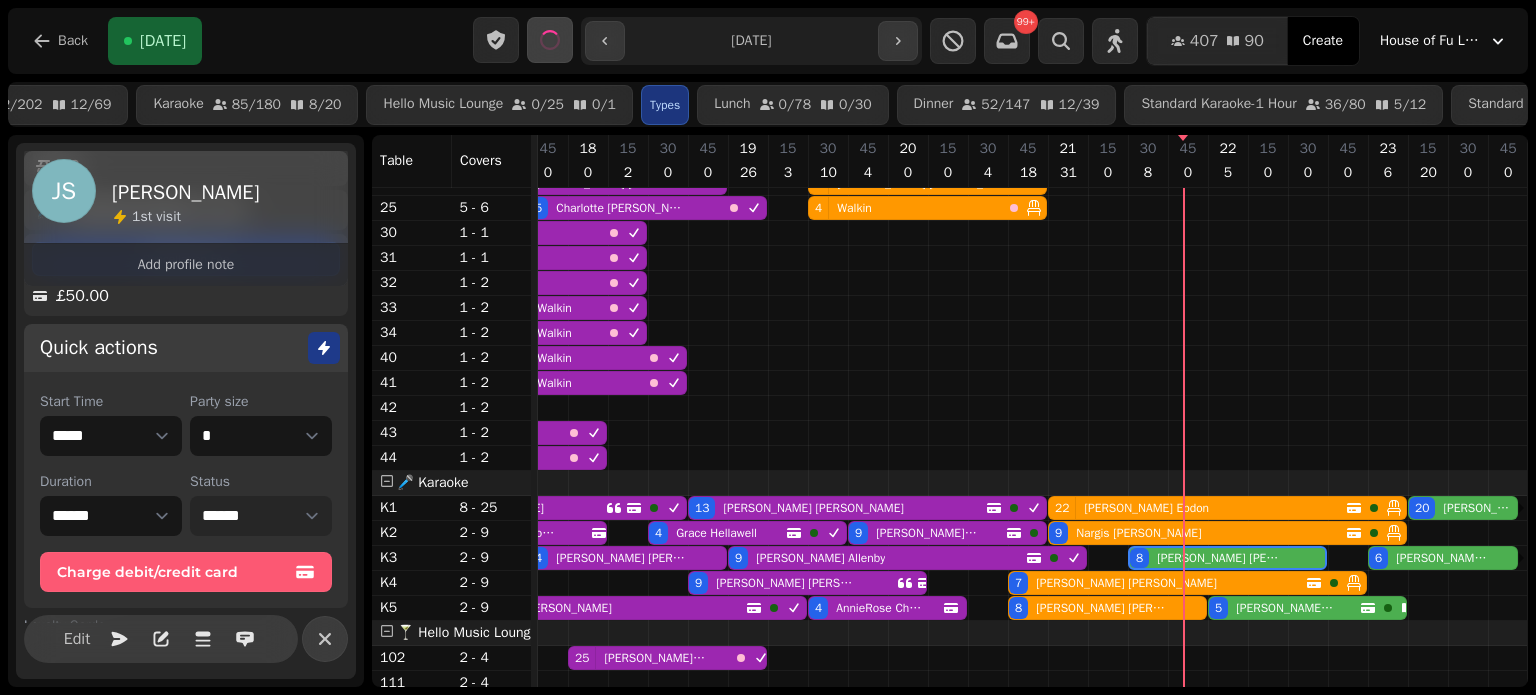 click on "**********" at bounding box center [261, 516] 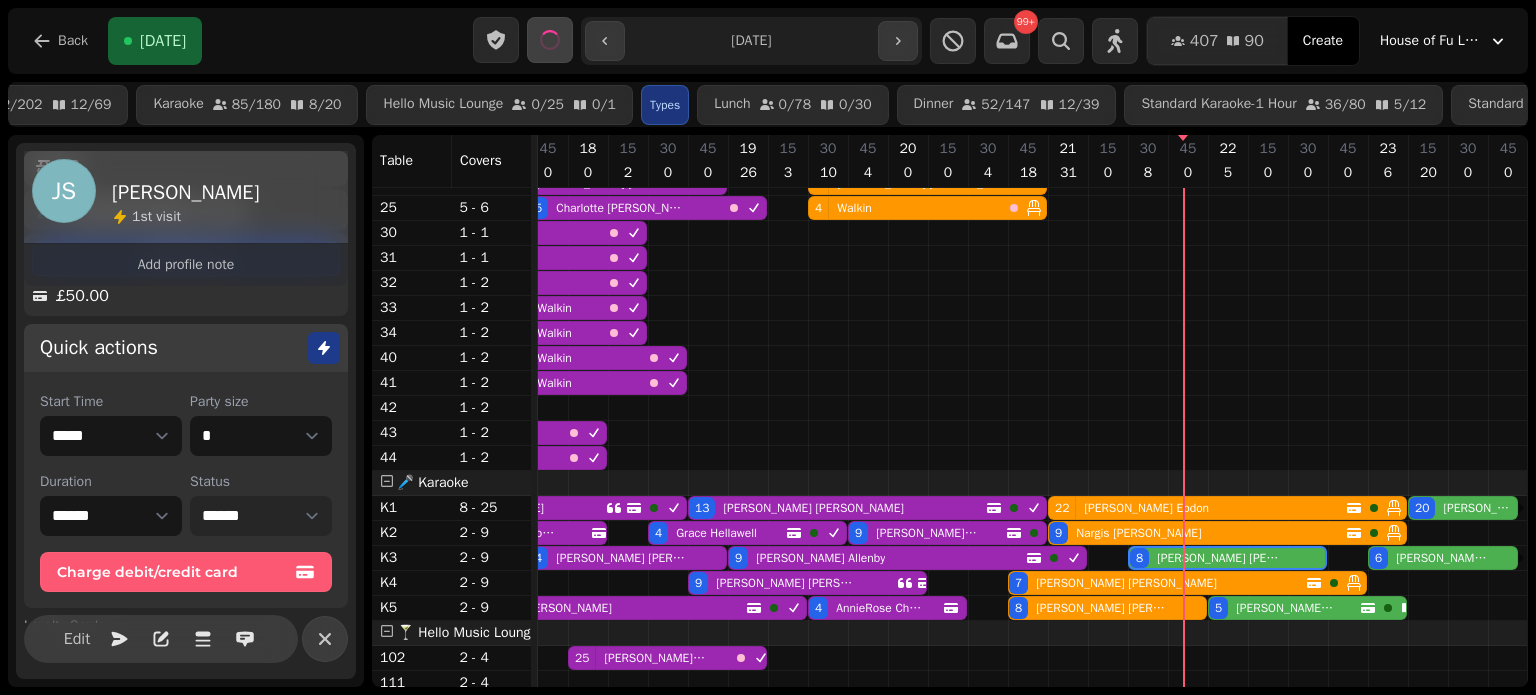 click on "**********" at bounding box center [261, 516] 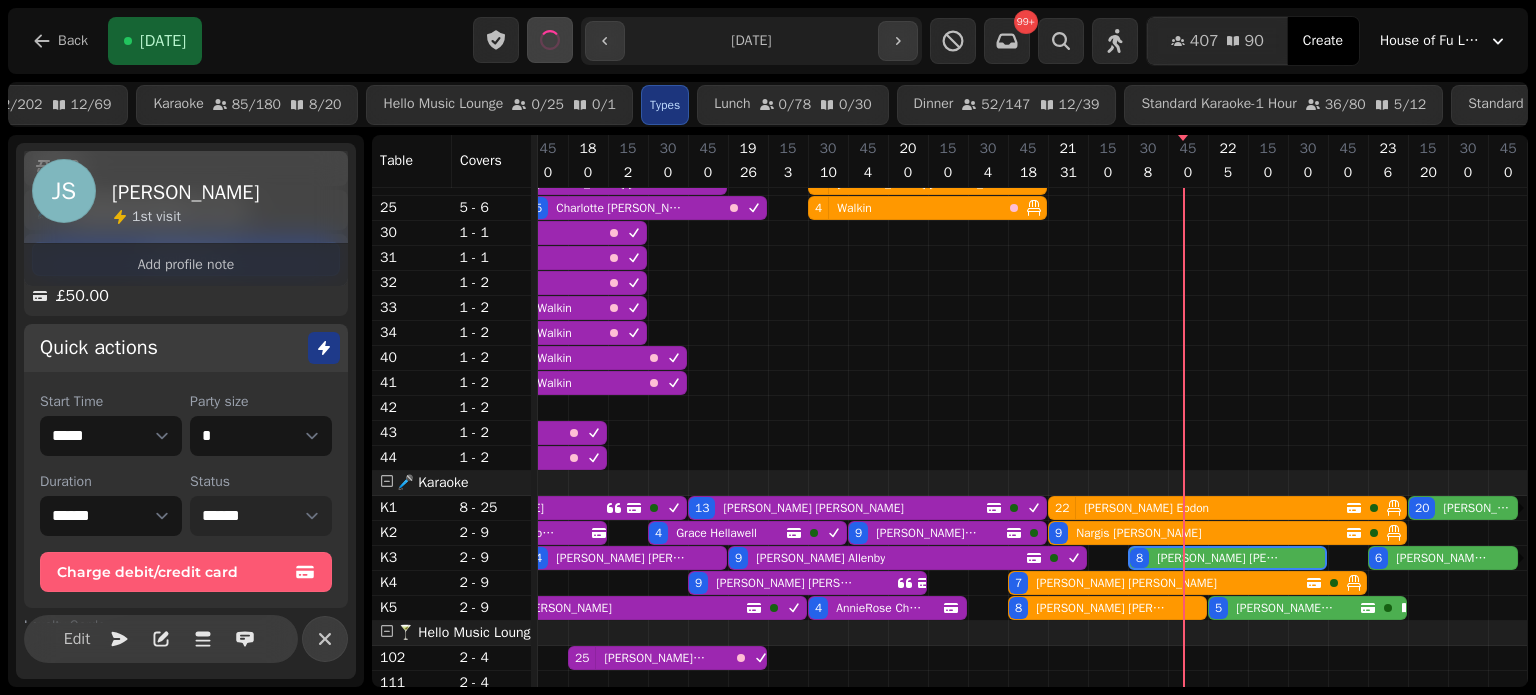 click on "**********" at bounding box center [261, 516] 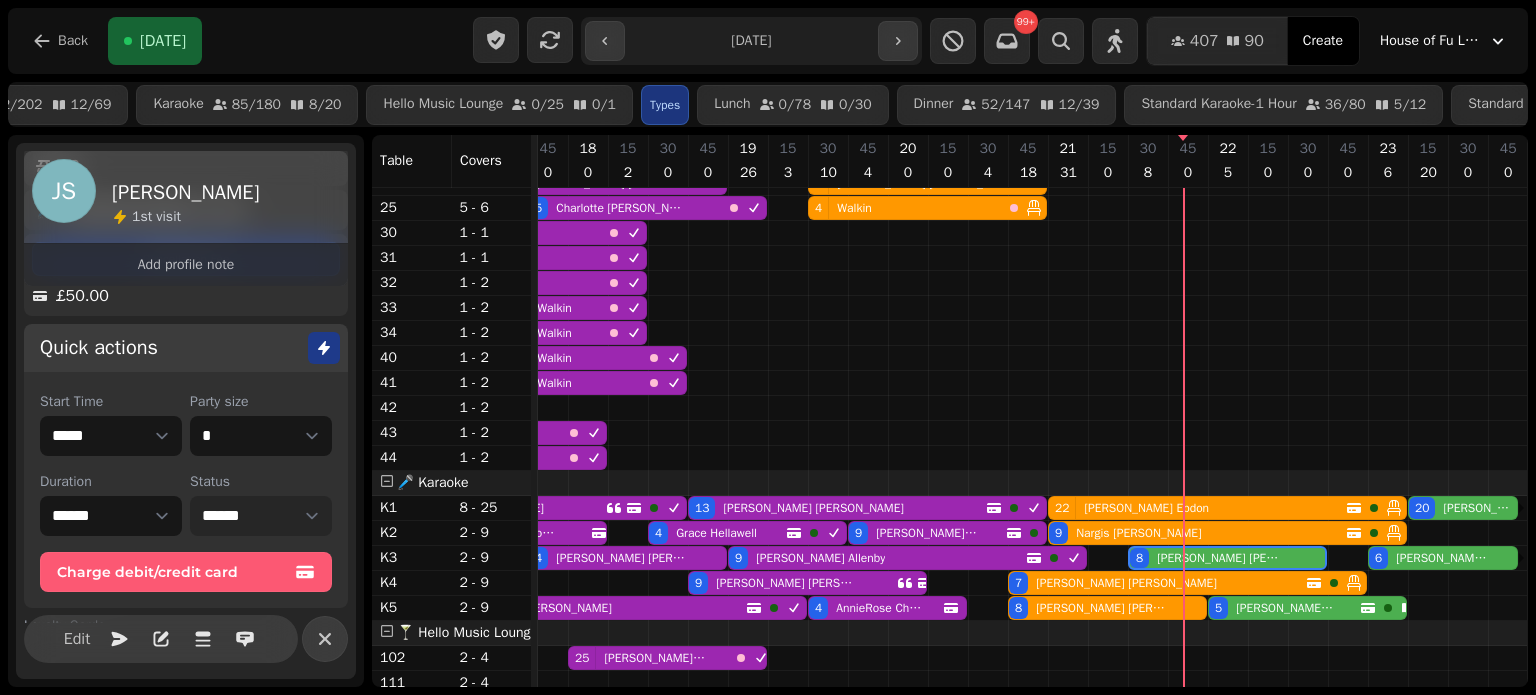 click on "**********" at bounding box center (261, 516) 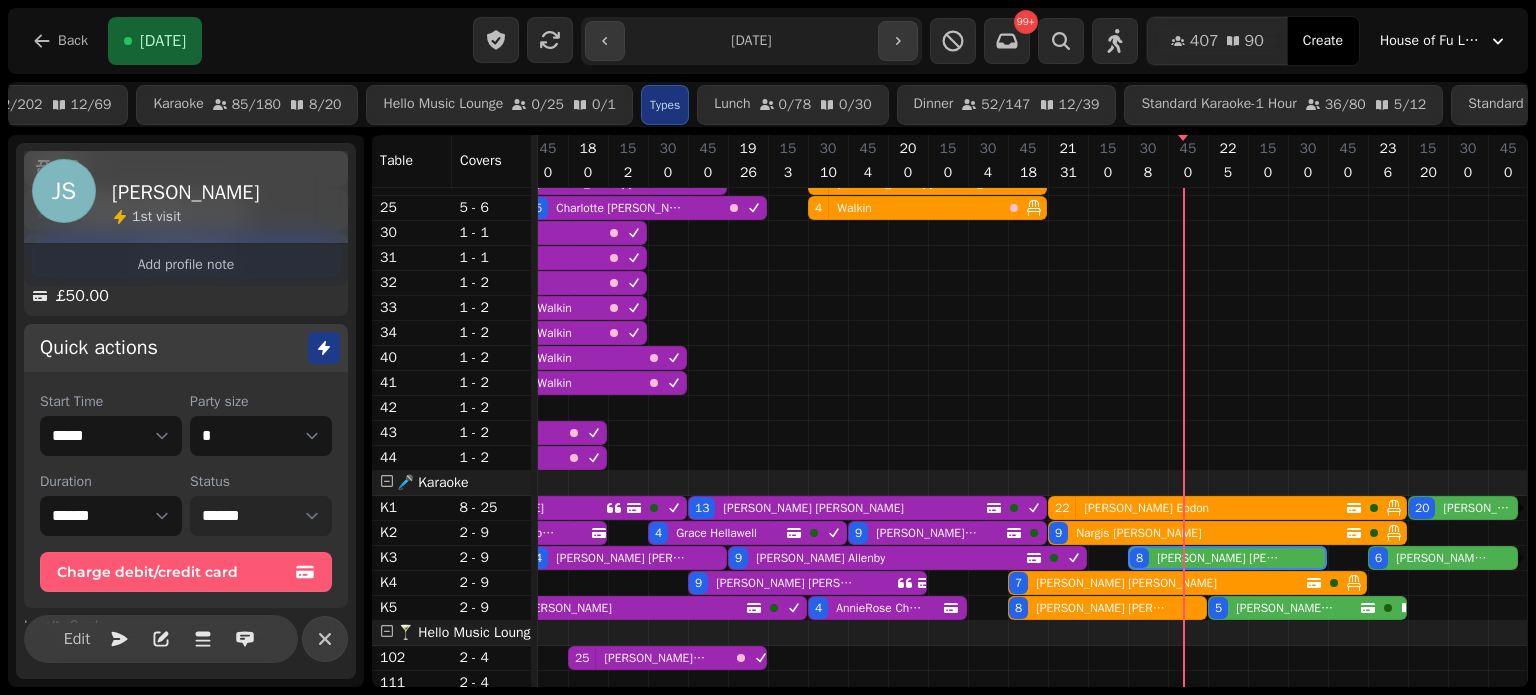 click on "**********" at bounding box center [261, 516] 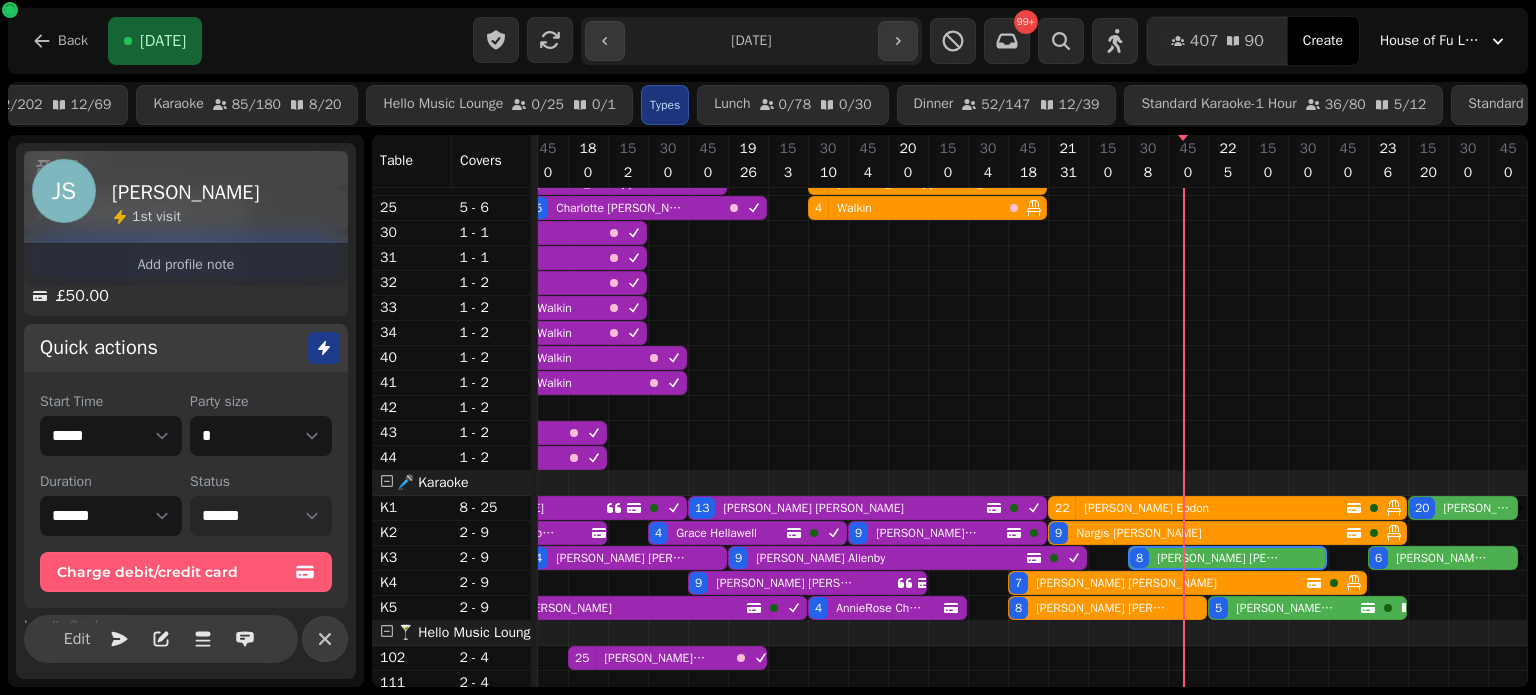 click on "**********" at bounding box center (261, 516) 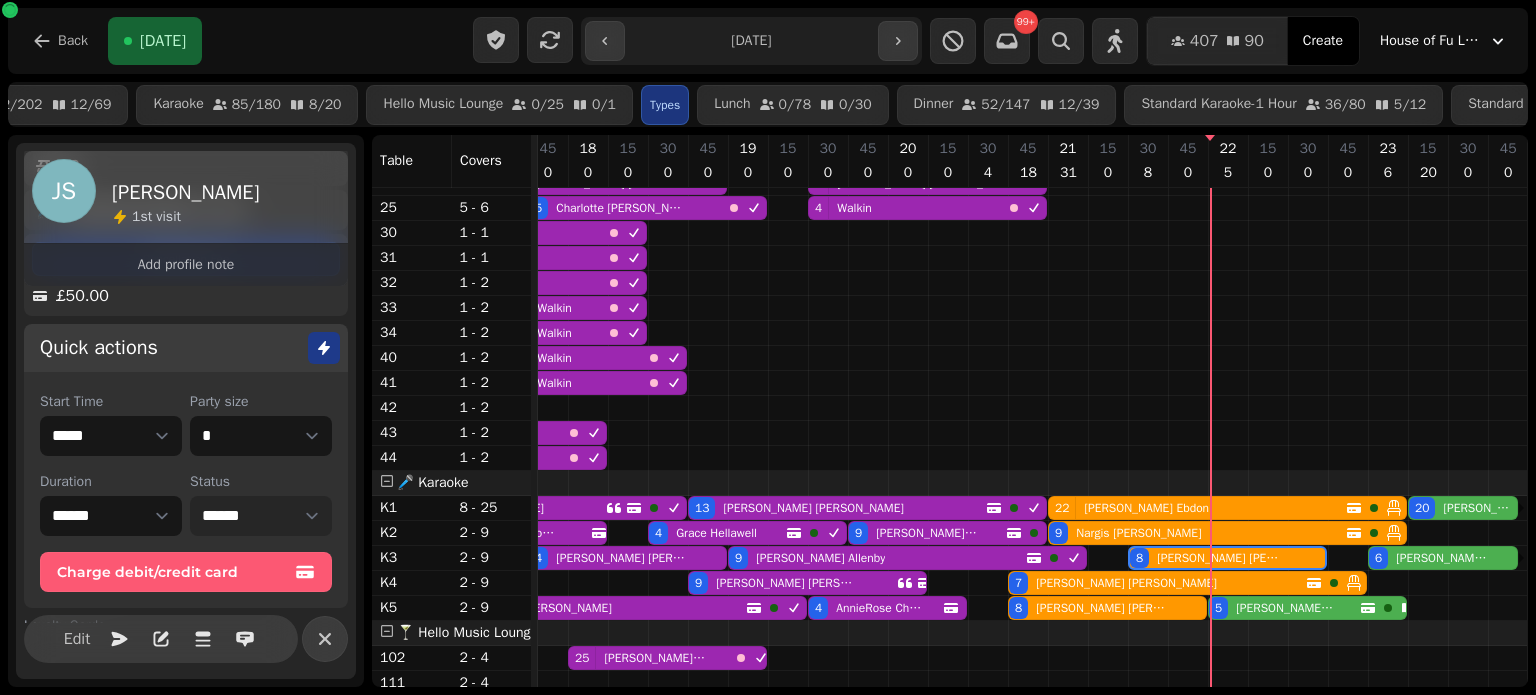 click on "Hadley   Brown" at bounding box center (1285, 608) 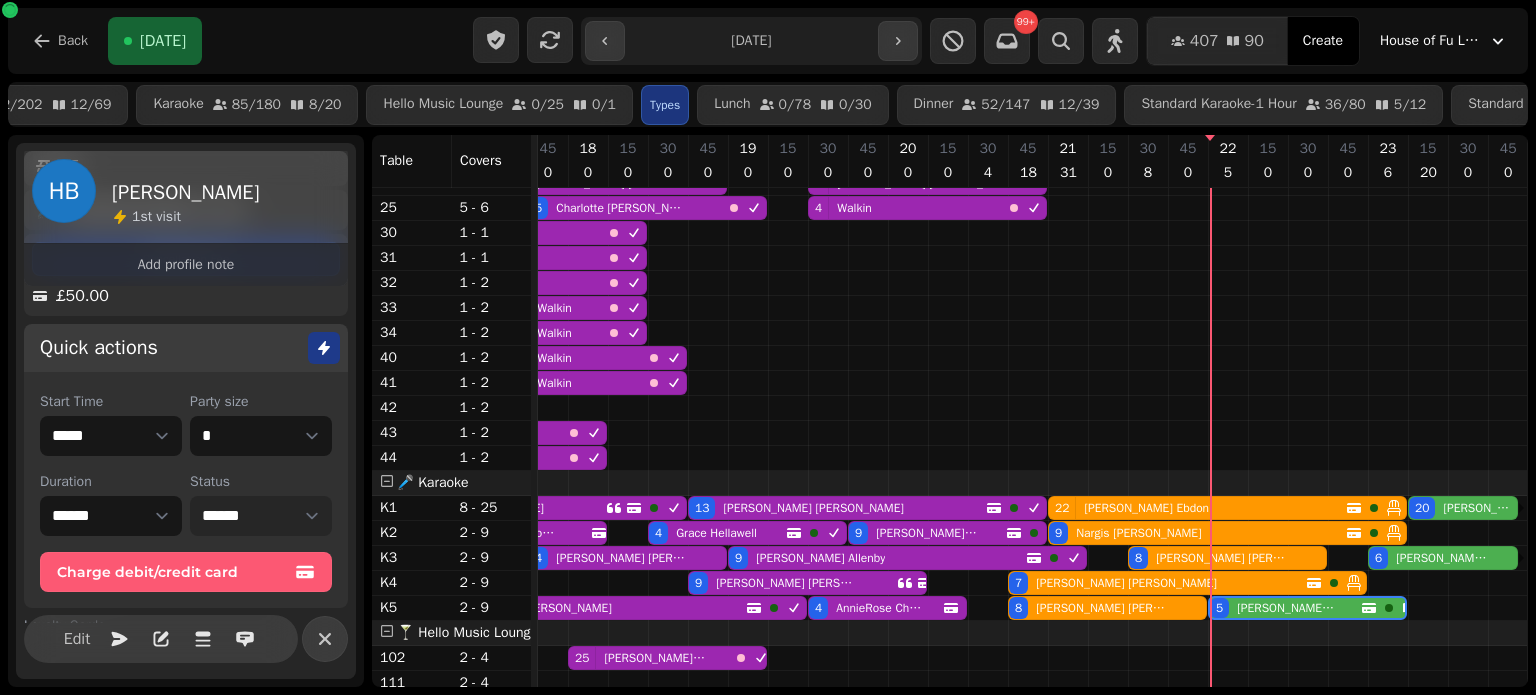 click on "Hadley   Brown" at bounding box center [1286, 608] 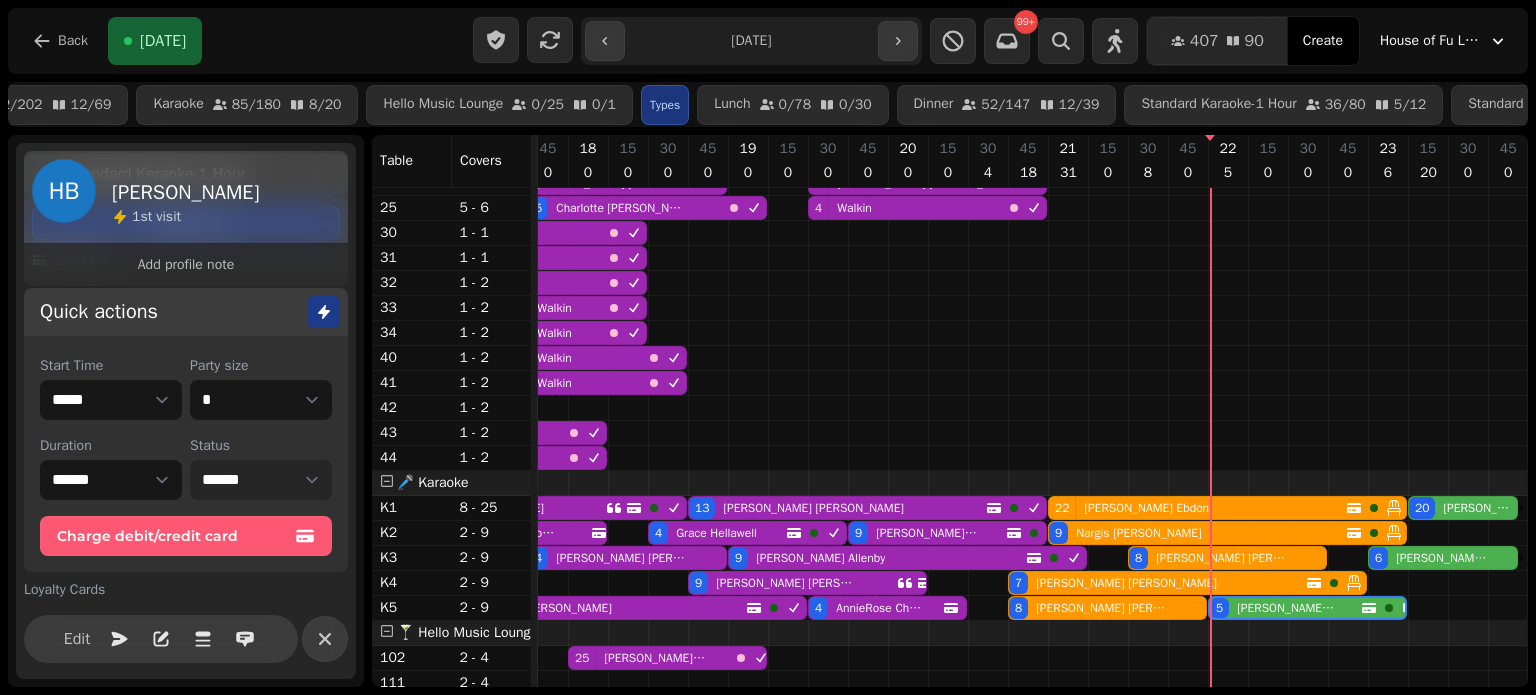 scroll, scrollTop: 0, scrollLeft: 0, axis: both 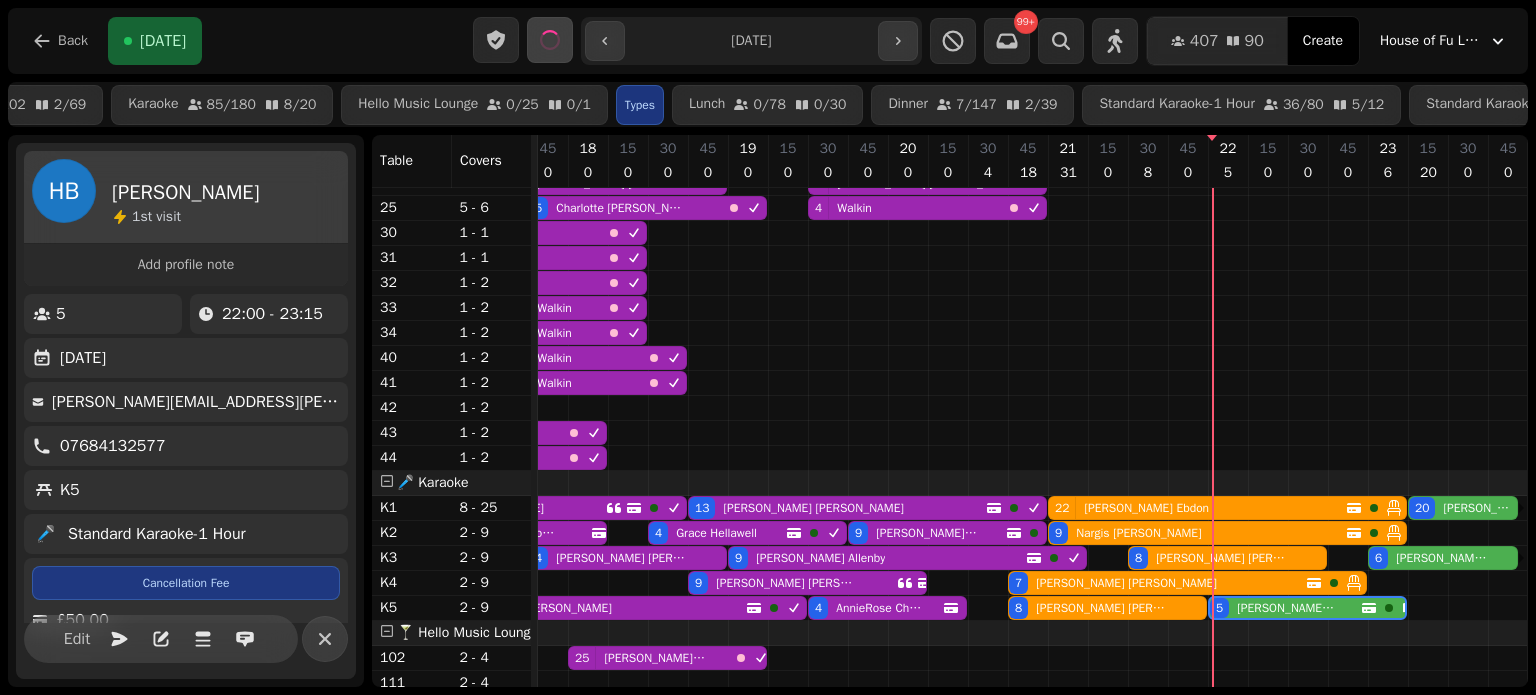 click on "Hadley   Brown" at bounding box center [1286, 608] 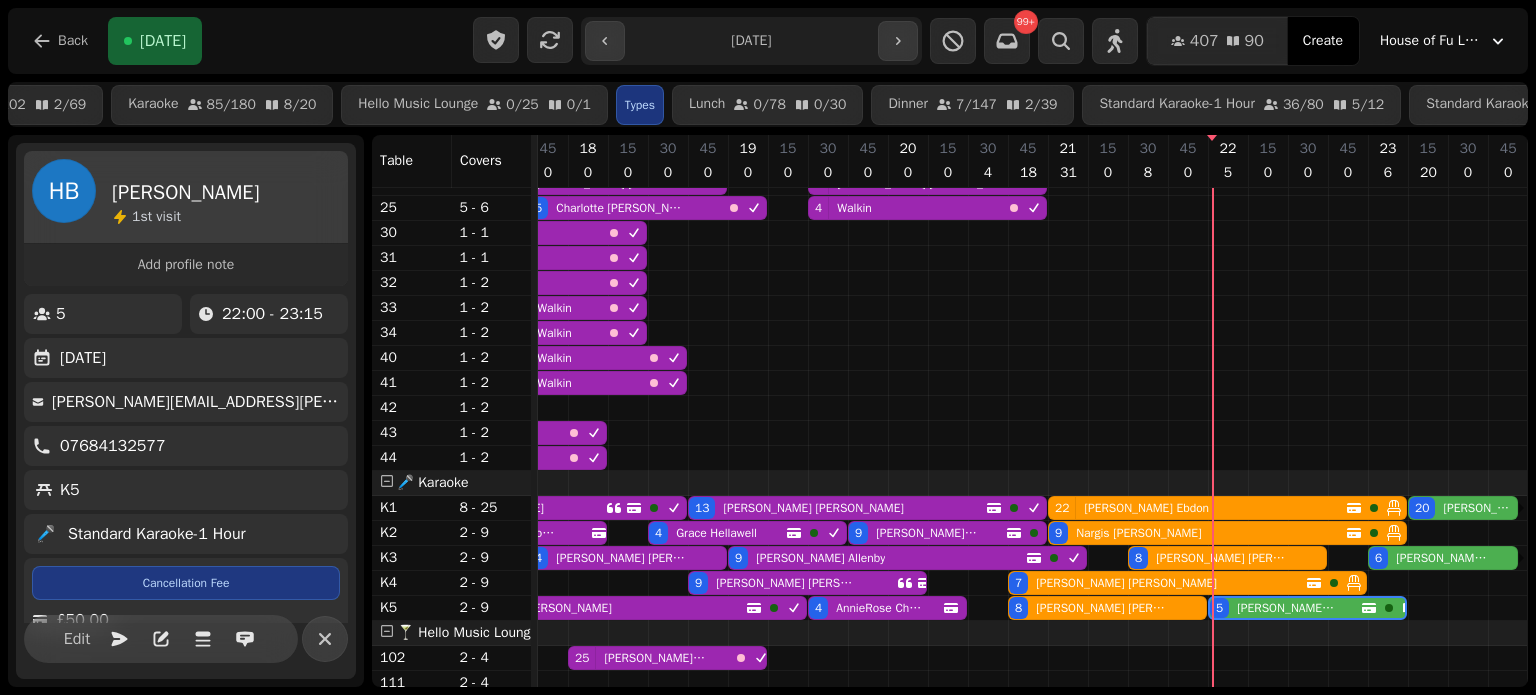 click on "**********" at bounding box center (261, 840) 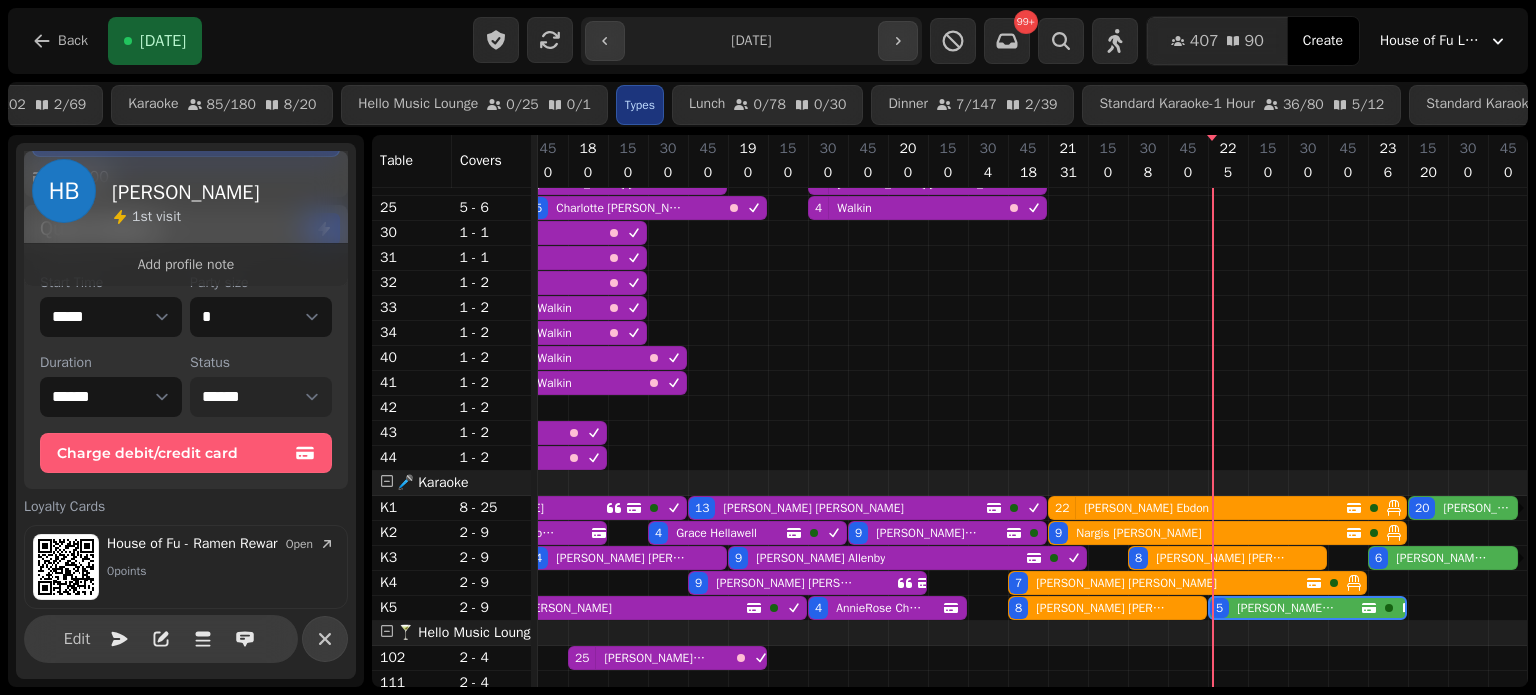 click on "**********" at bounding box center [261, 397] 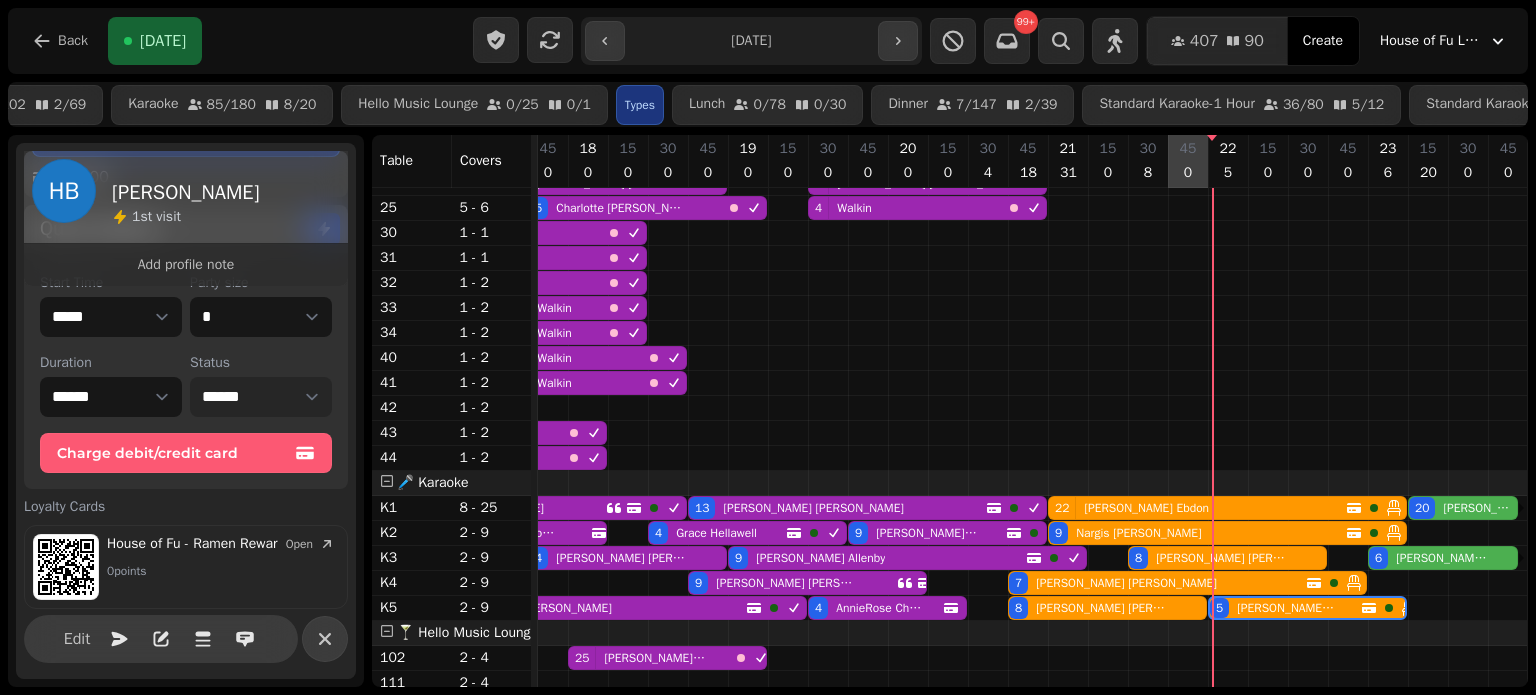 click on "8 Lewis   Baxter" at bounding box center (1107, 608) 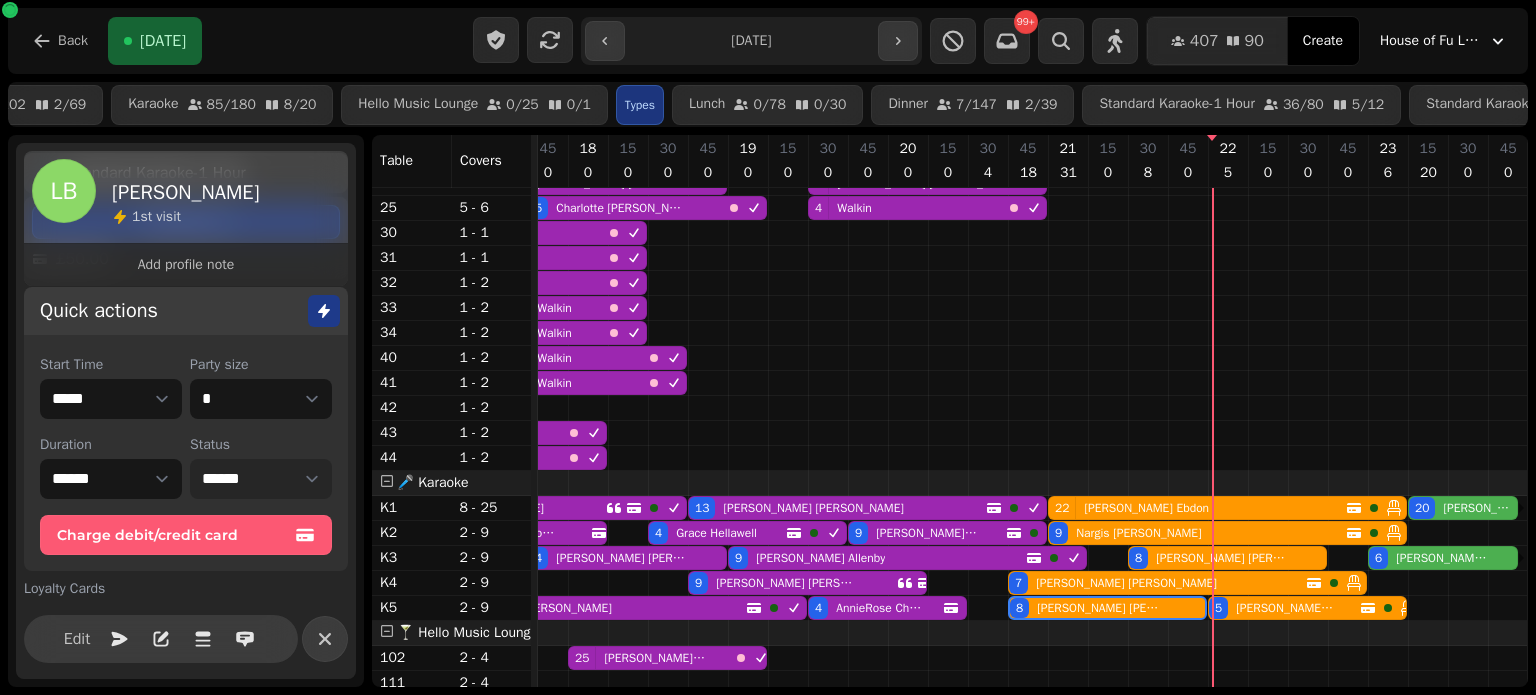 scroll, scrollTop: 360, scrollLeft: 0, axis: vertical 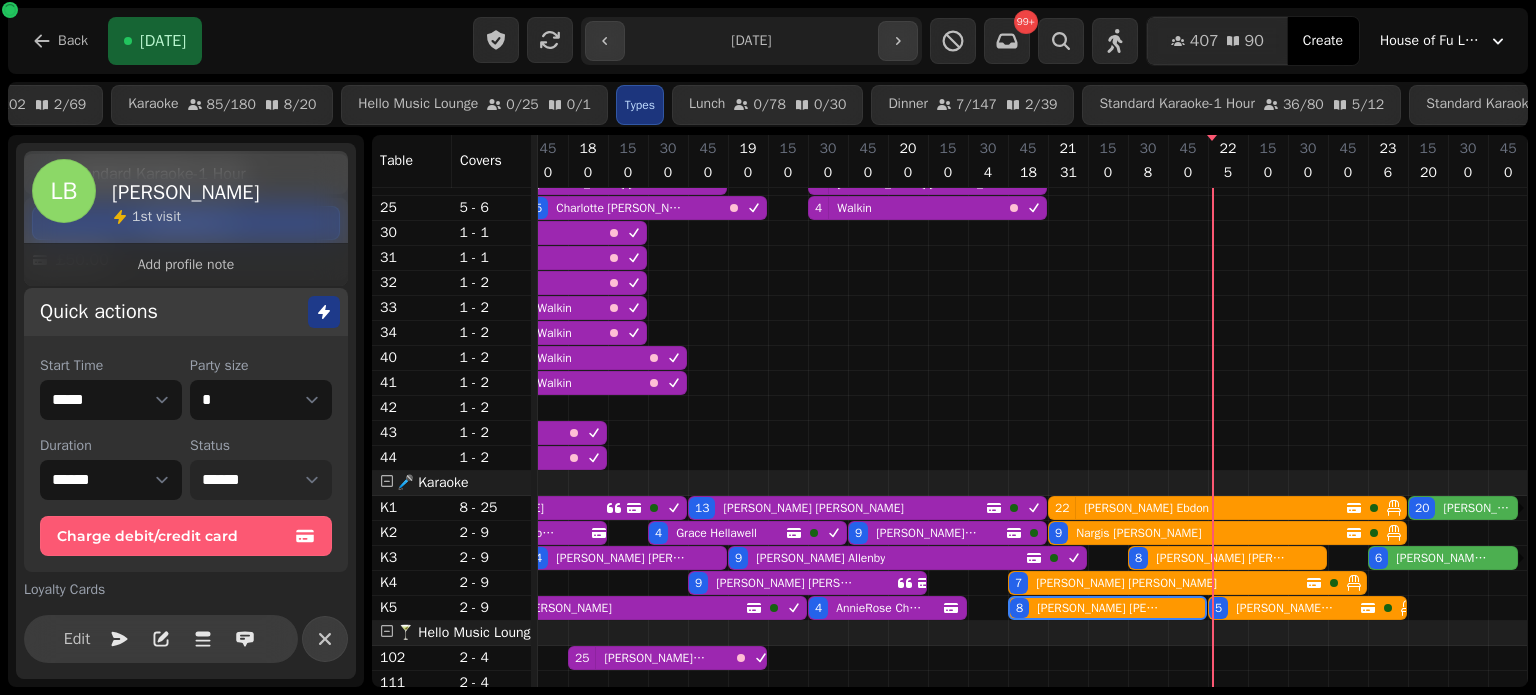 click on "**********" at bounding box center (261, 480) 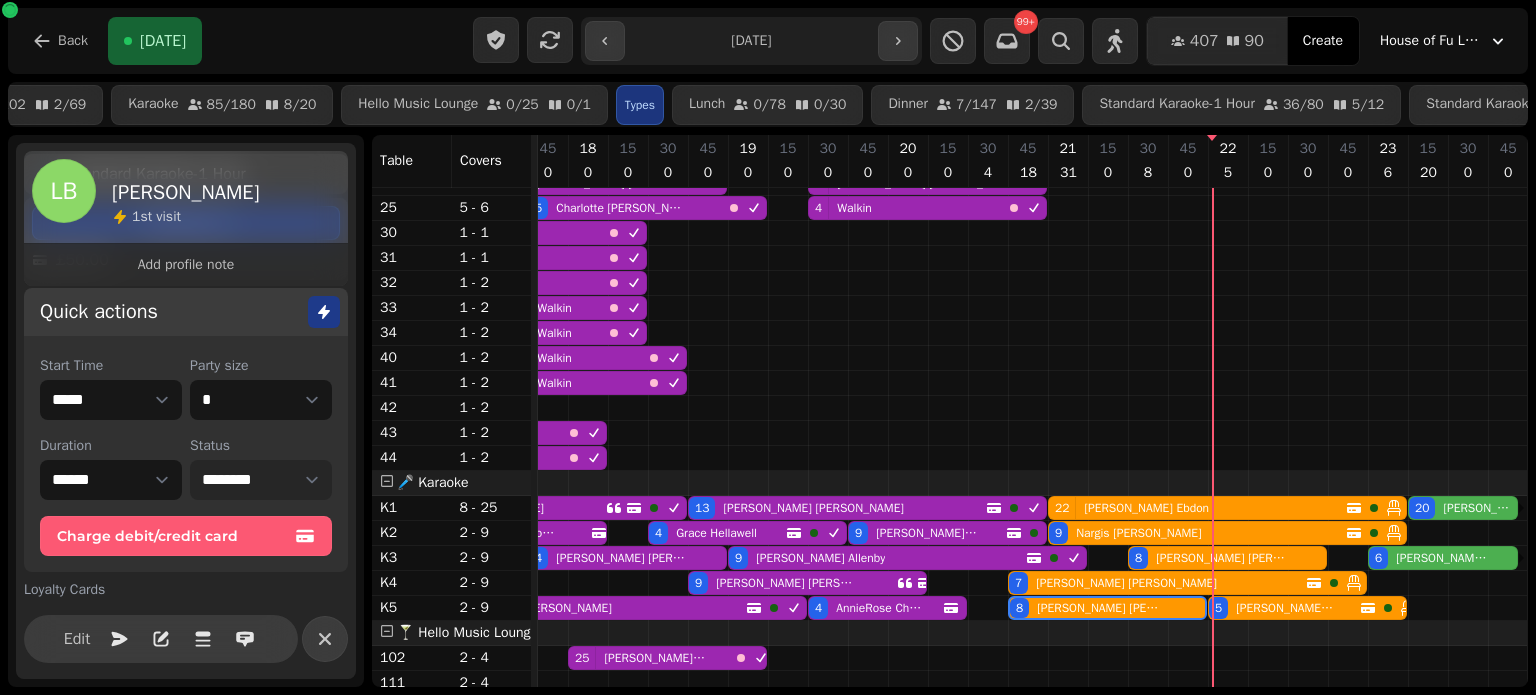 click on "**********" at bounding box center [261, 480] 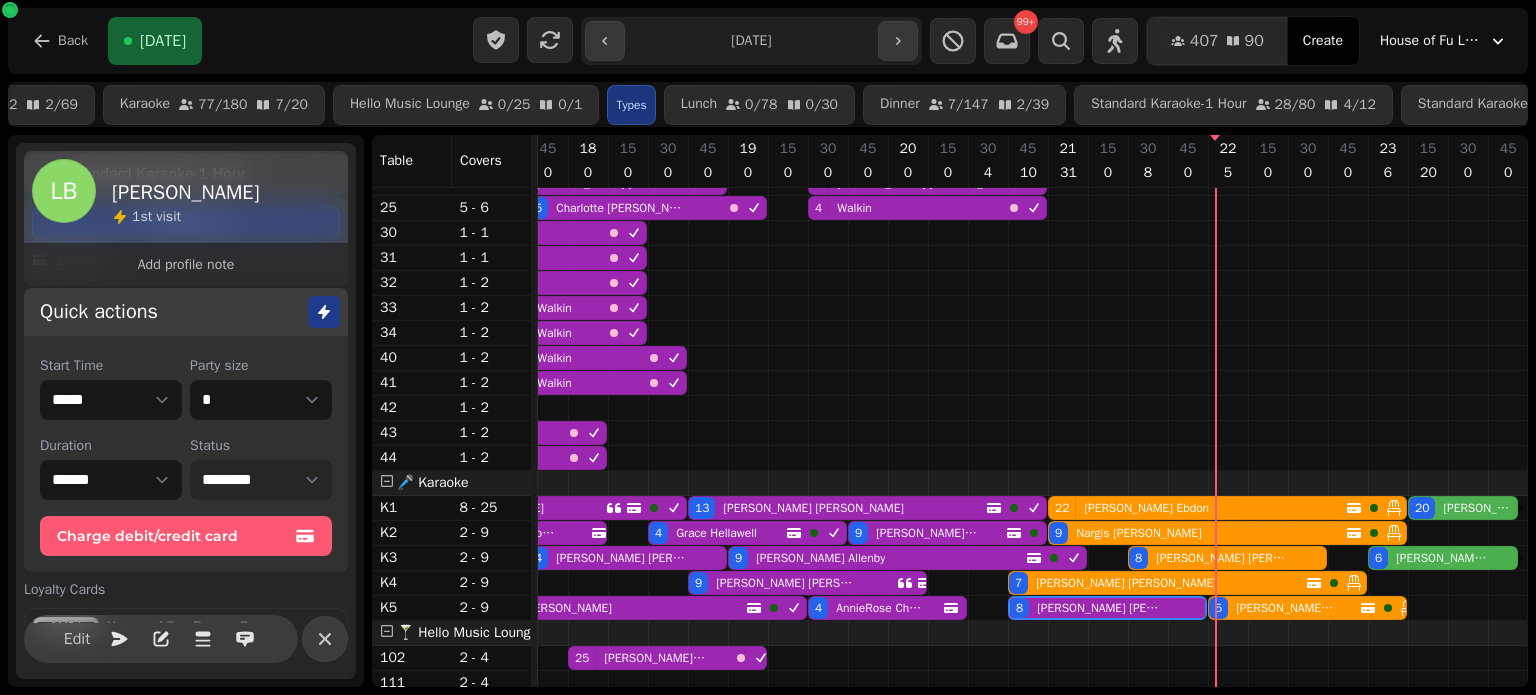 scroll, scrollTop: 443, scrollLeft: 0, axis: vertical 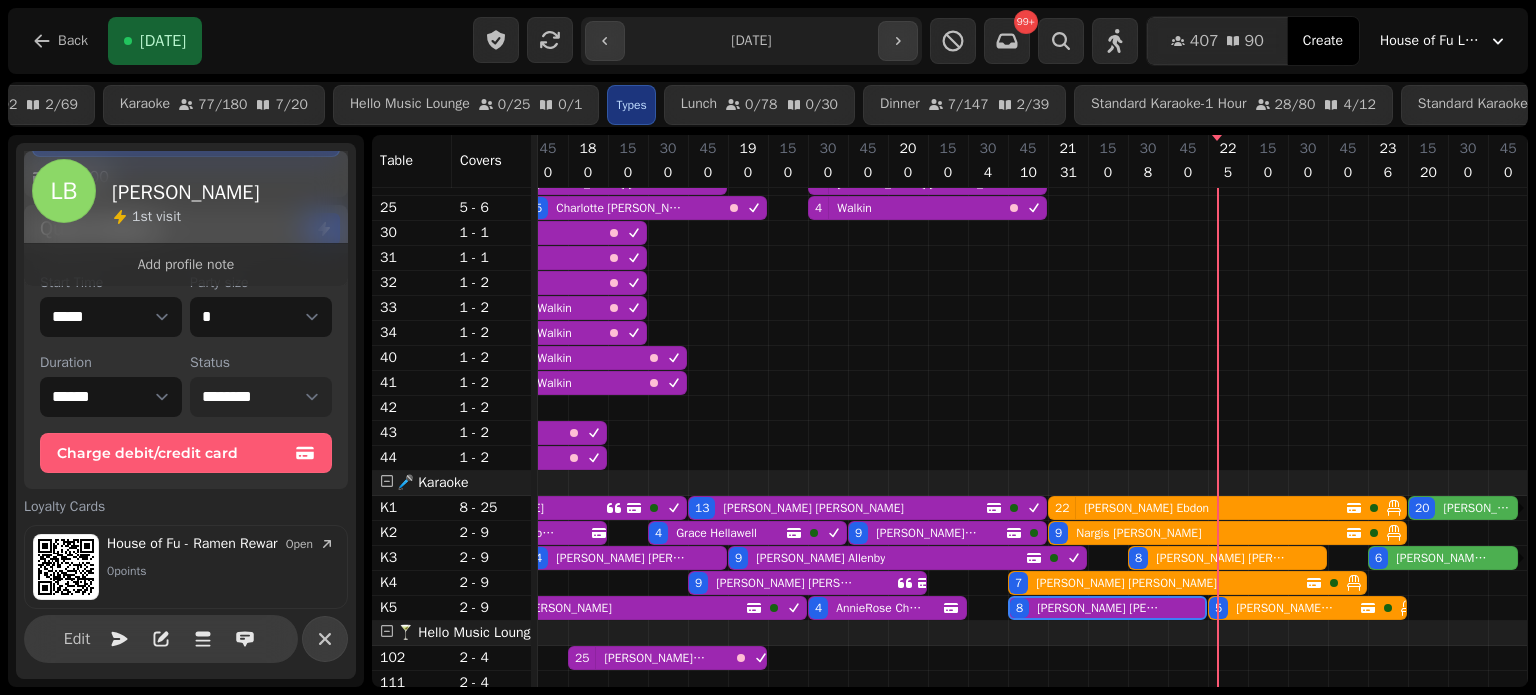 click on "Matthew   Moore" at bounding box center [1440, 558] 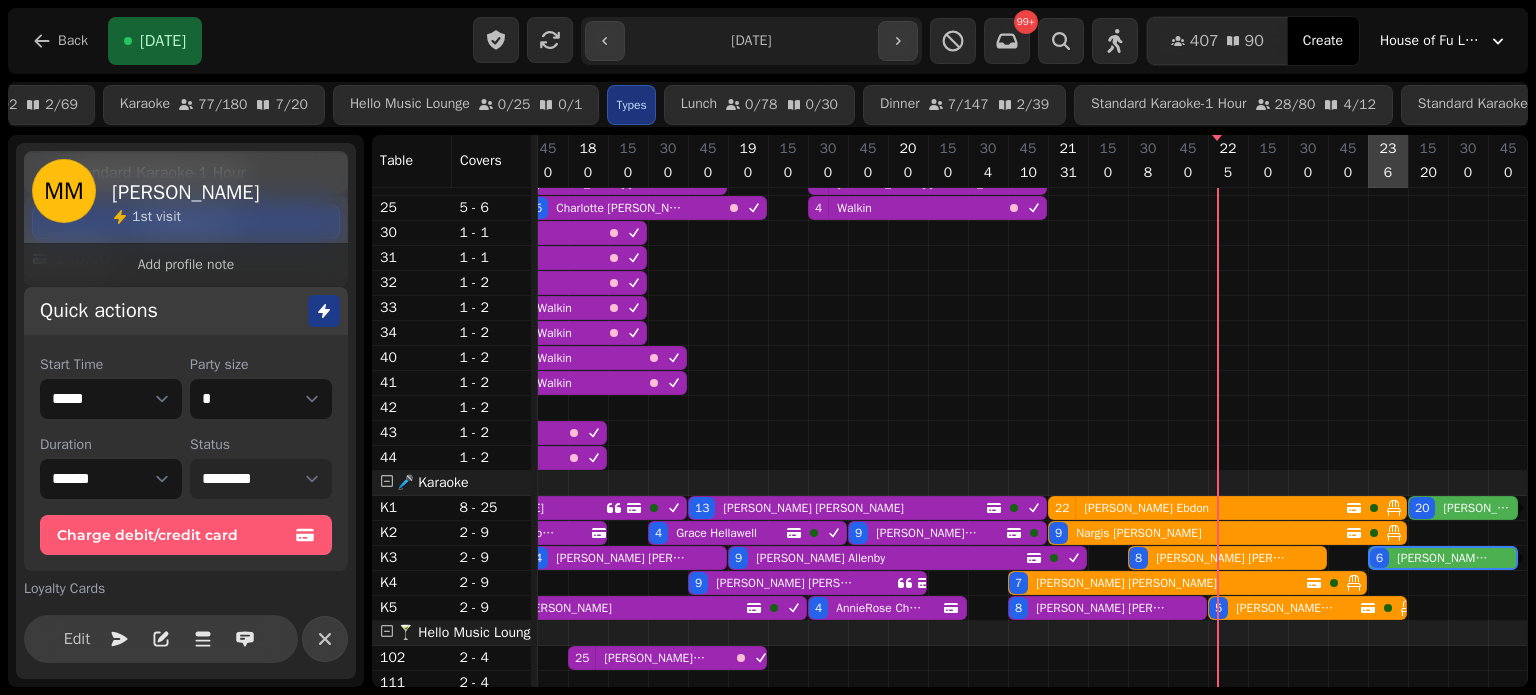 scroll, scrollTop: 443, scrollLeft: 0, axis: vertical 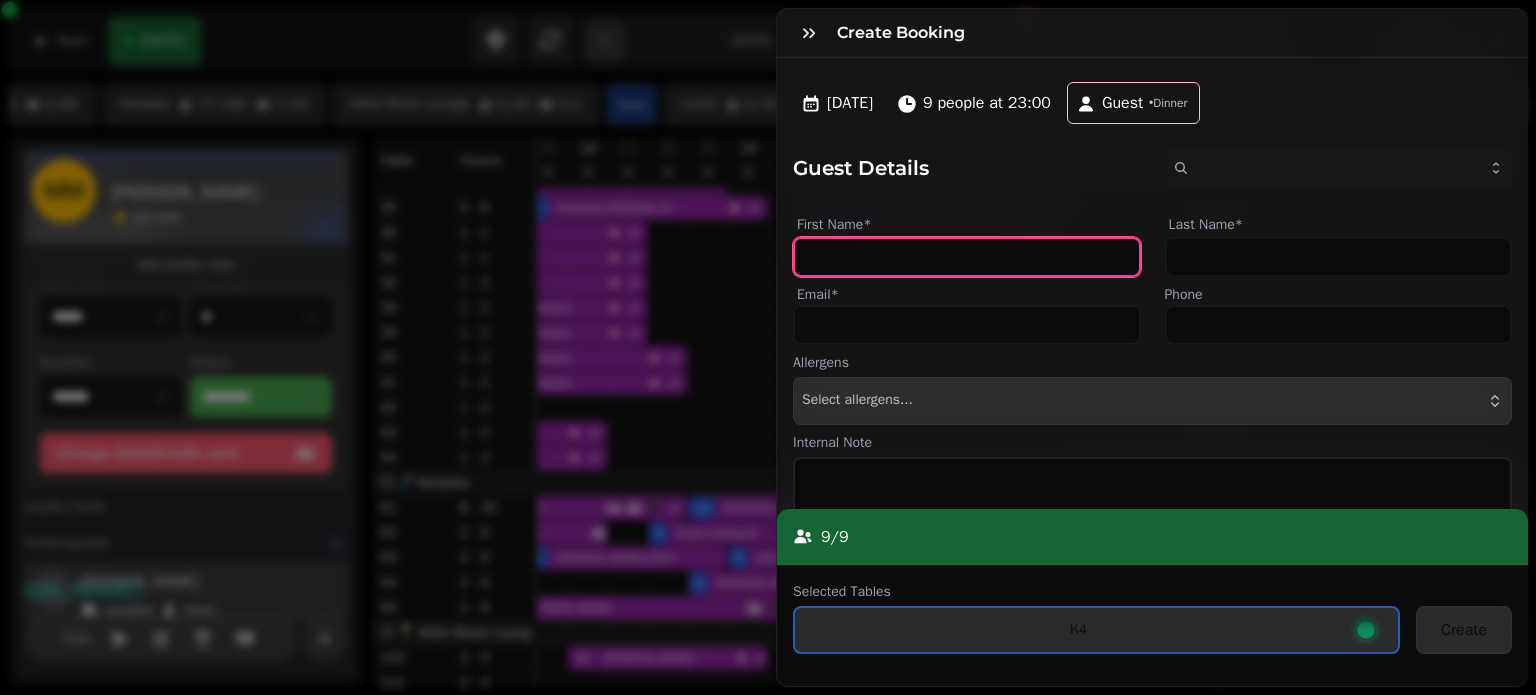 click on "First Name*" at bounding box center (967, 257) 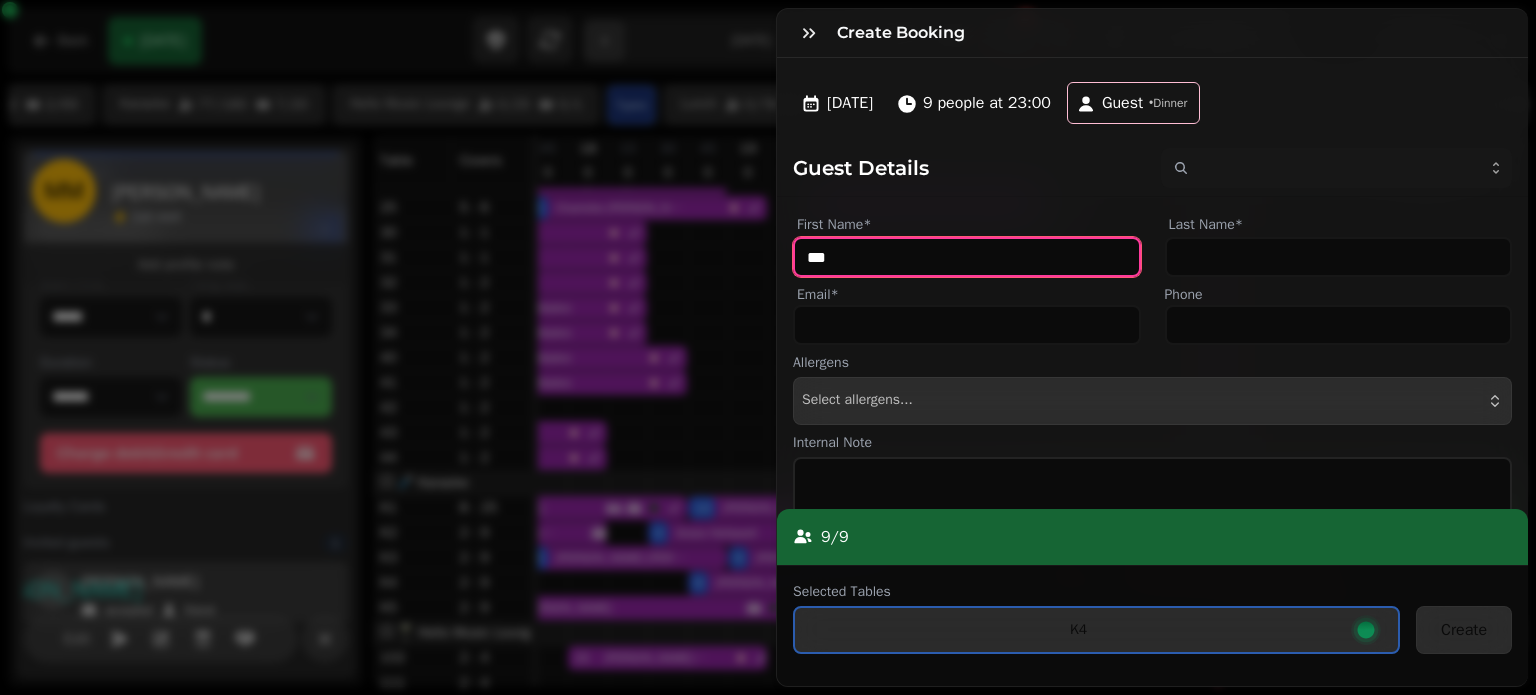 type on "***" 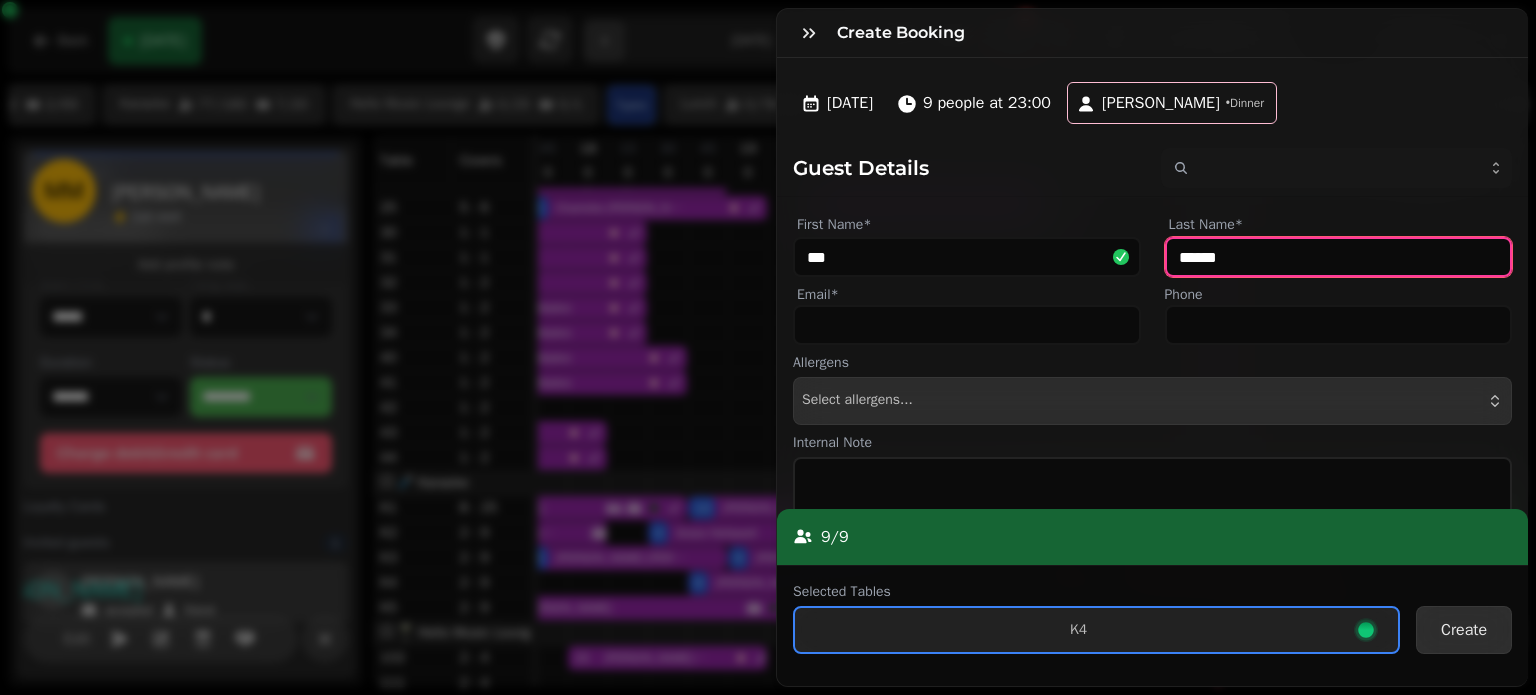 type on "******" 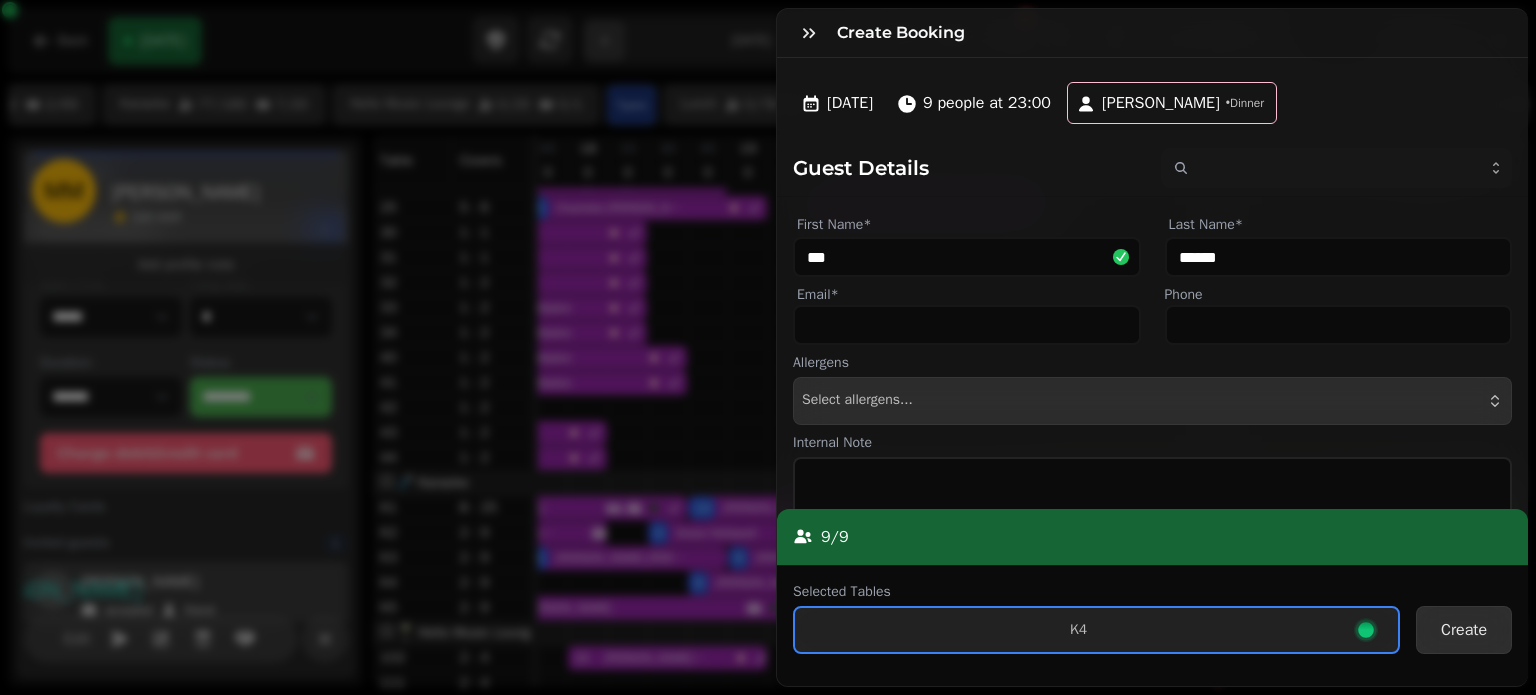 click on "Create" at bounding box center [1464, 630] 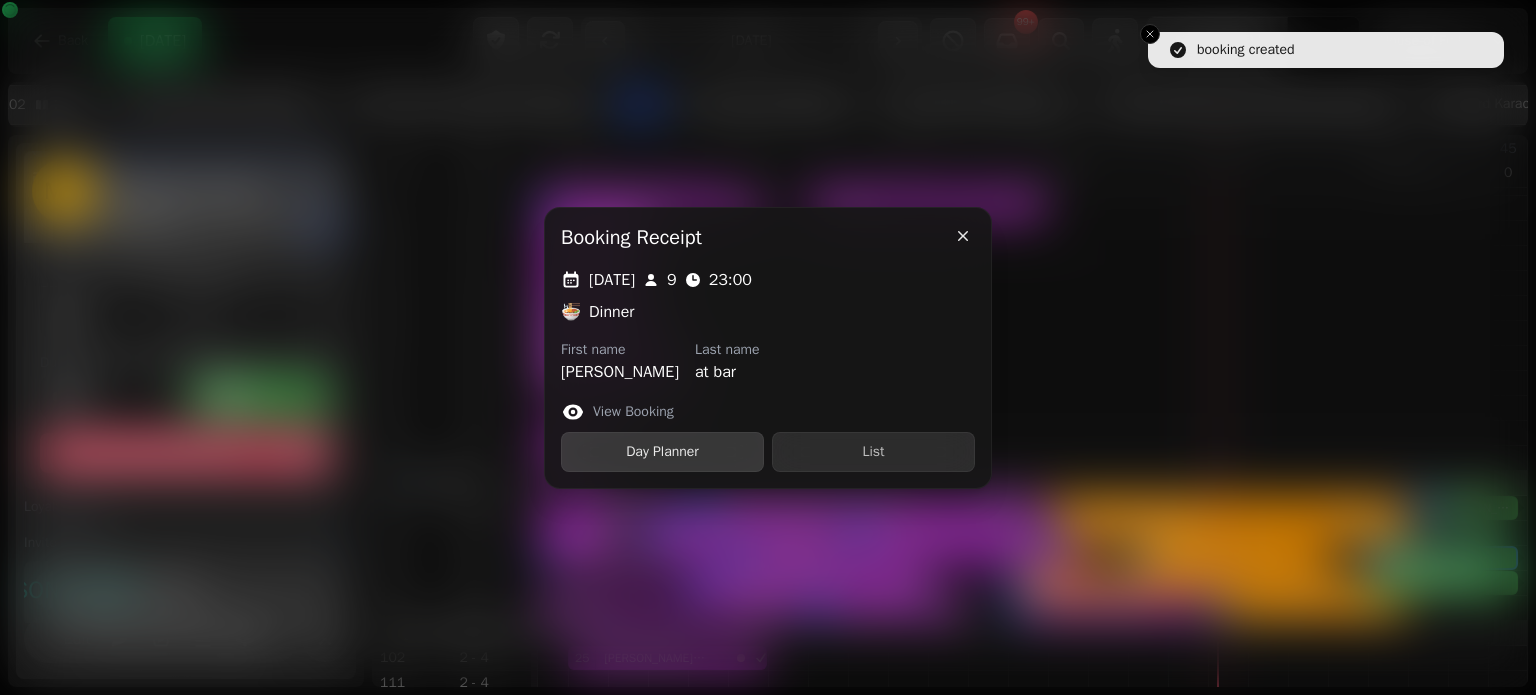 click on "Day Planner" at bounding box center (662, 452) 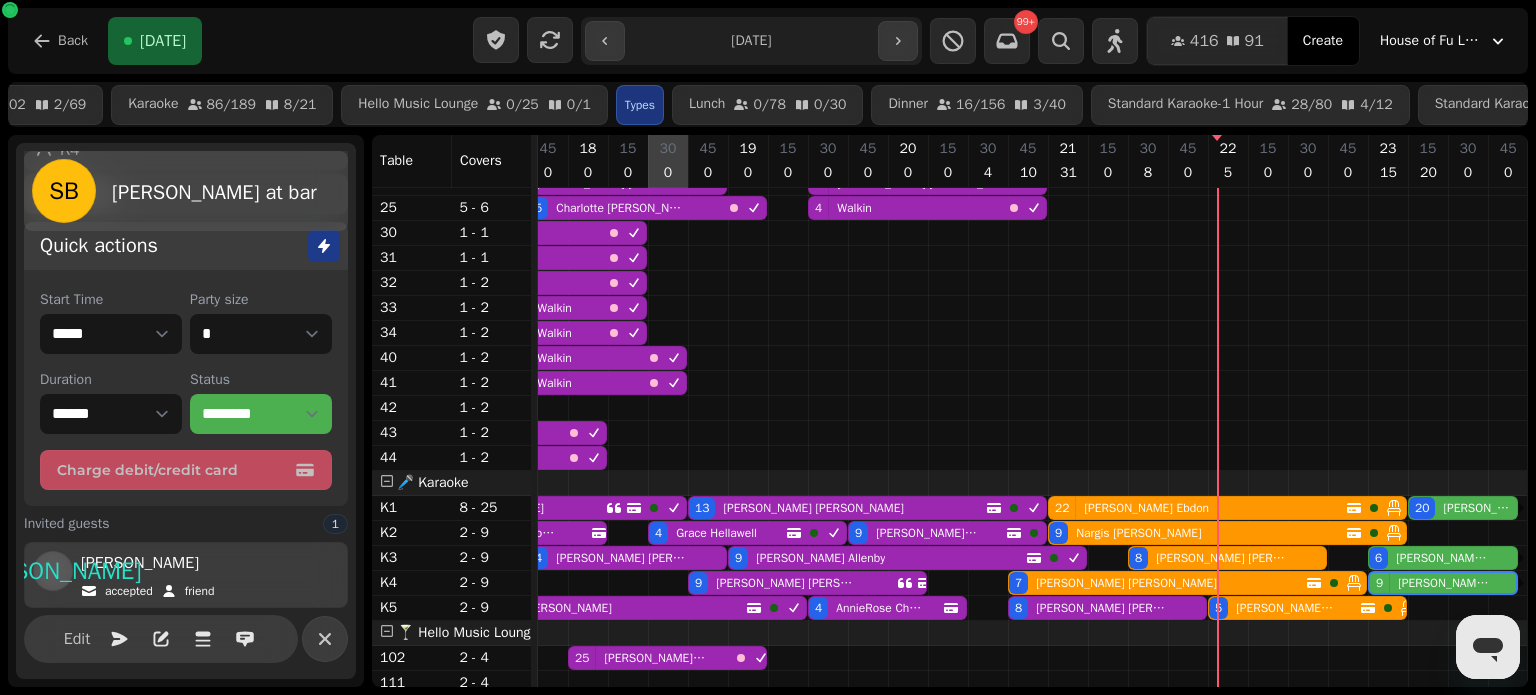 scroll, scrollTop: 96, scrollLeft: 0, axis: vertical 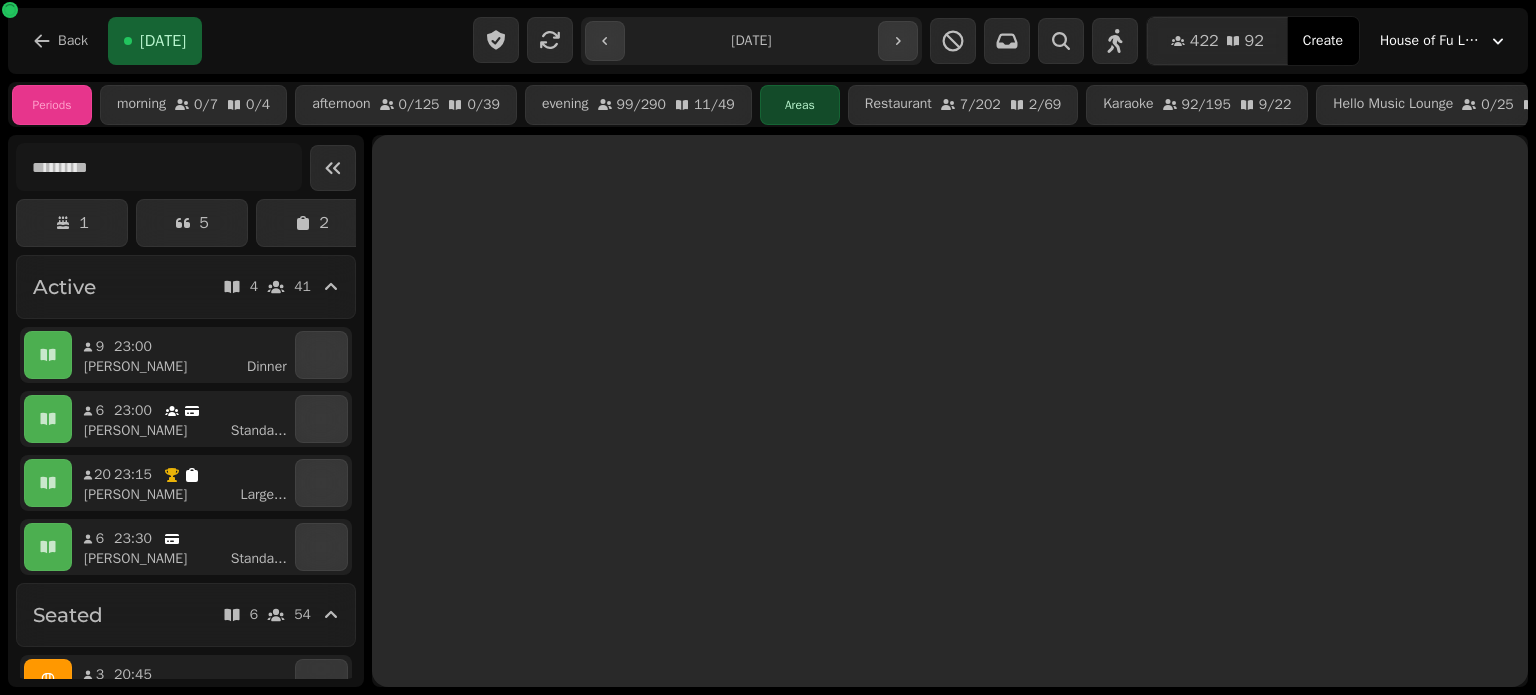 select on "**********" 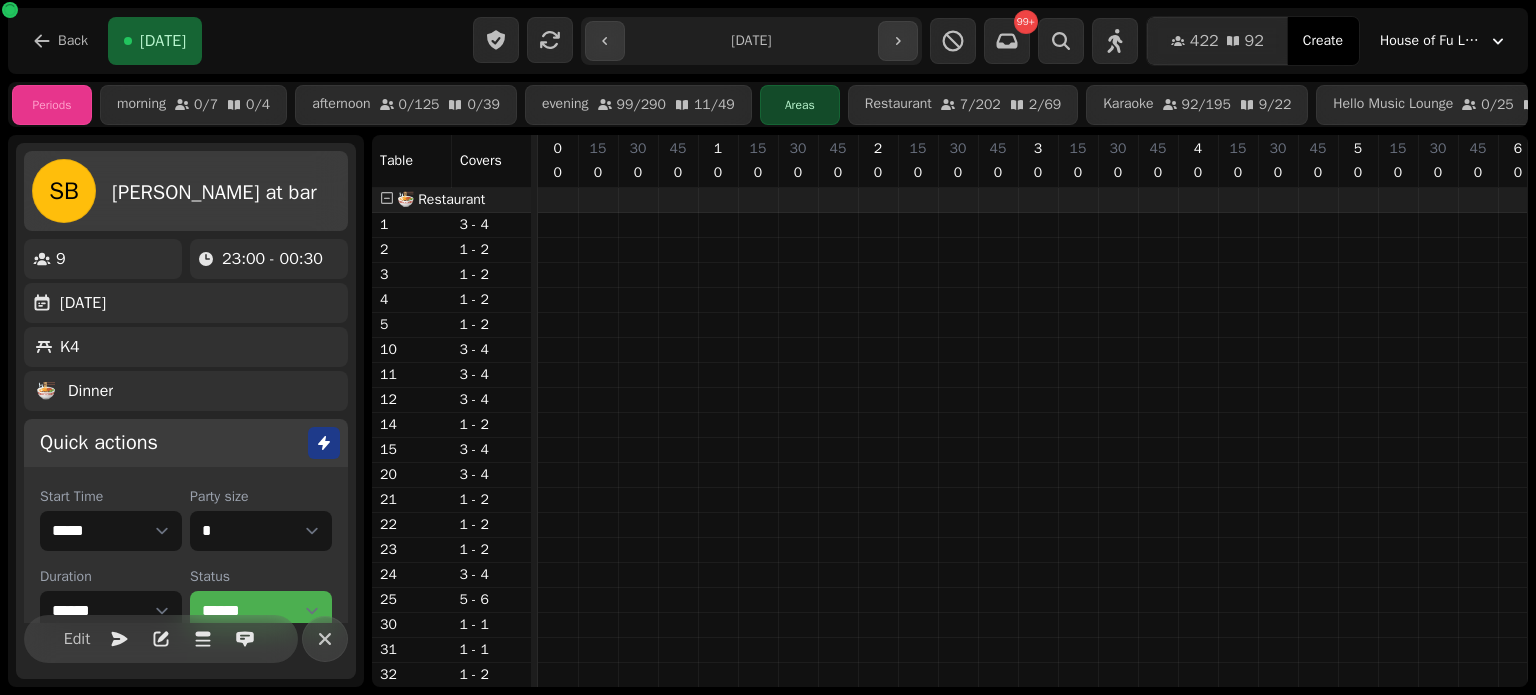 scroll, scrollTop: 0, scrollLeft: 2850, axis: horizontal 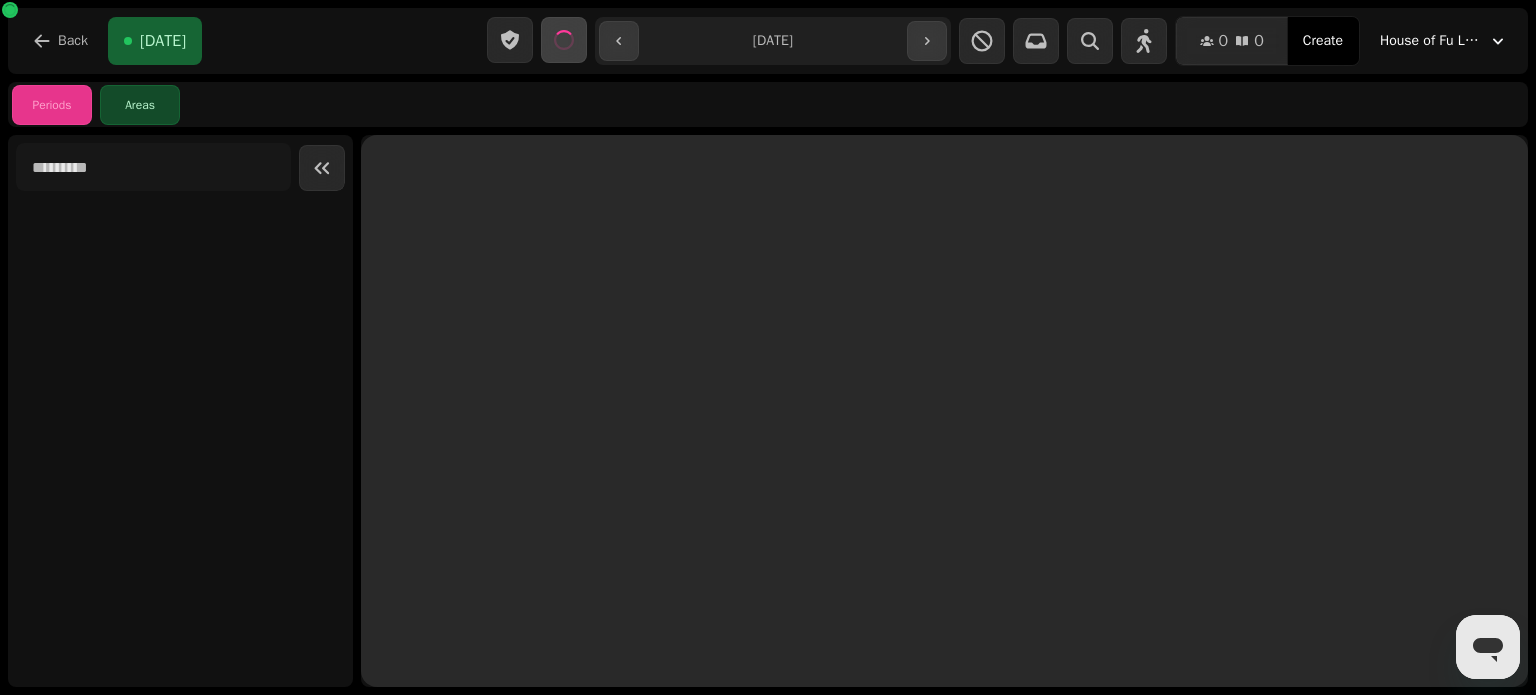 select on "**********" 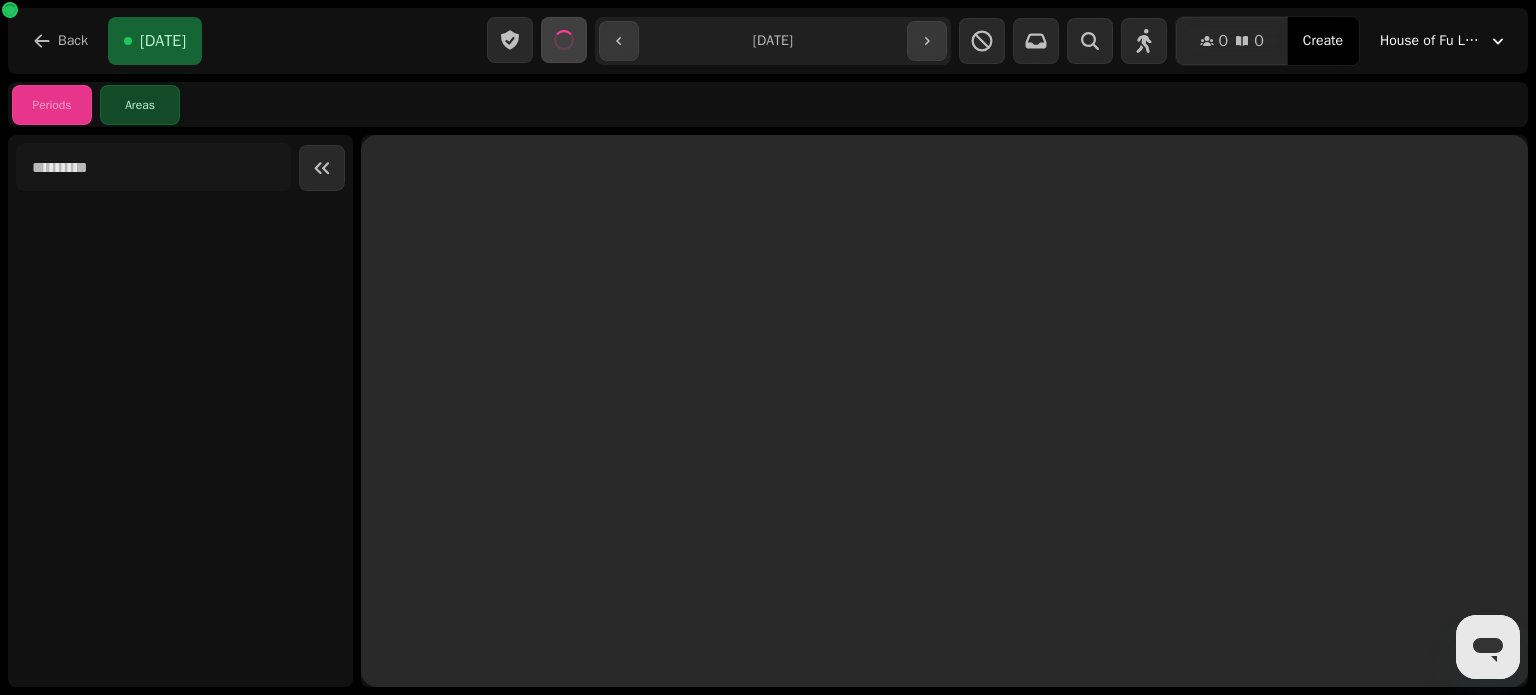 select on "*" 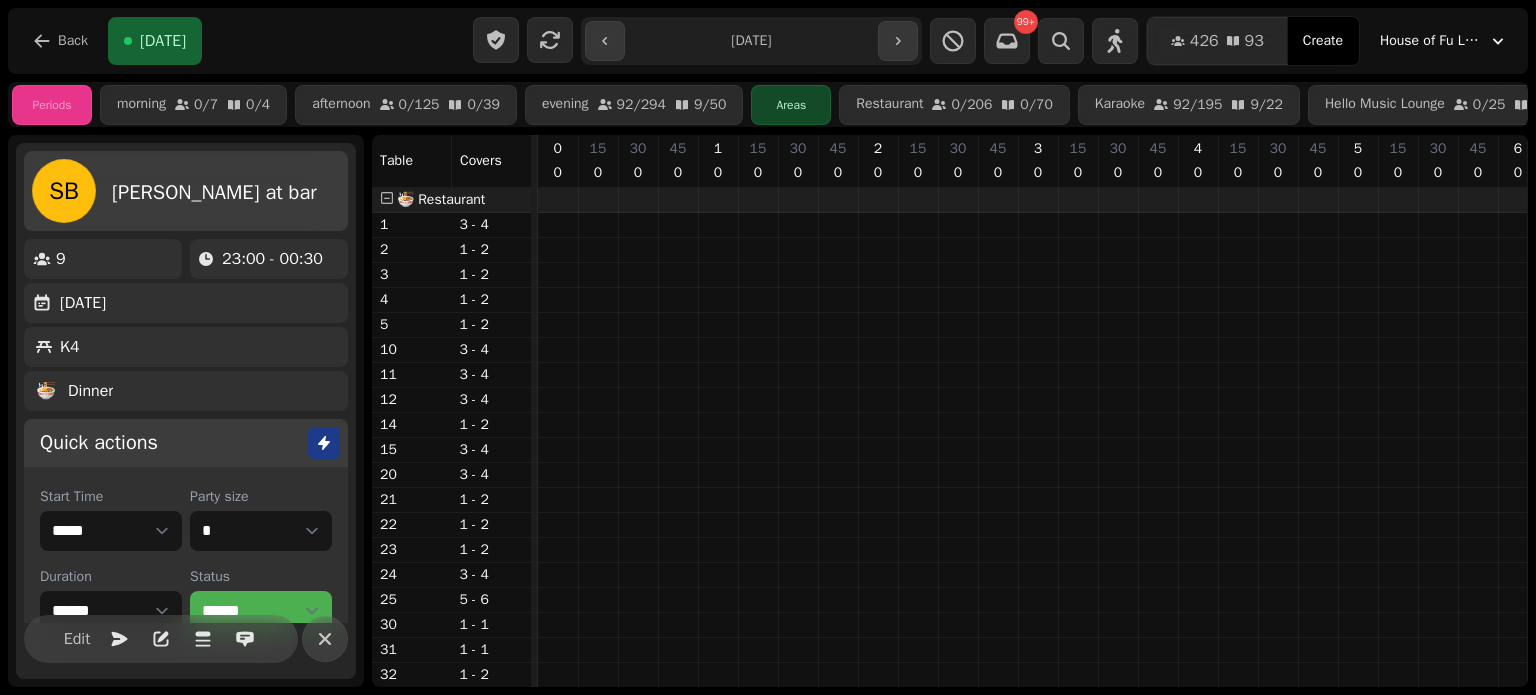 scroll, scrollTop: 392, scrollLeft: 2850, axis: both 